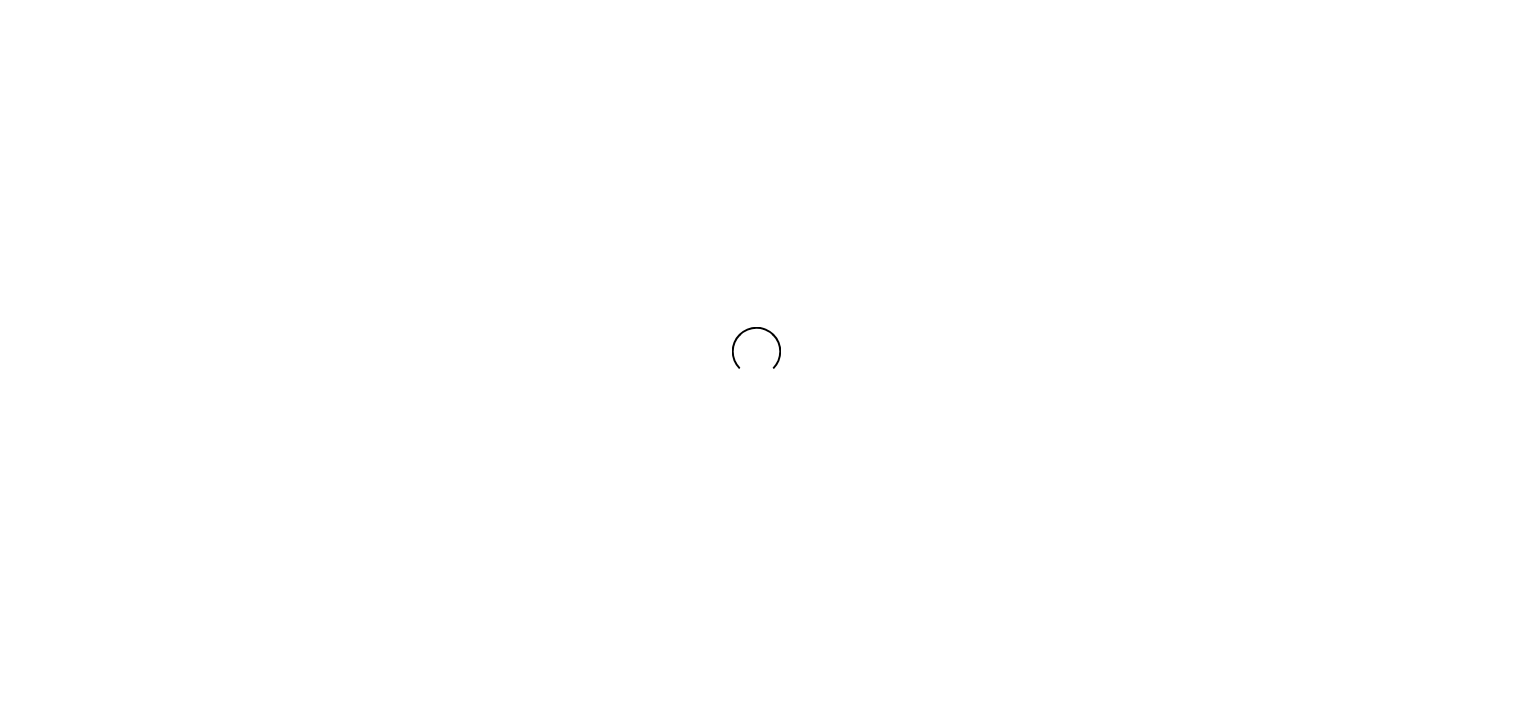 scroll, scrollTop: 0, scrollLeft: 0, axis: both 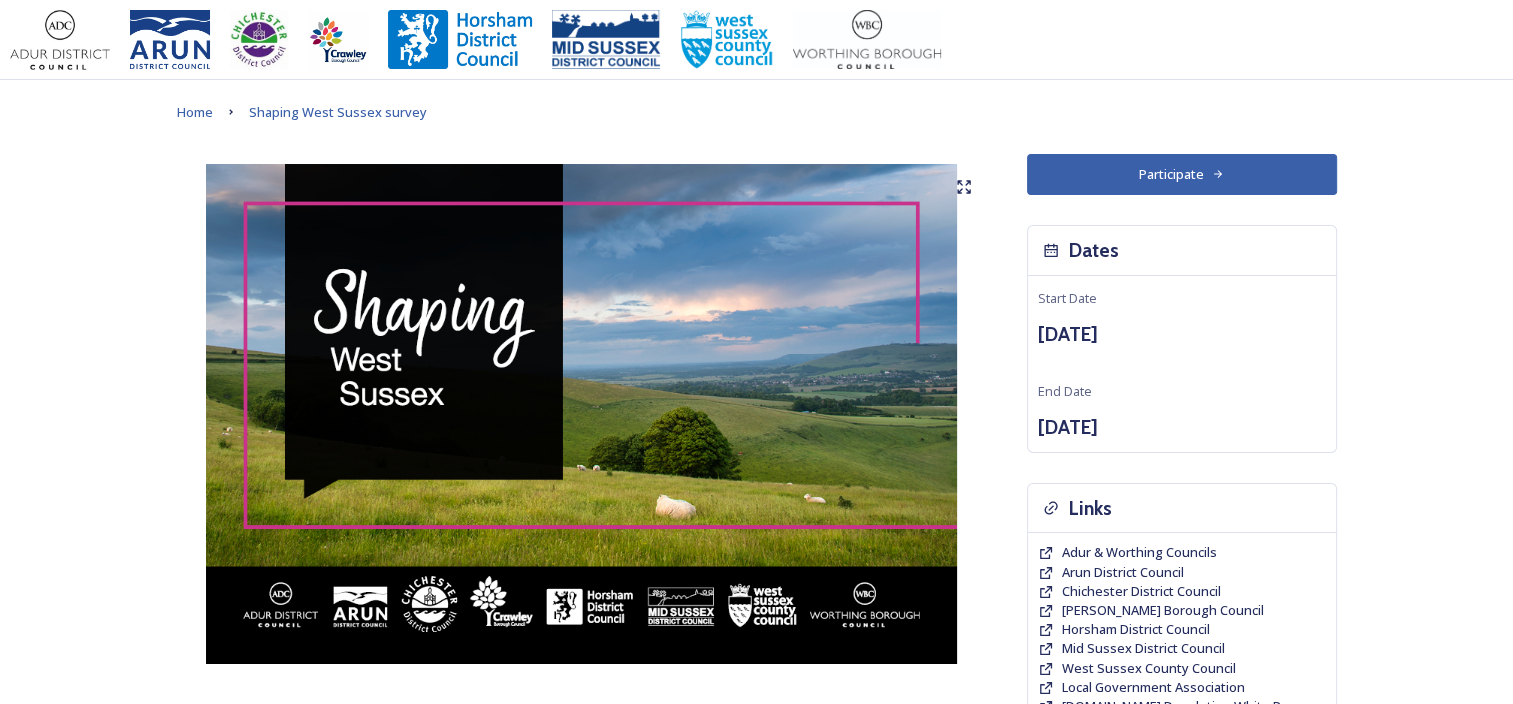 click on "Participate" at bounding box center (1182, 174) 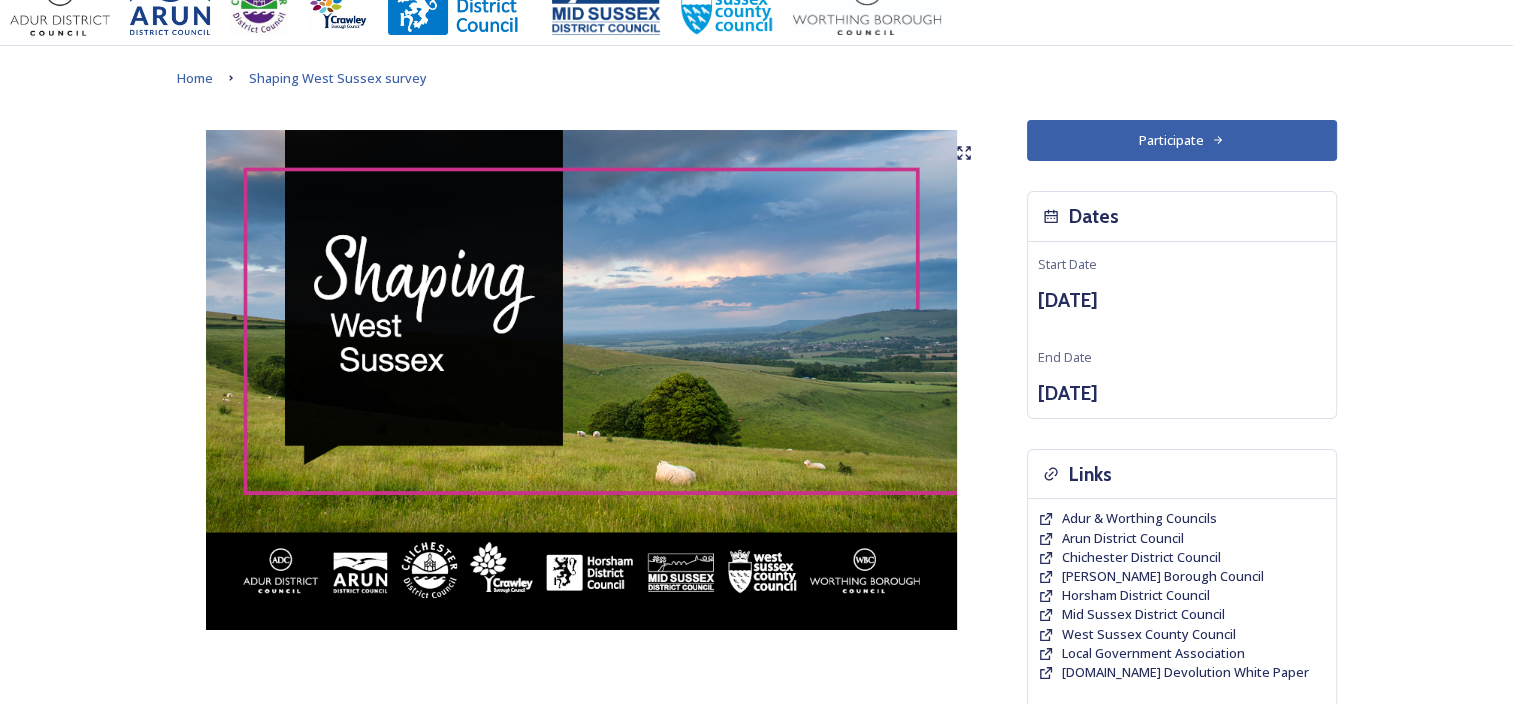 scroll, scrollTop: 0, scrollLeft: 0, axis: both 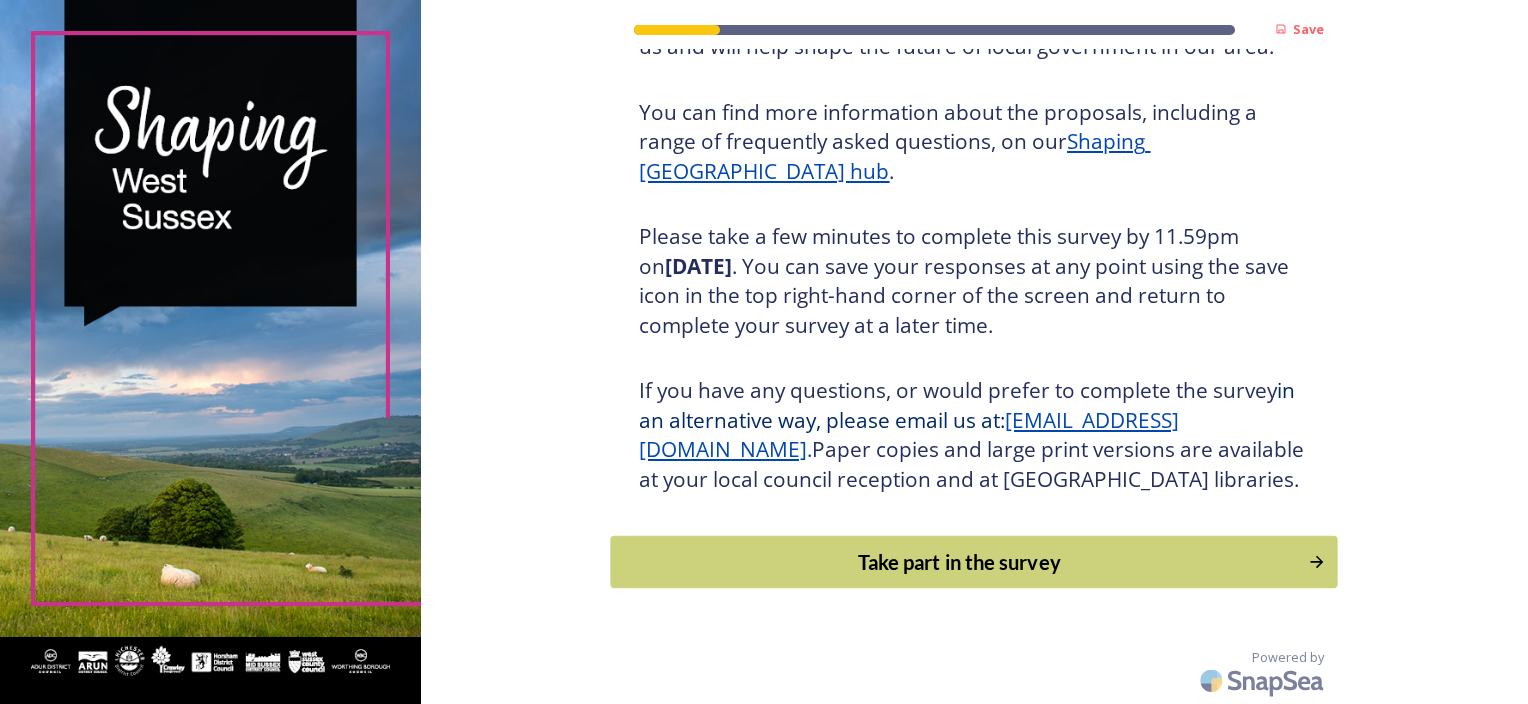 click on "Take part in the survey" at bounding box center (960, 562) 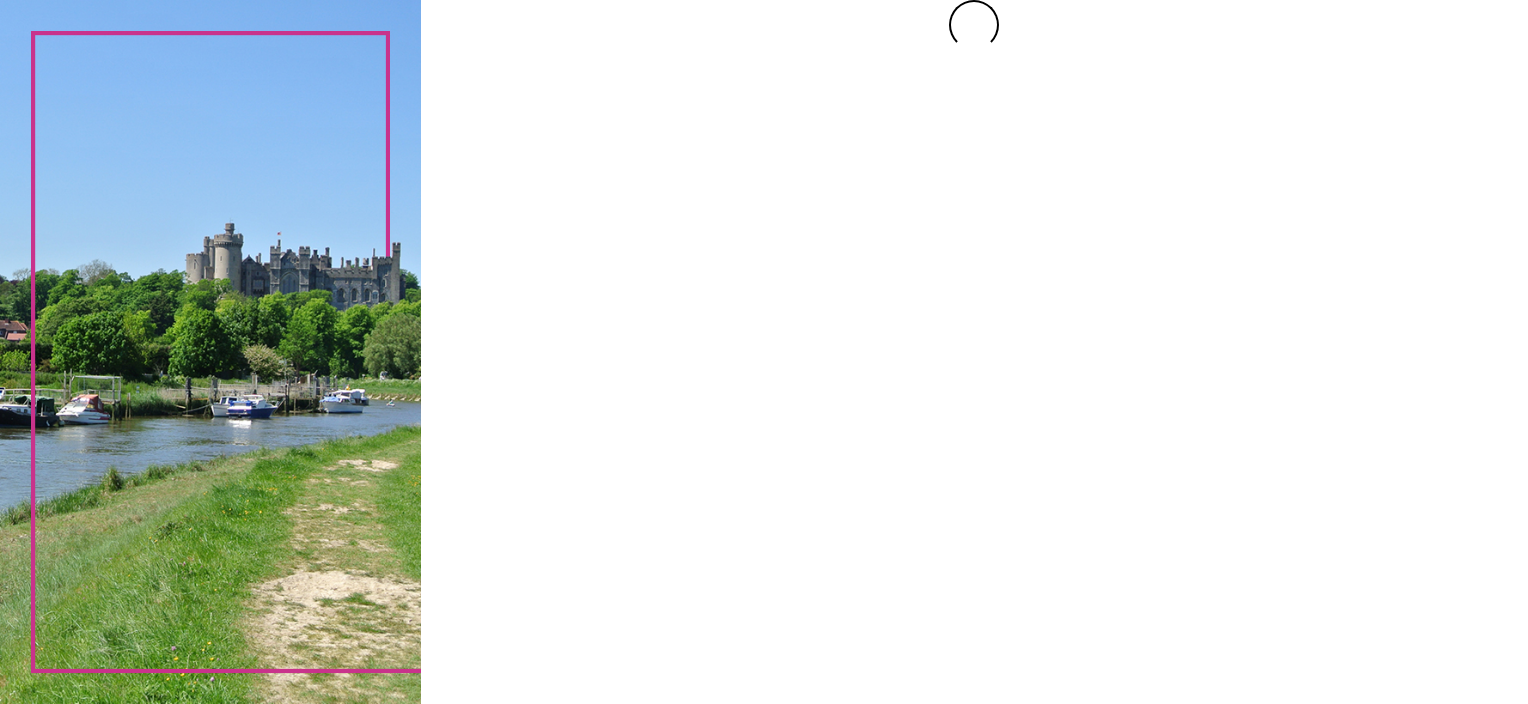 scroll, scrollTop: 0, scrollLeft: 0, axis: both 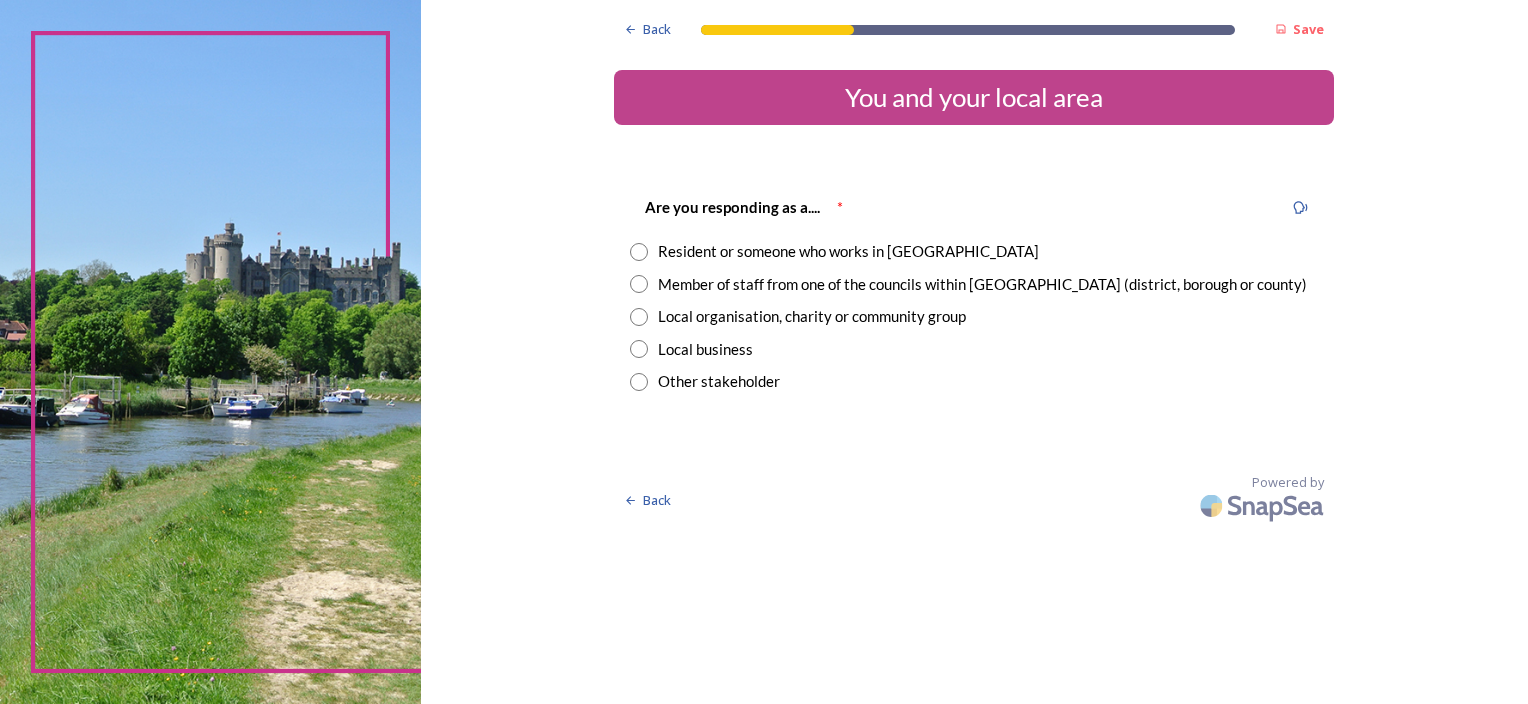 click at bounding box center (639, 252) 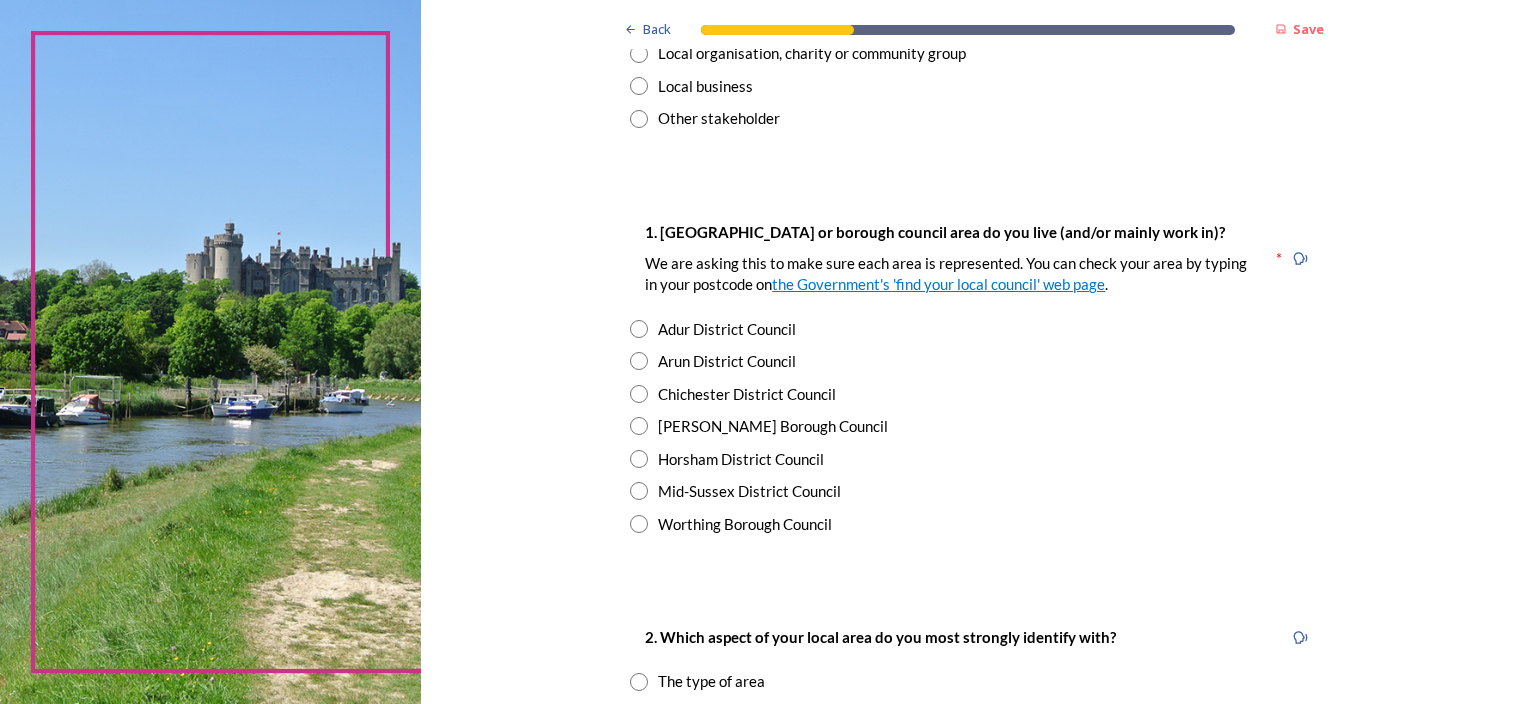 scroll, scrollTop: 400, scrollLeft: 0, axis: vertical 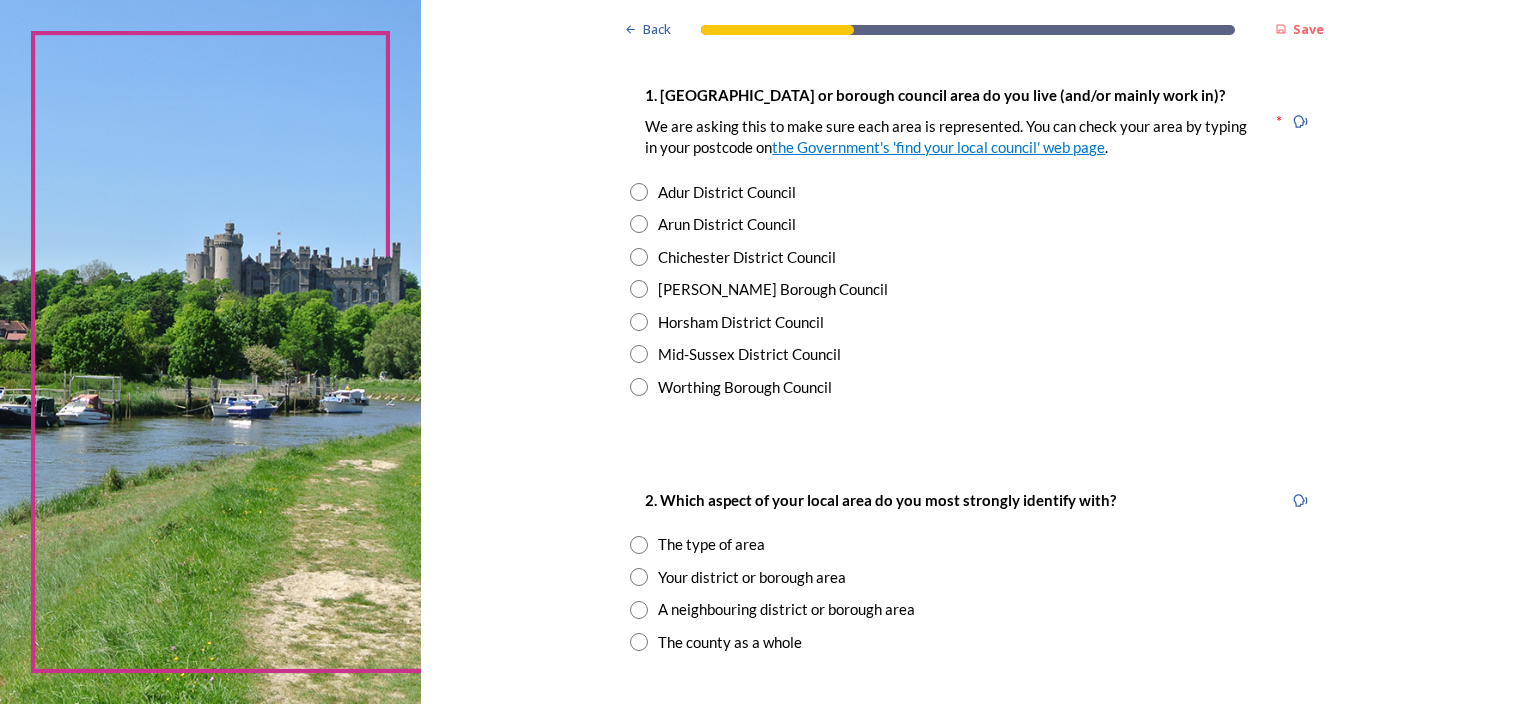 click at bounding box center (639, 257) 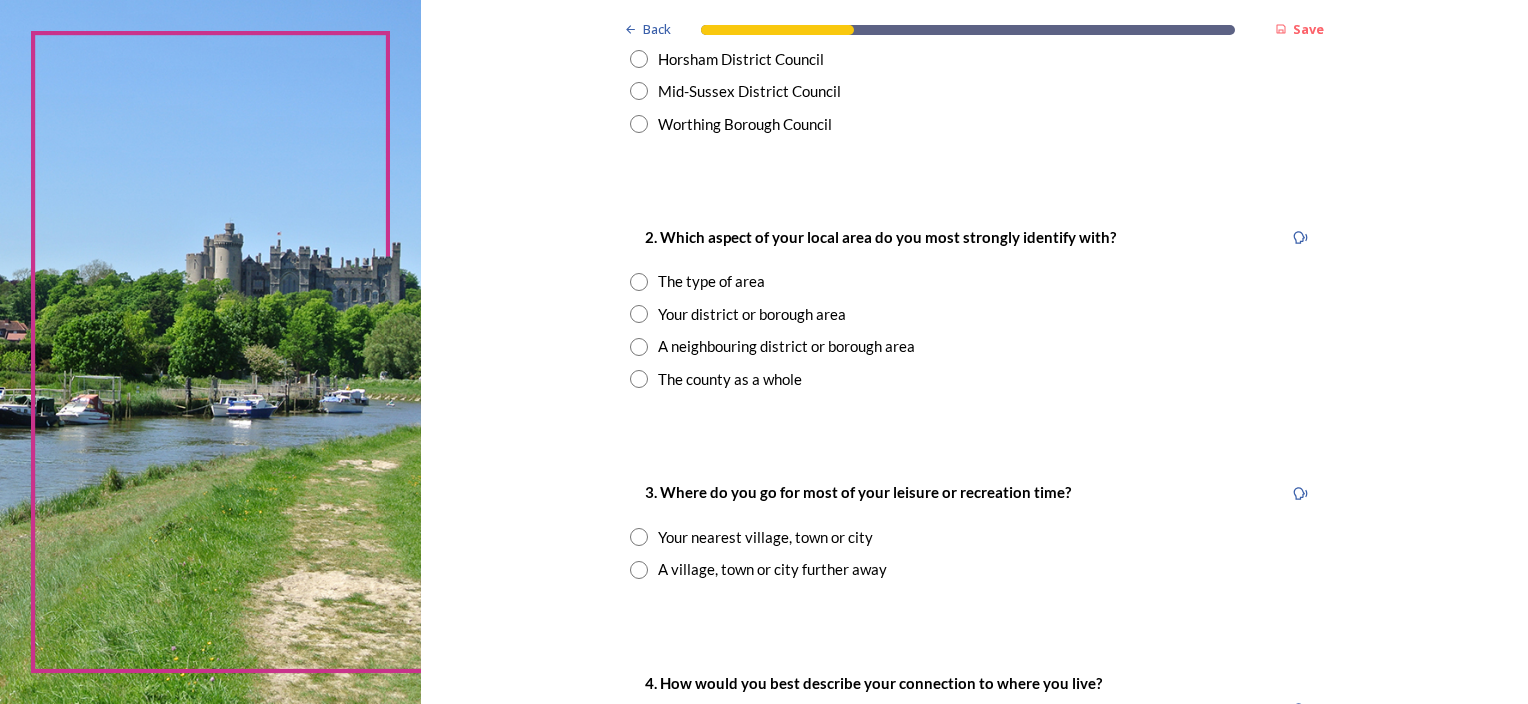 scroll, scrollTop: 700, scrollLeft: 0, axis: vertical 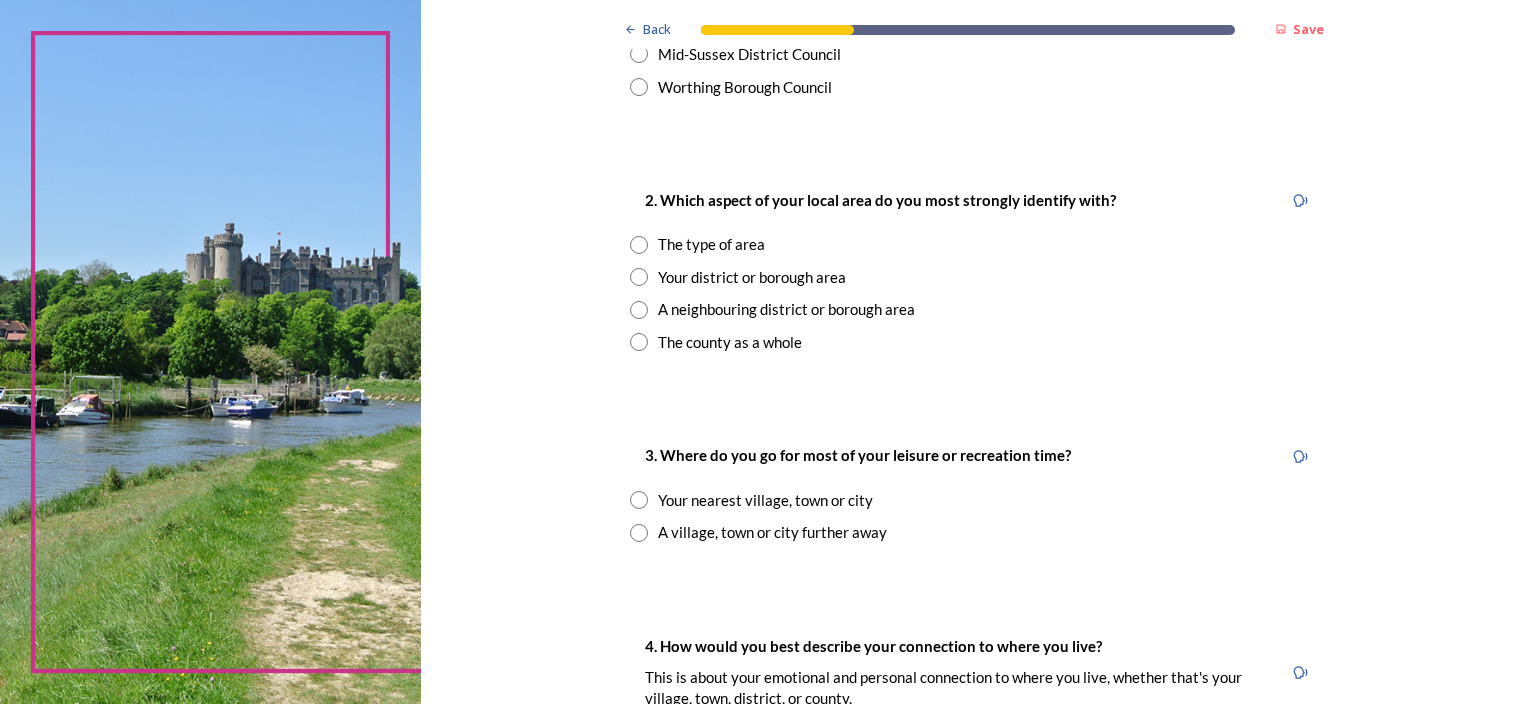 drag, startPoint x: 630, startPoint y: 274, endPoint x: 819, endPoint y: 291, distance: 189.76302 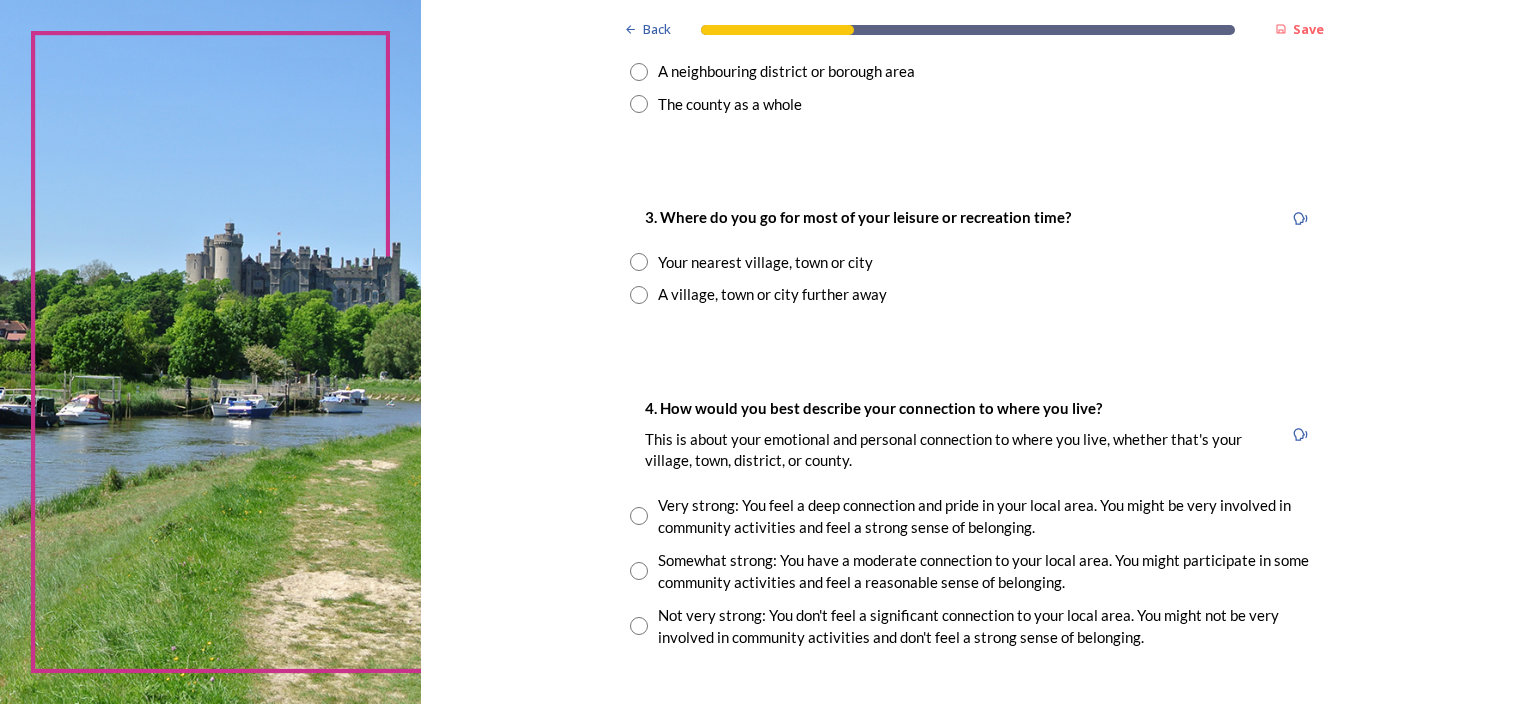 scroll, scrollTop: 1000, scrollLeft: 0, axis: vertical 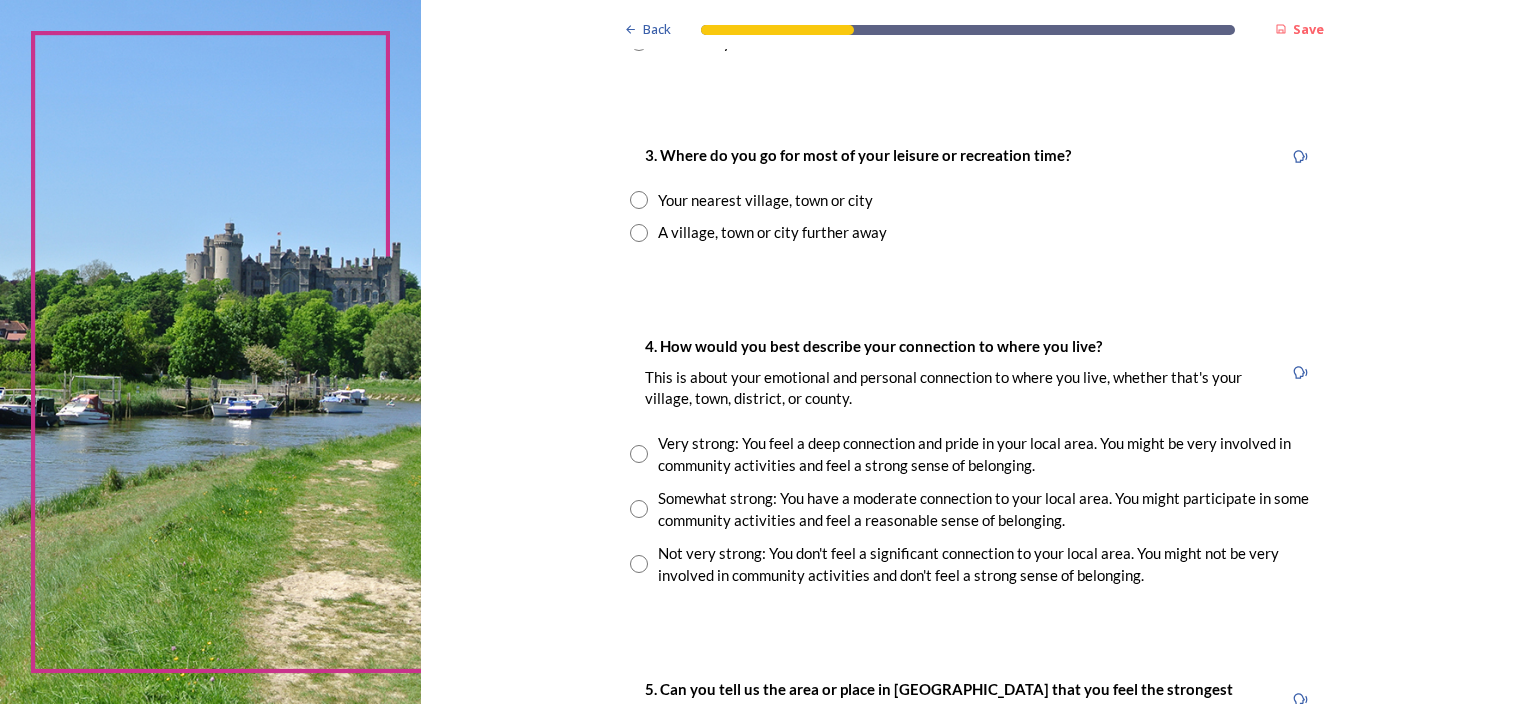 click at bounding box center (639, 233) 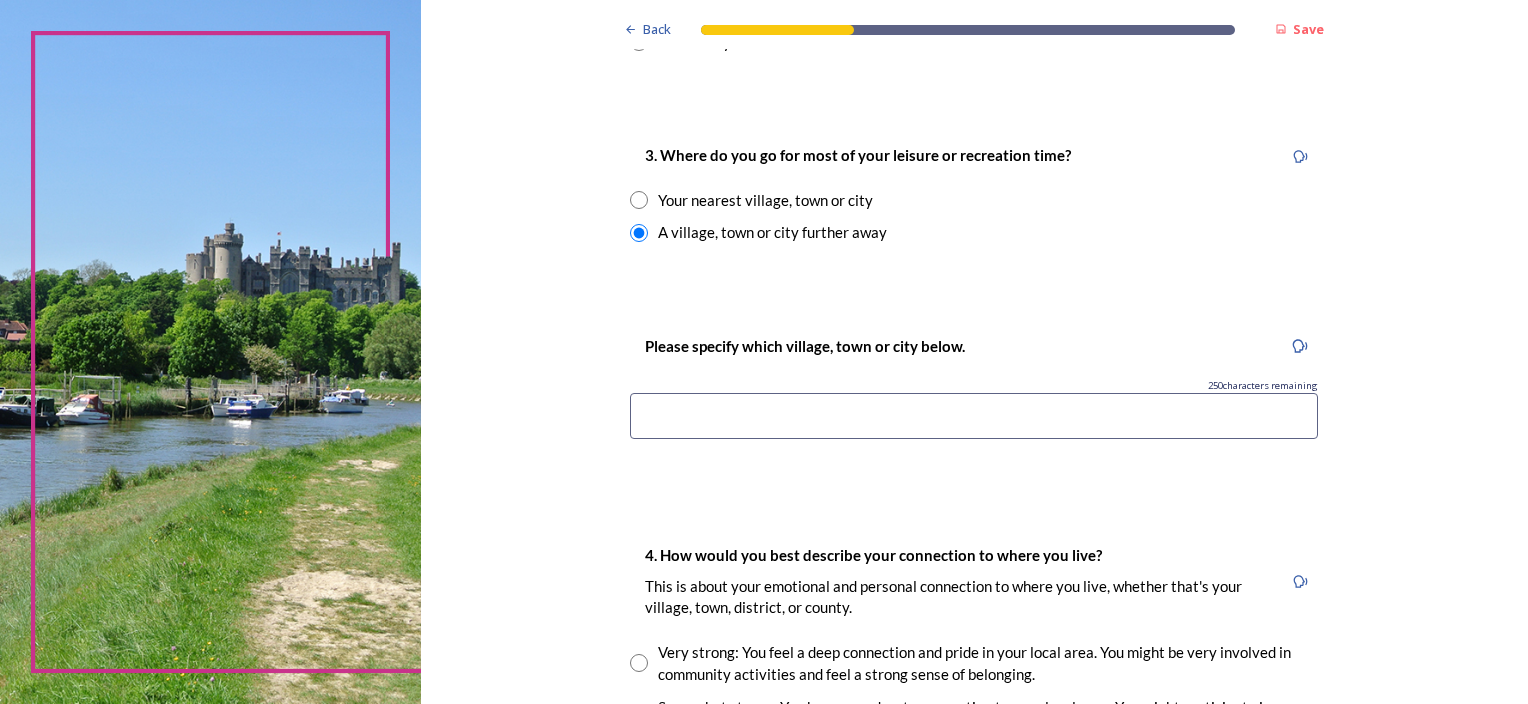 click at bounding box center (974, 416) 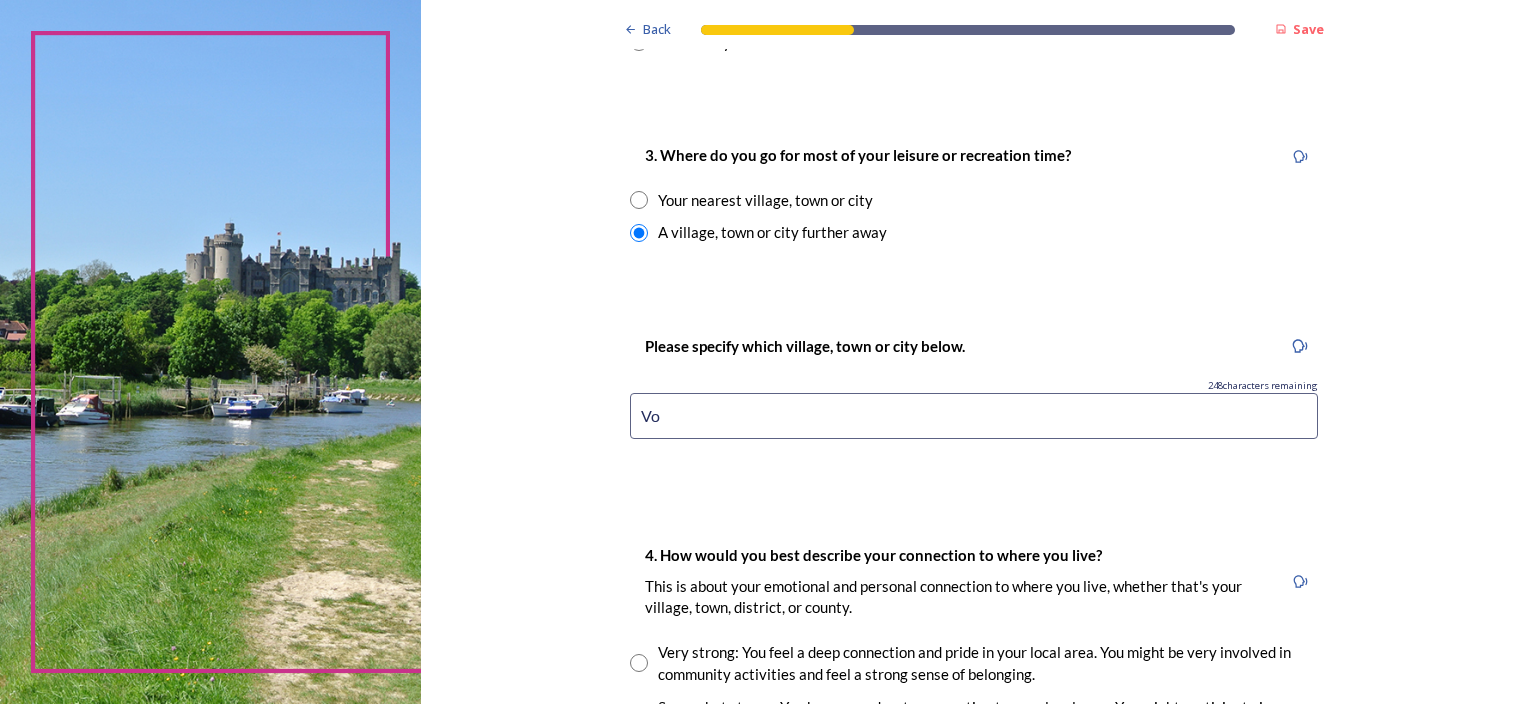 type on "V" 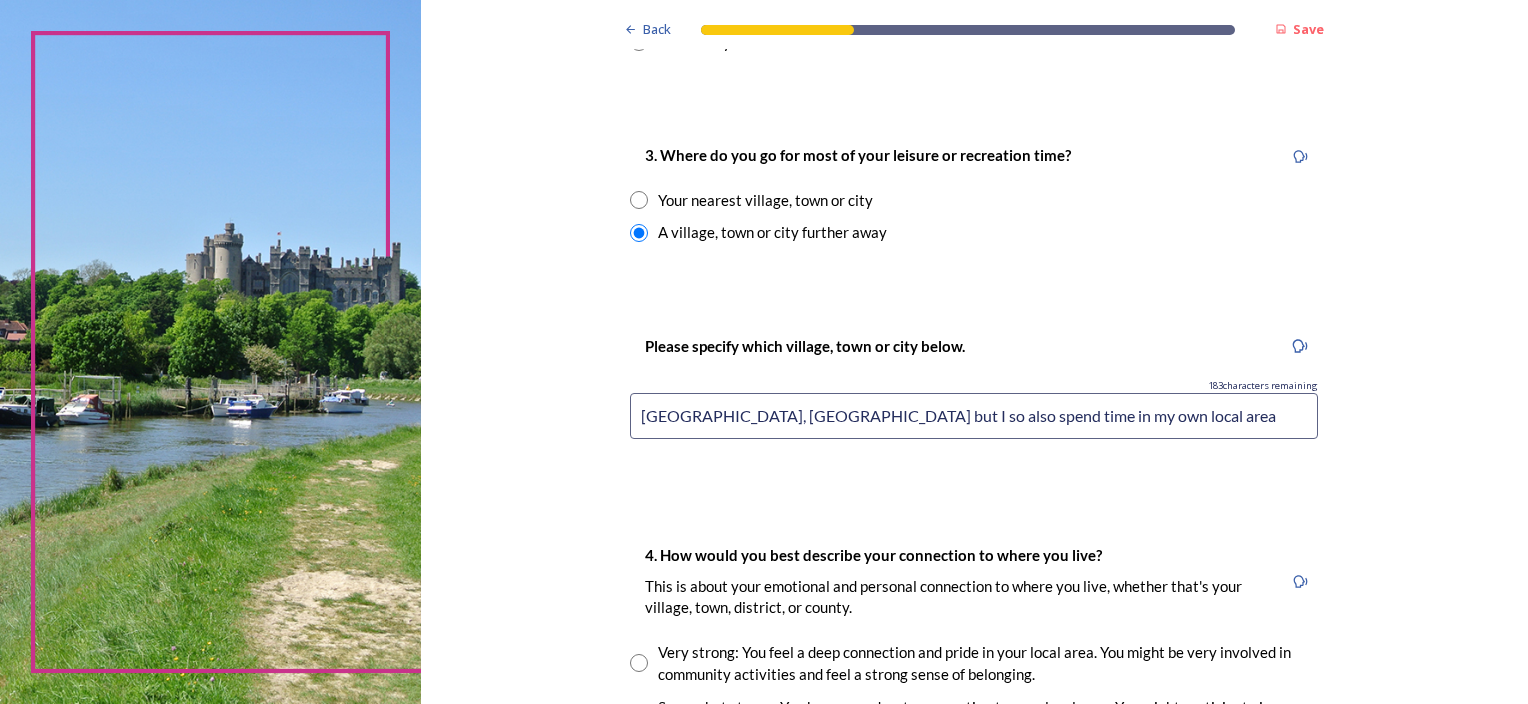drag, startPoint x: 957, startPoint y: 415, endPoint x: 968, endPoint y: 419, distance: 11.7046995 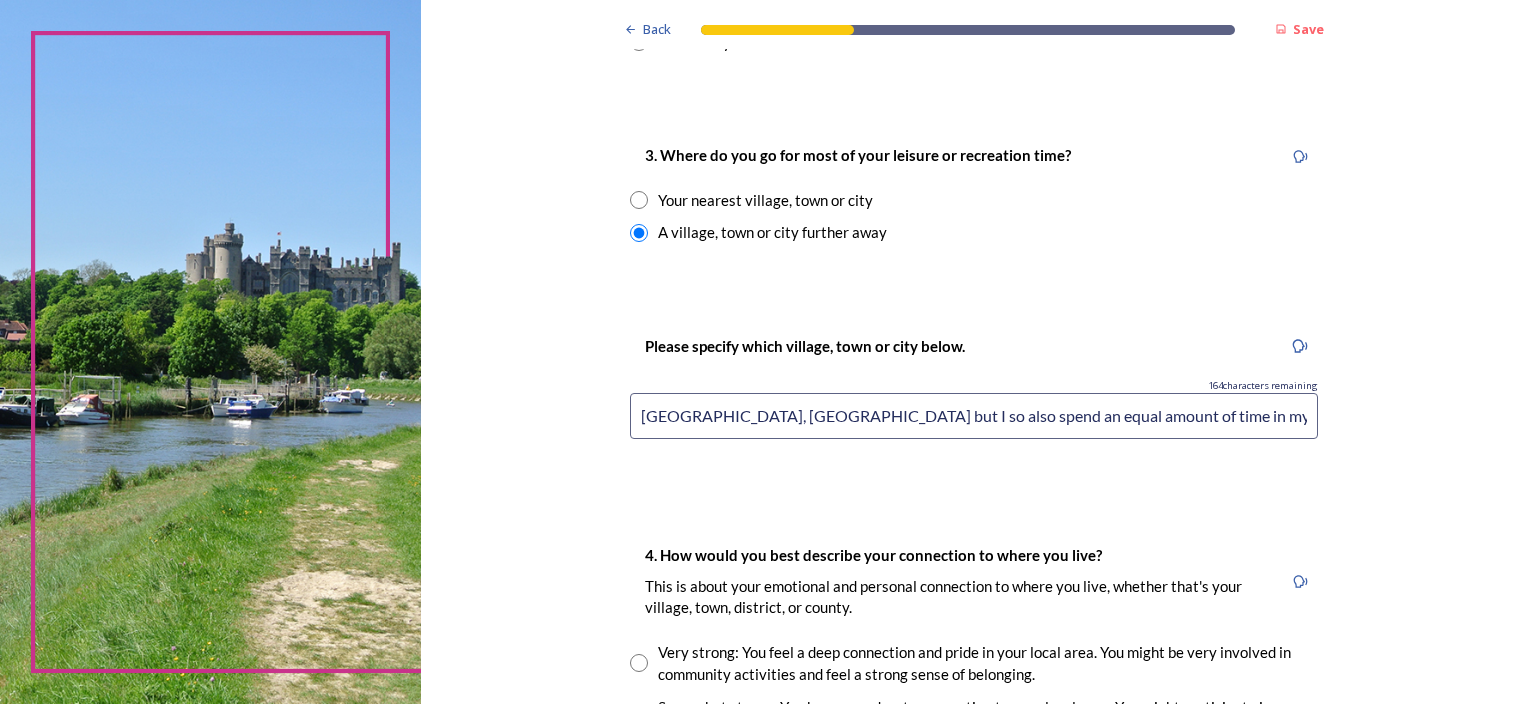 click on "[GEOGRAPHIC_DATA], [GEOGRAPHIC_DATA] but I so also spend an equal amount of time in my own local area" at bounding box center [974, 416] 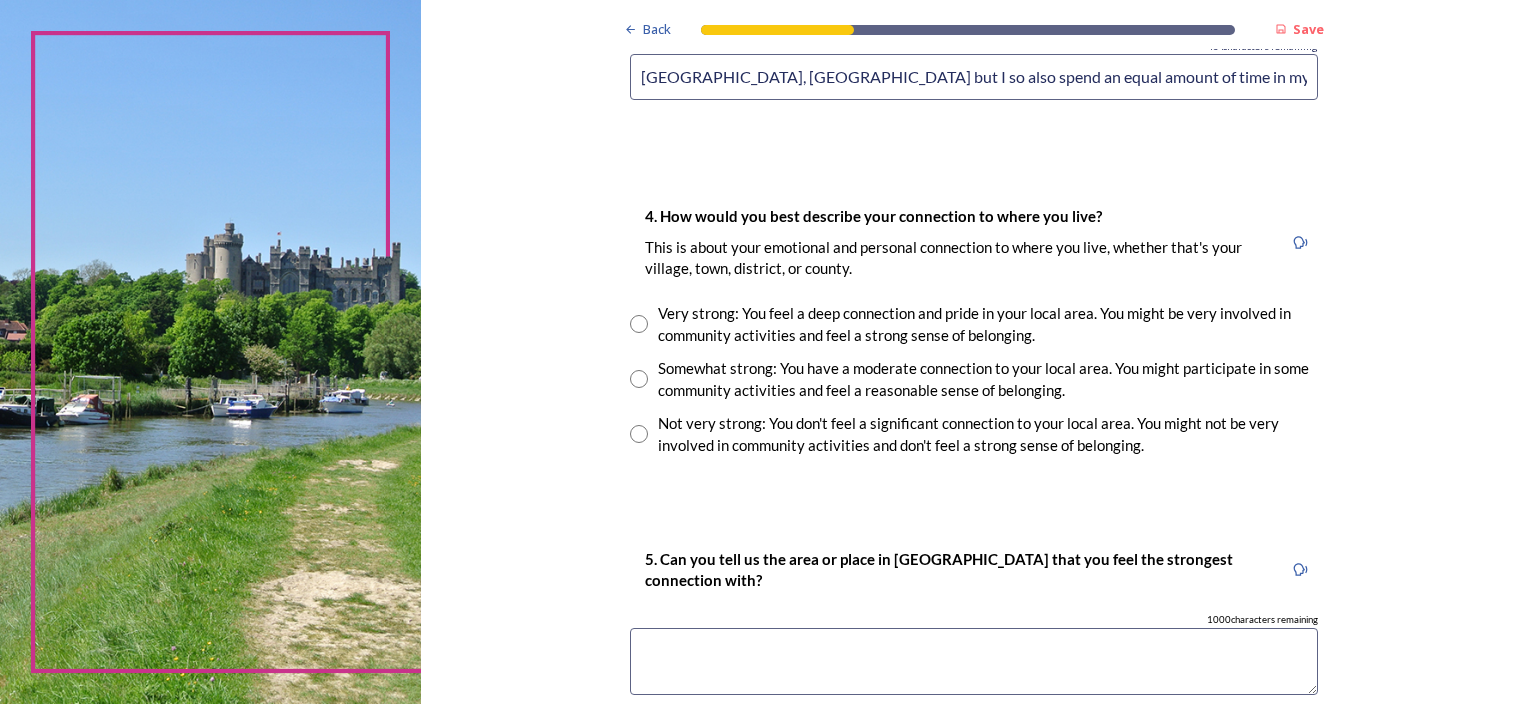 scroll, scrollTop: 1400, scrollLeft: 0, axis: vertical 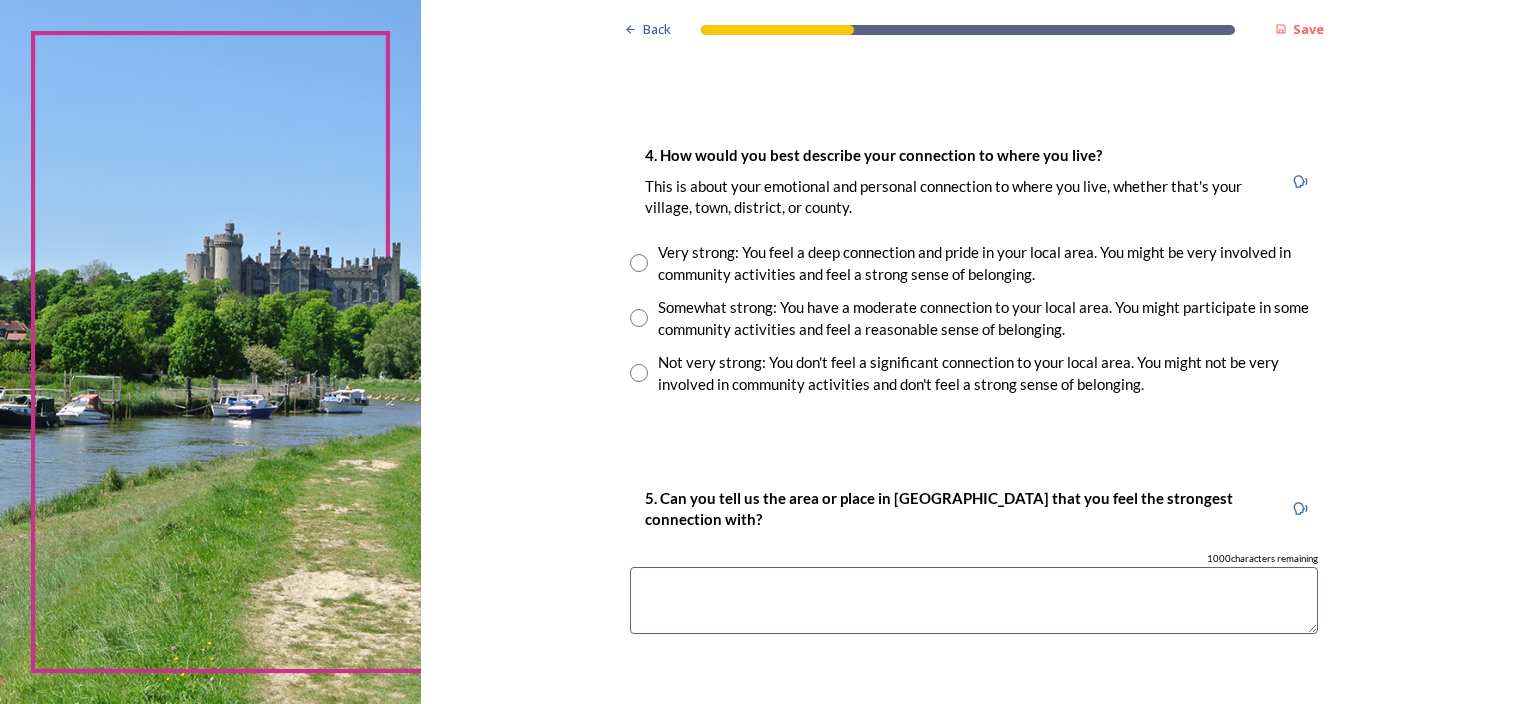 click at bounding box center [639, 263] 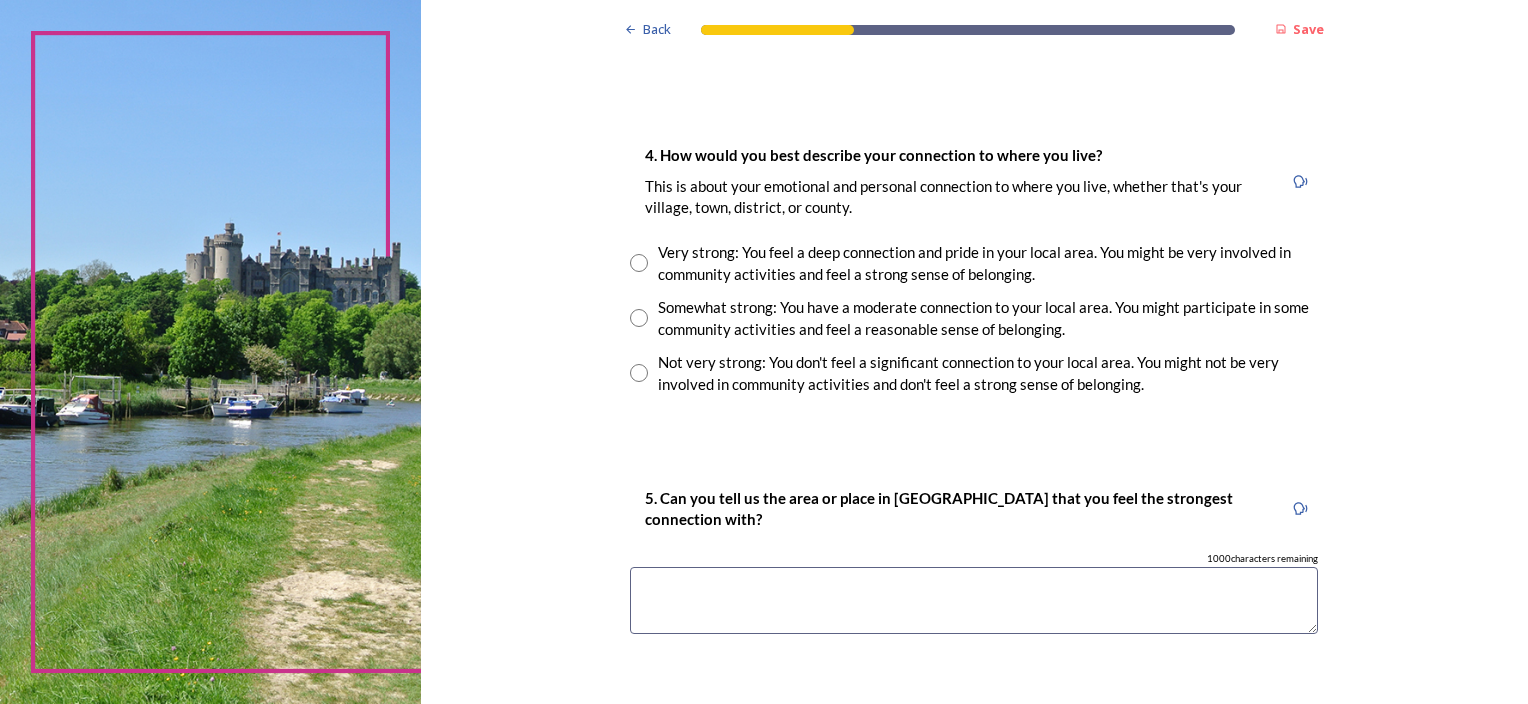 radio on "true" 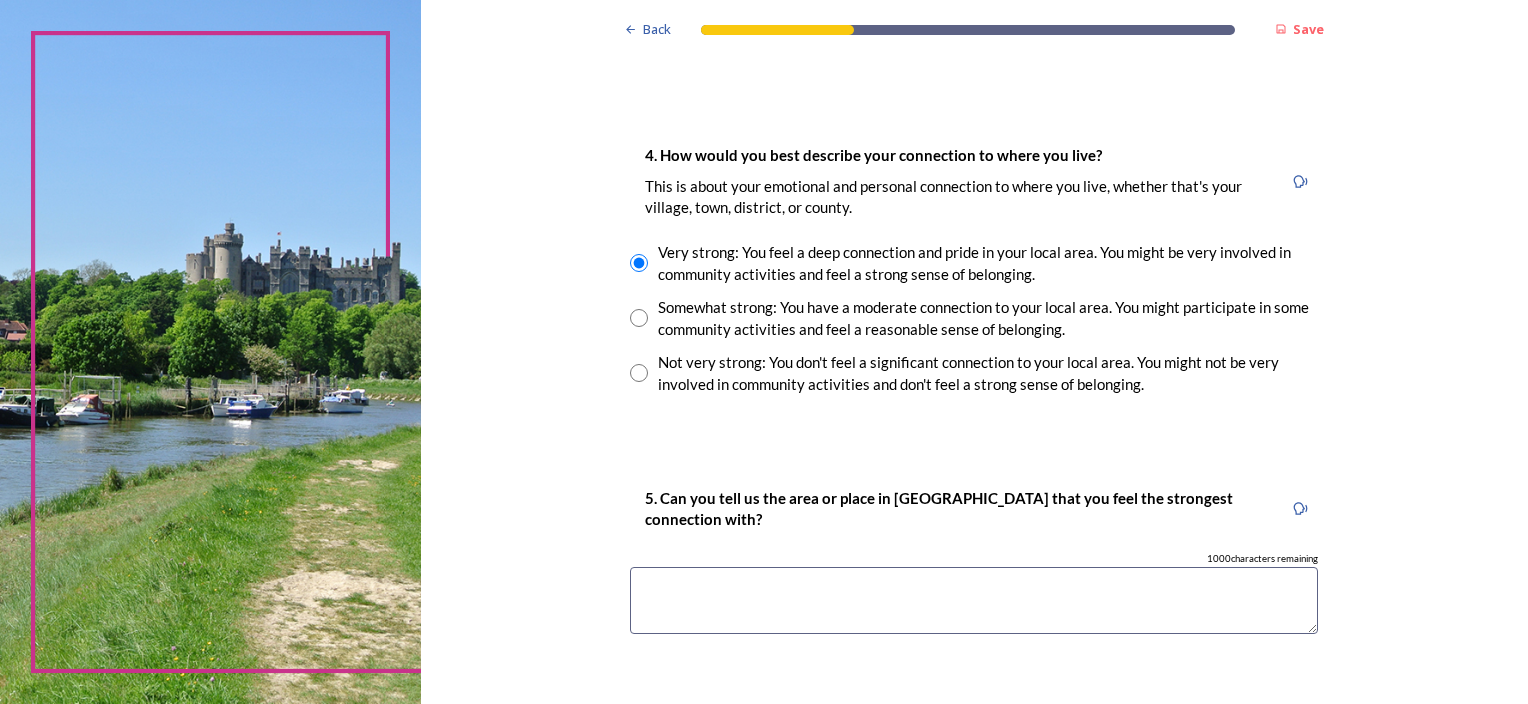 scroll, scrollTop: 1500, scrollLeft: 0, axis: vertical 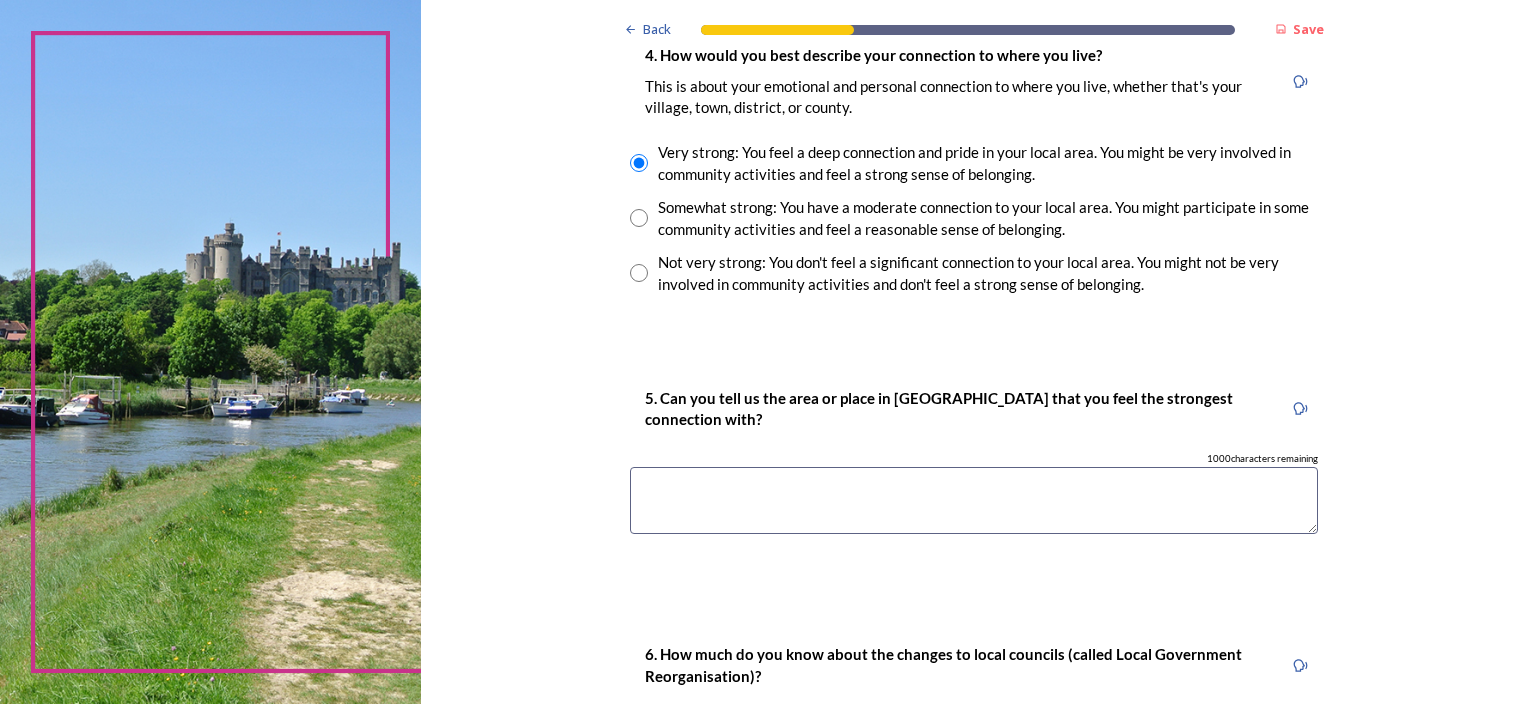 click at bounding box center [974, 500] 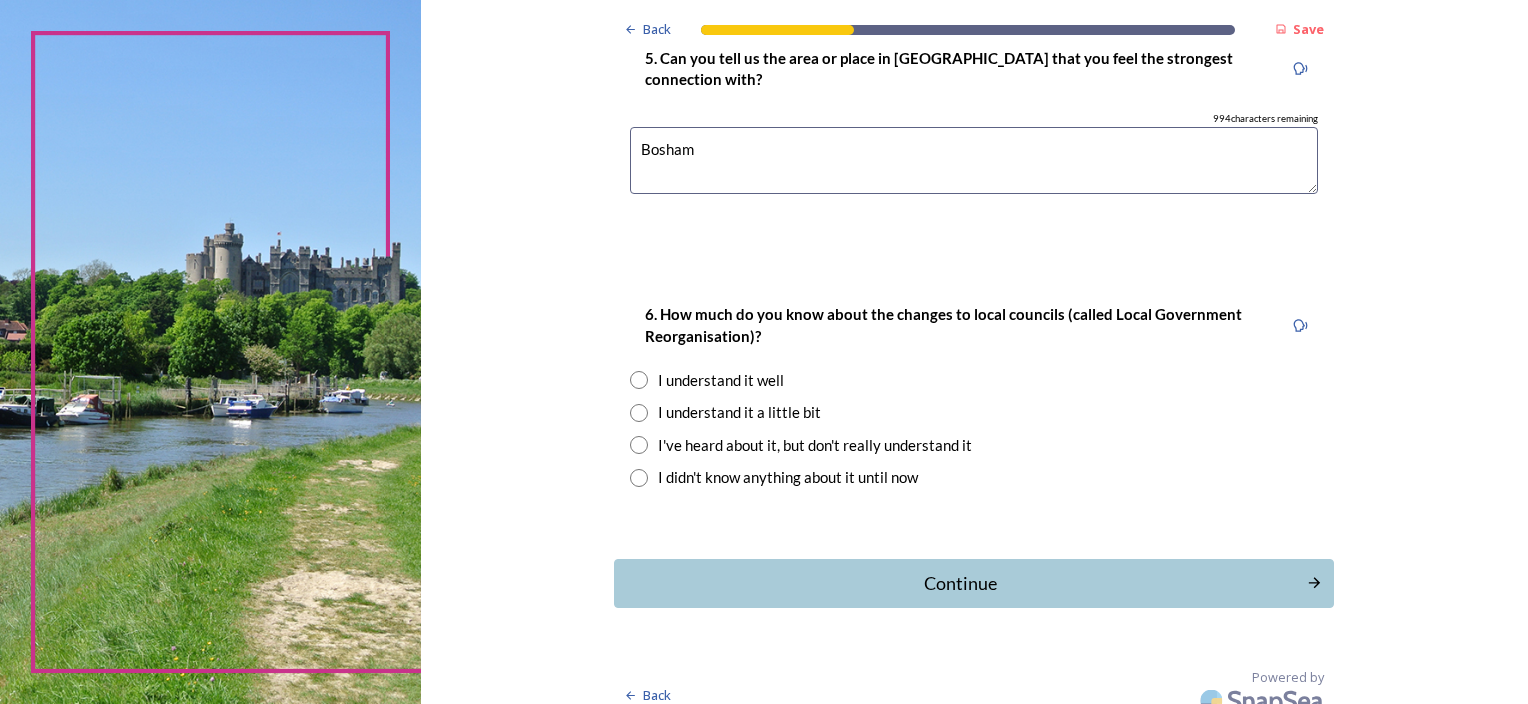 scroll, scrollTop: 1859, scrollLeft: 0, axis: vertical 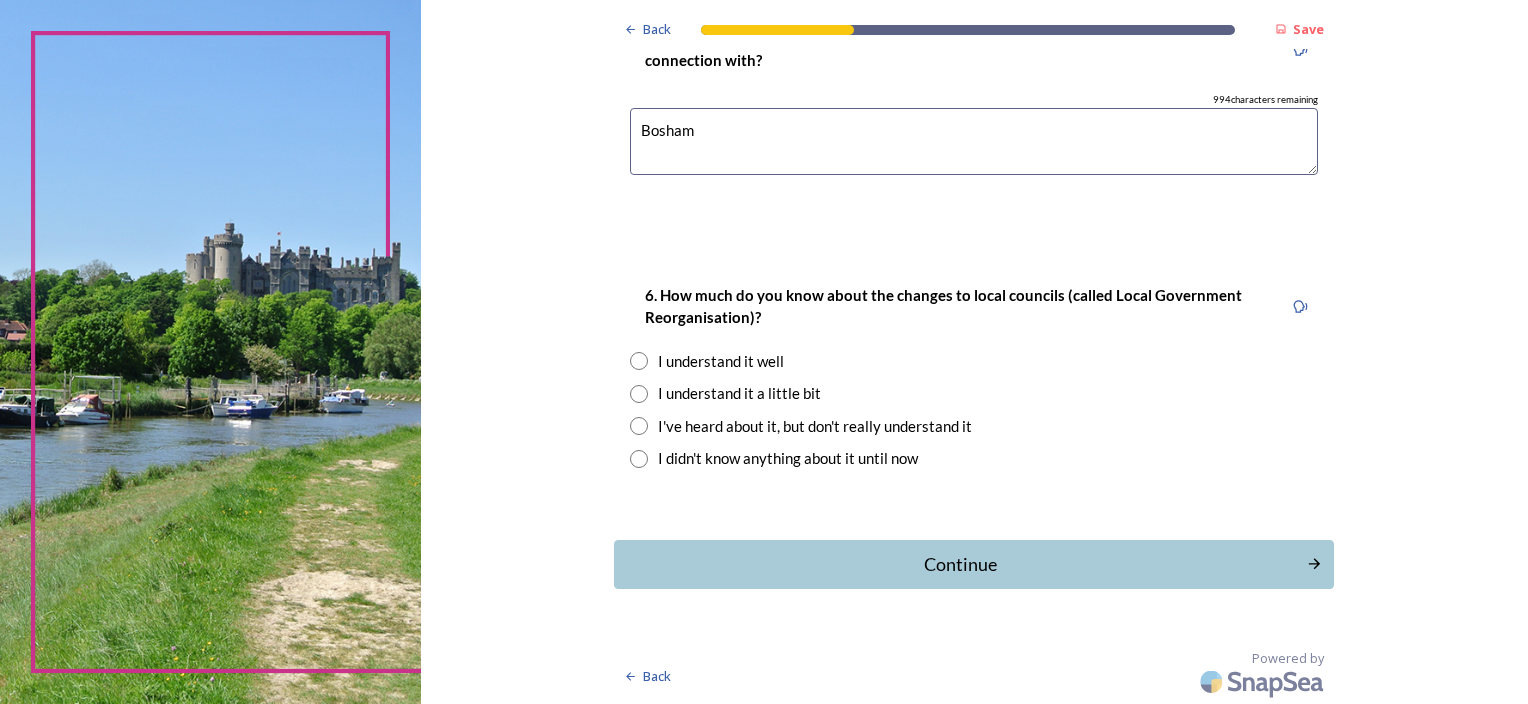 type on "Bosham" 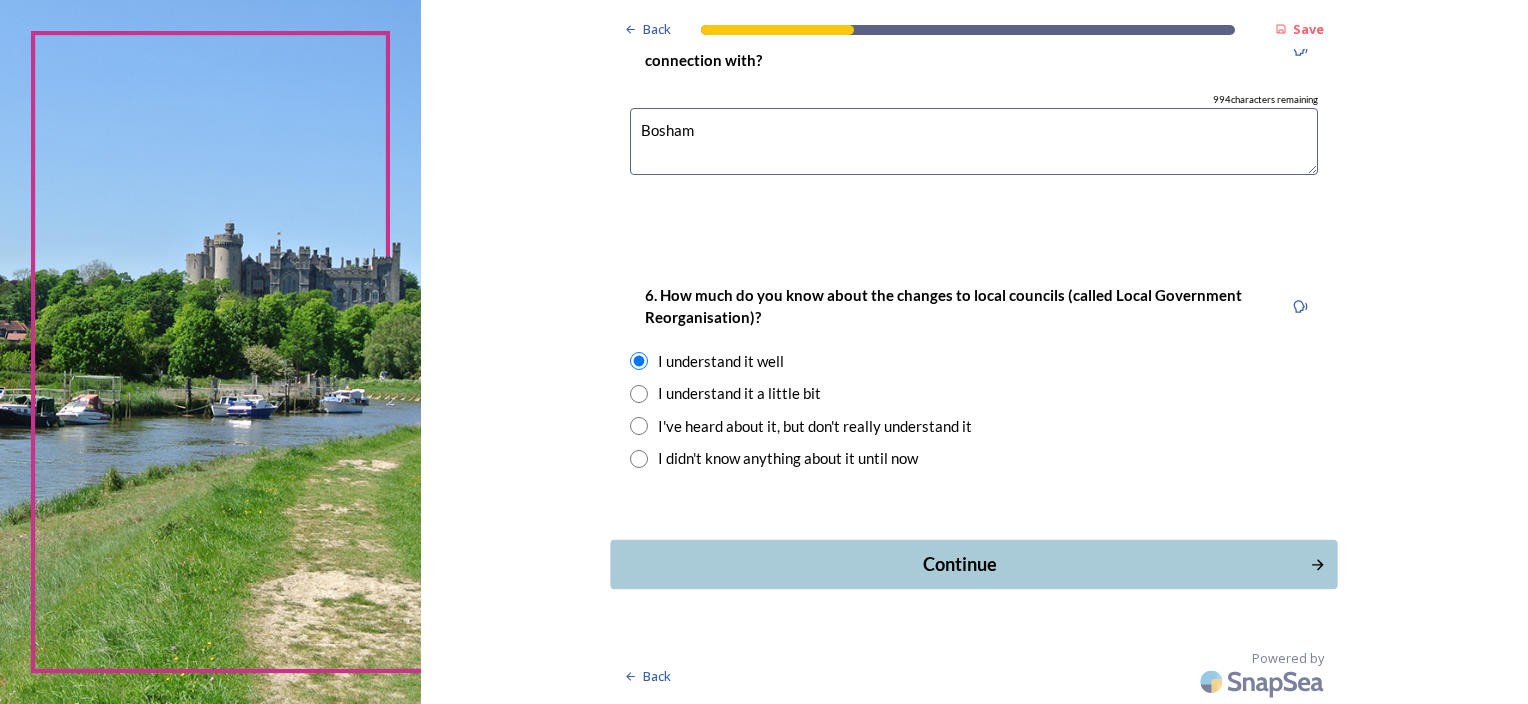 click on "Continue" at bounding box center [960, 564] 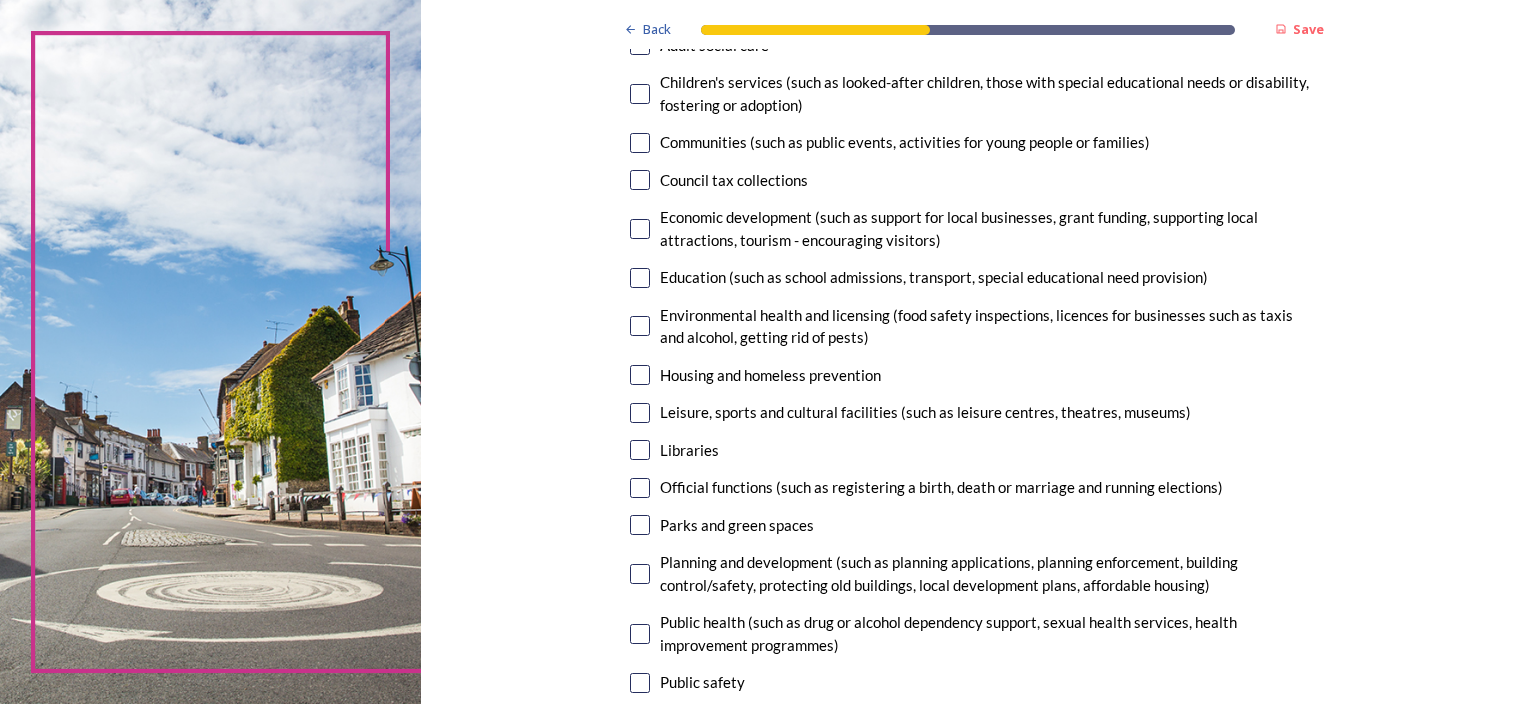 scroll, scrollTop: 300, scrollLeft: 0, axis: vertical 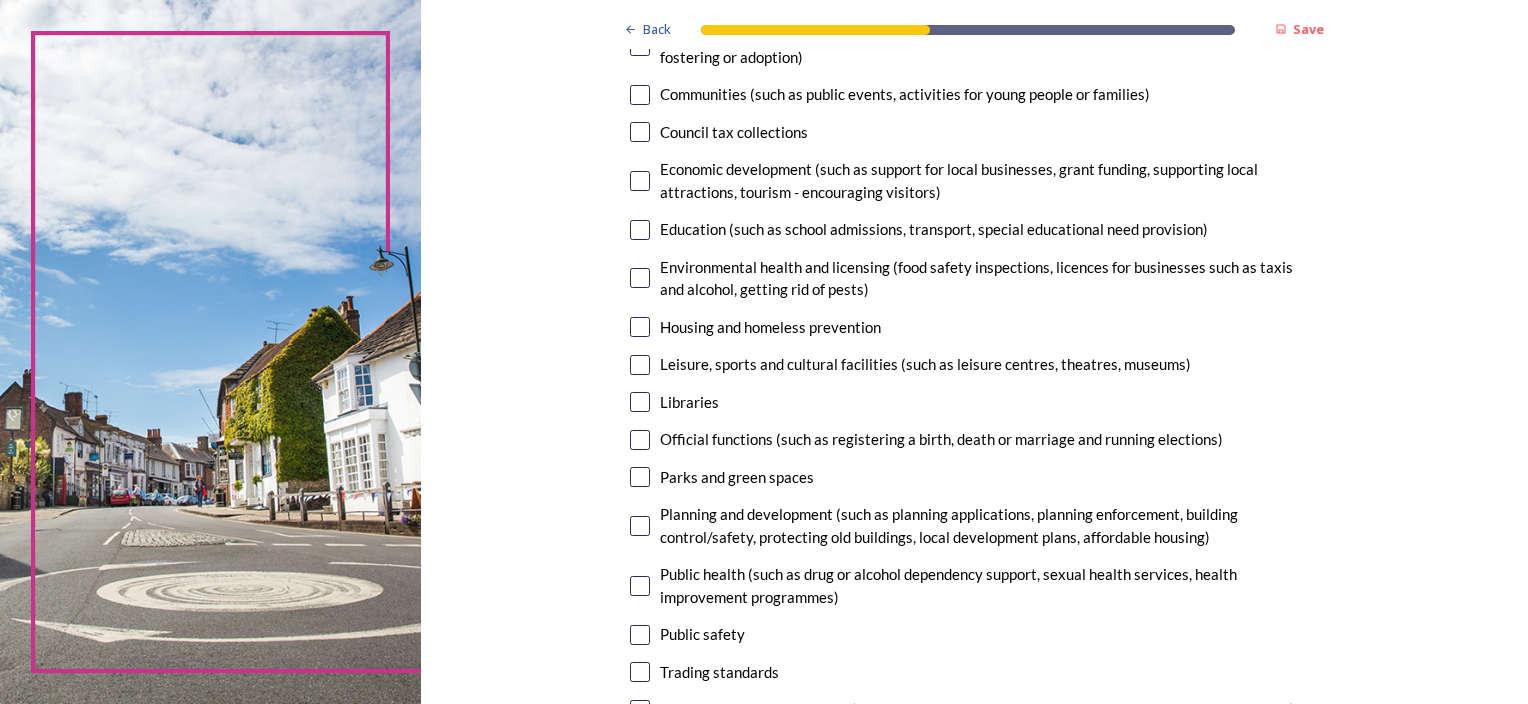 click at bounding box center [640, 327] 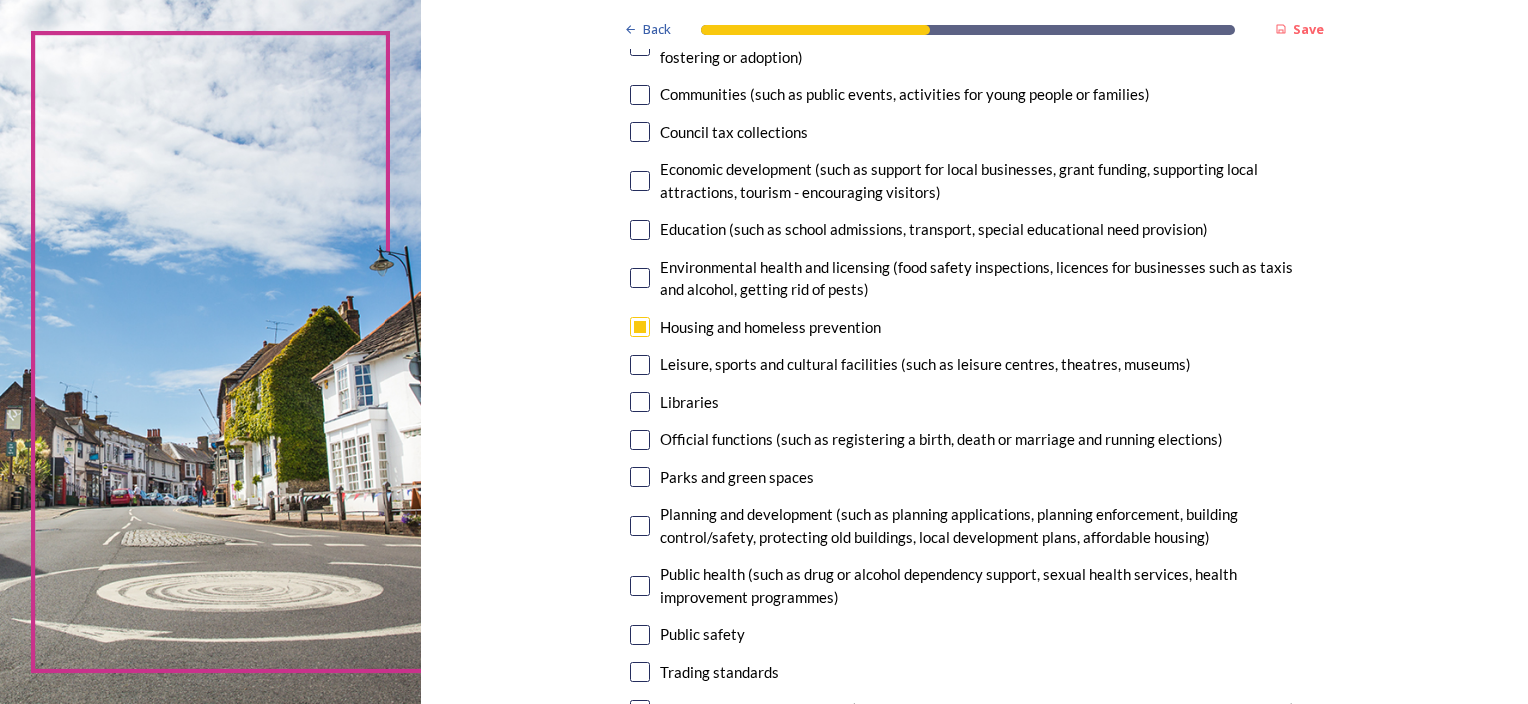 drag, startPoint x: 636, startPoint y: 478, endPoint x: 756, endPoint y: 477, distance: 120.004166 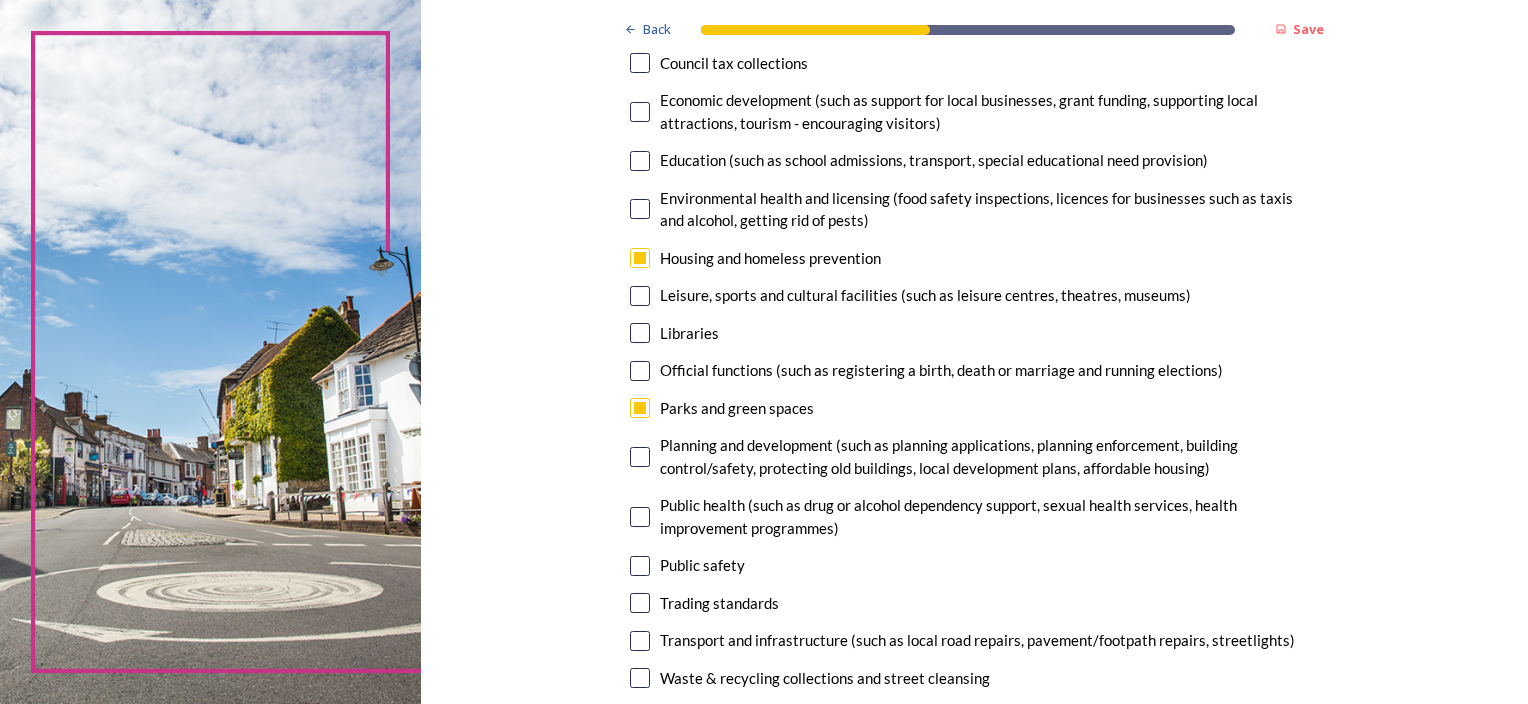 scroll, scrollTop: 400, scrollLeft: 0, axis: vertical 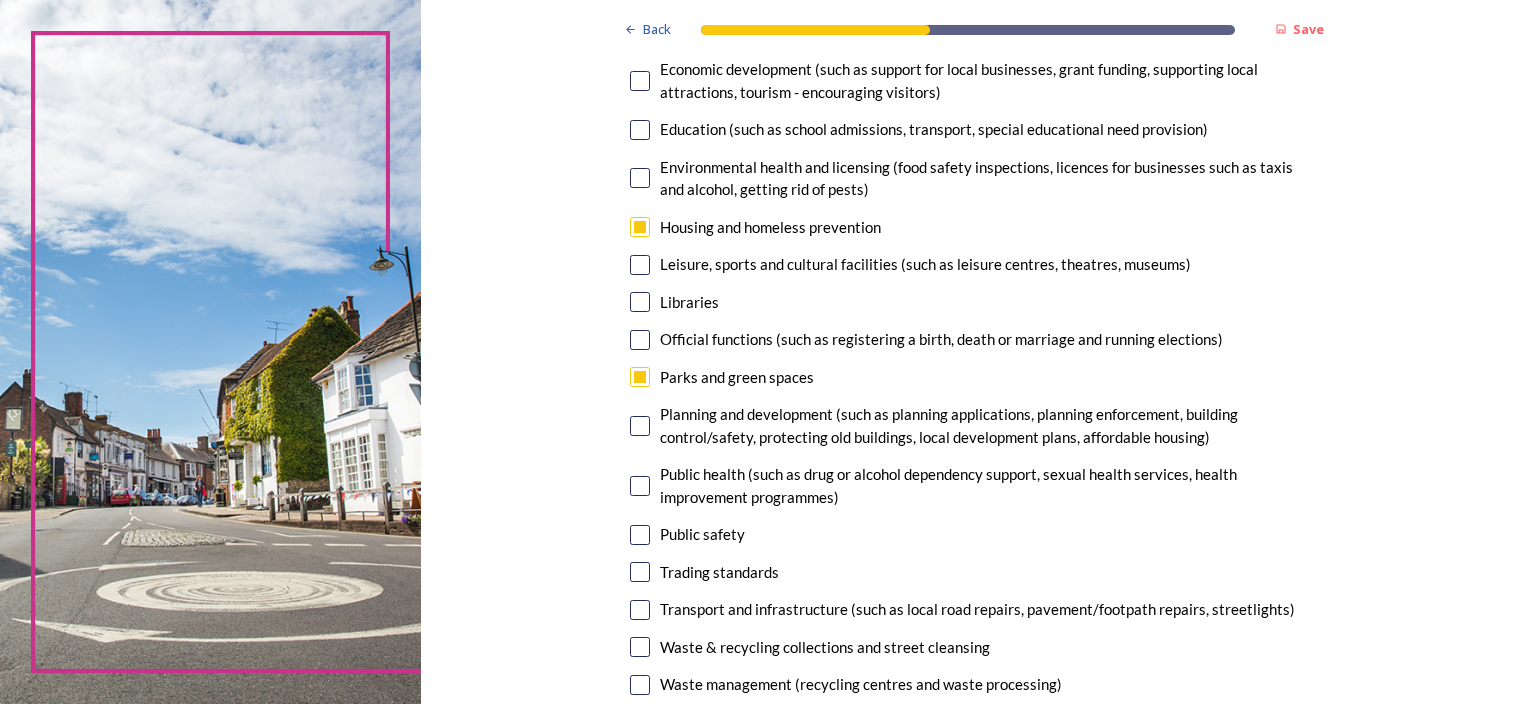 drag, startPoint x: 638, startPoint y: 604, endPoint x: 697, endPoint y: 604, distance: 59 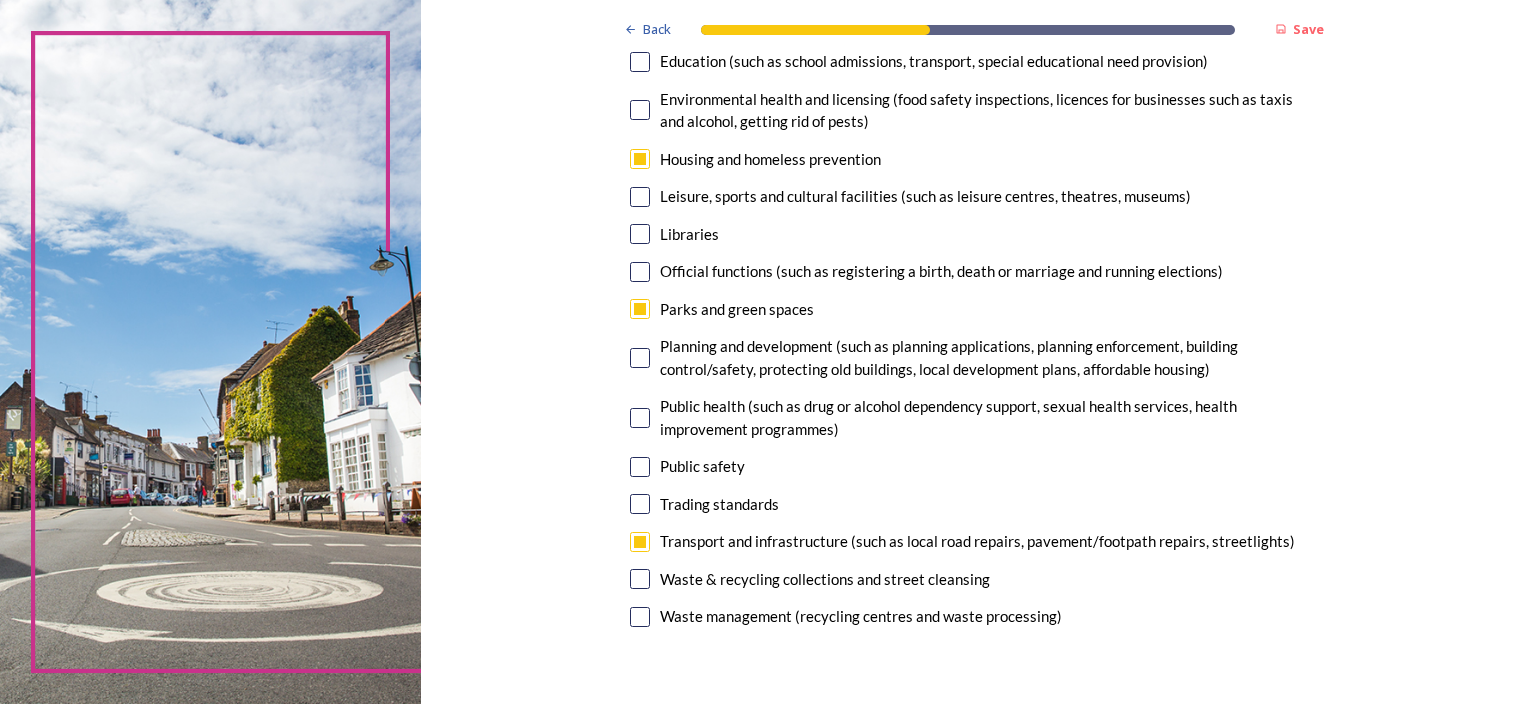 scroll, scrollTop: 500, scrollLeft: 0, axis: vertical 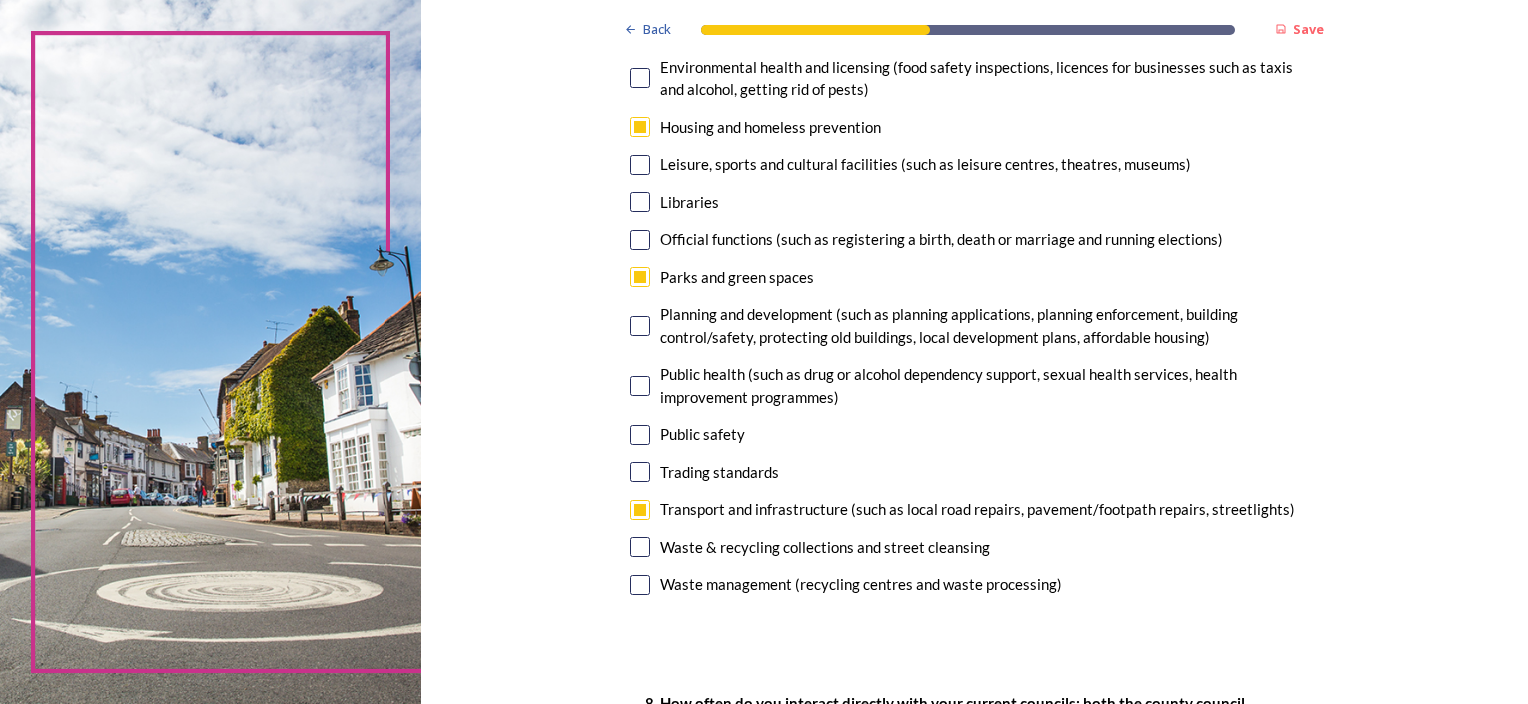 click at bounding box center (640, 165) 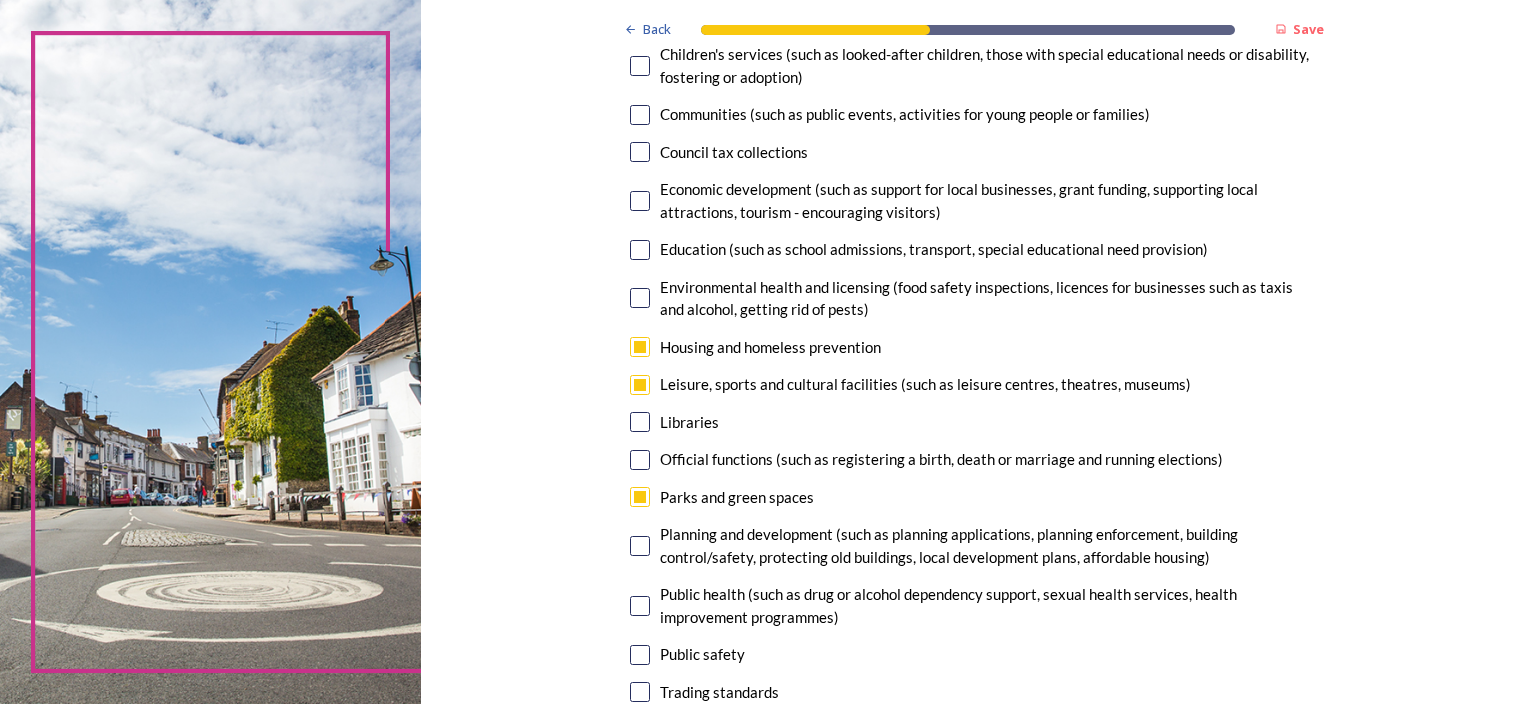 scroll, scrollTop: 300, scrollLeft: 0, axis: vertical 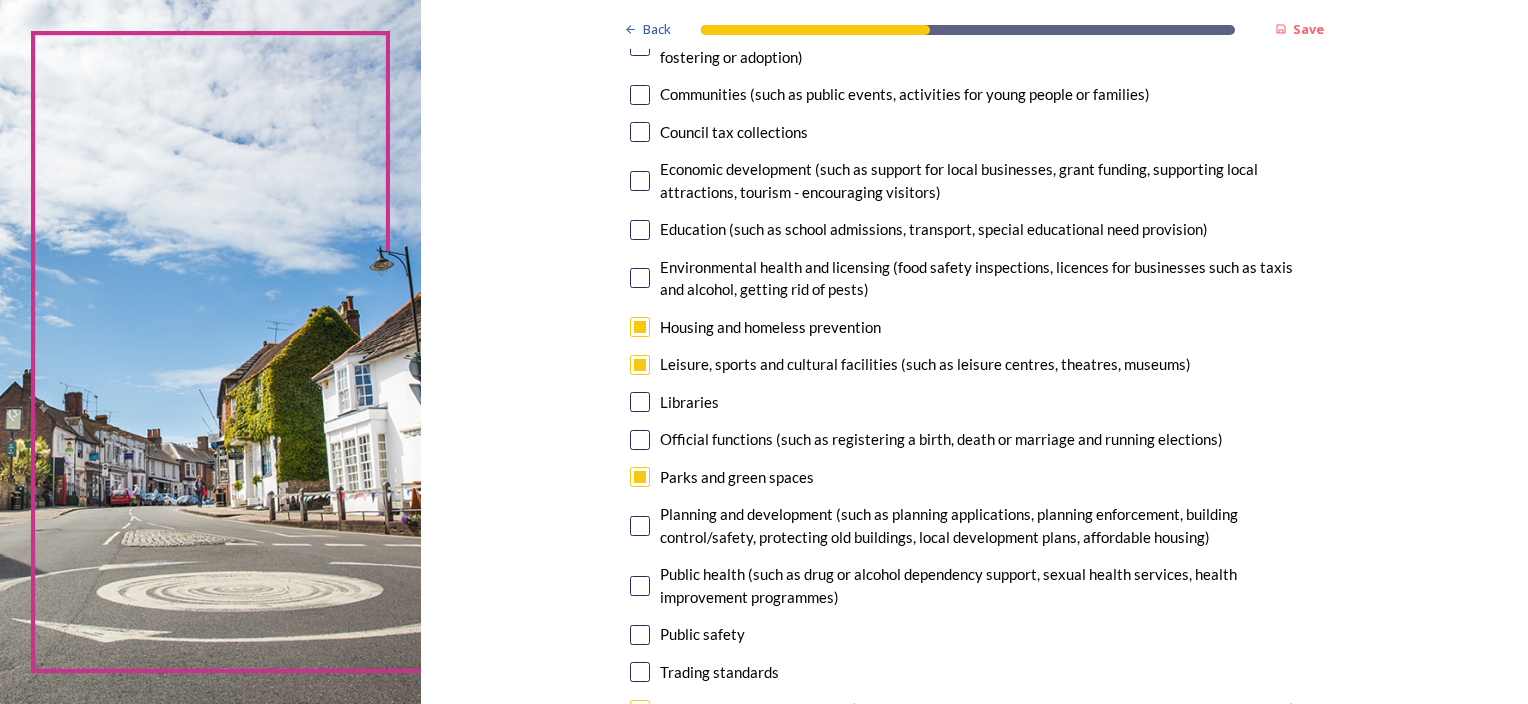 click at bounding box center [640, 526] 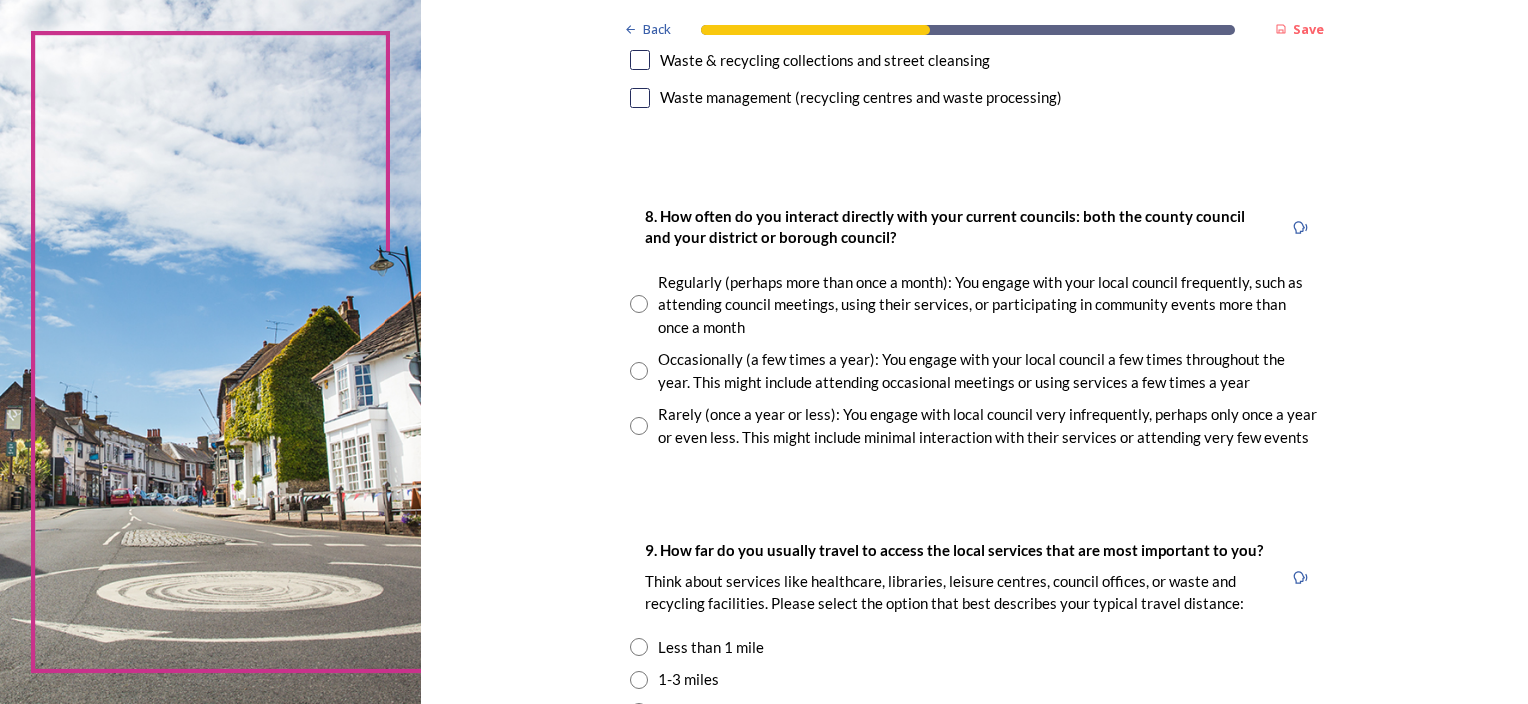 scroll, scrollTop: 1000, scrollLeft: 0, axis: vertical 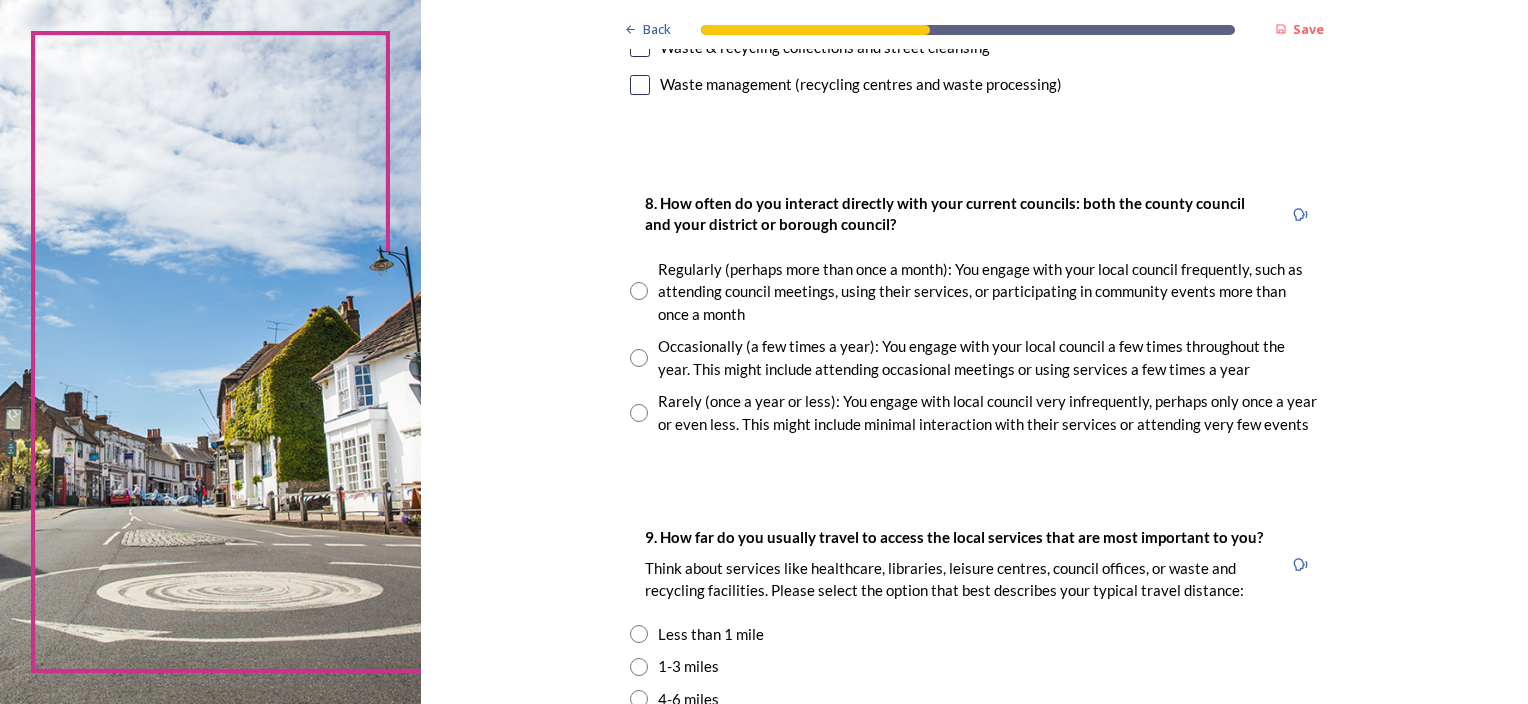 click at bounding box center [639, 291] 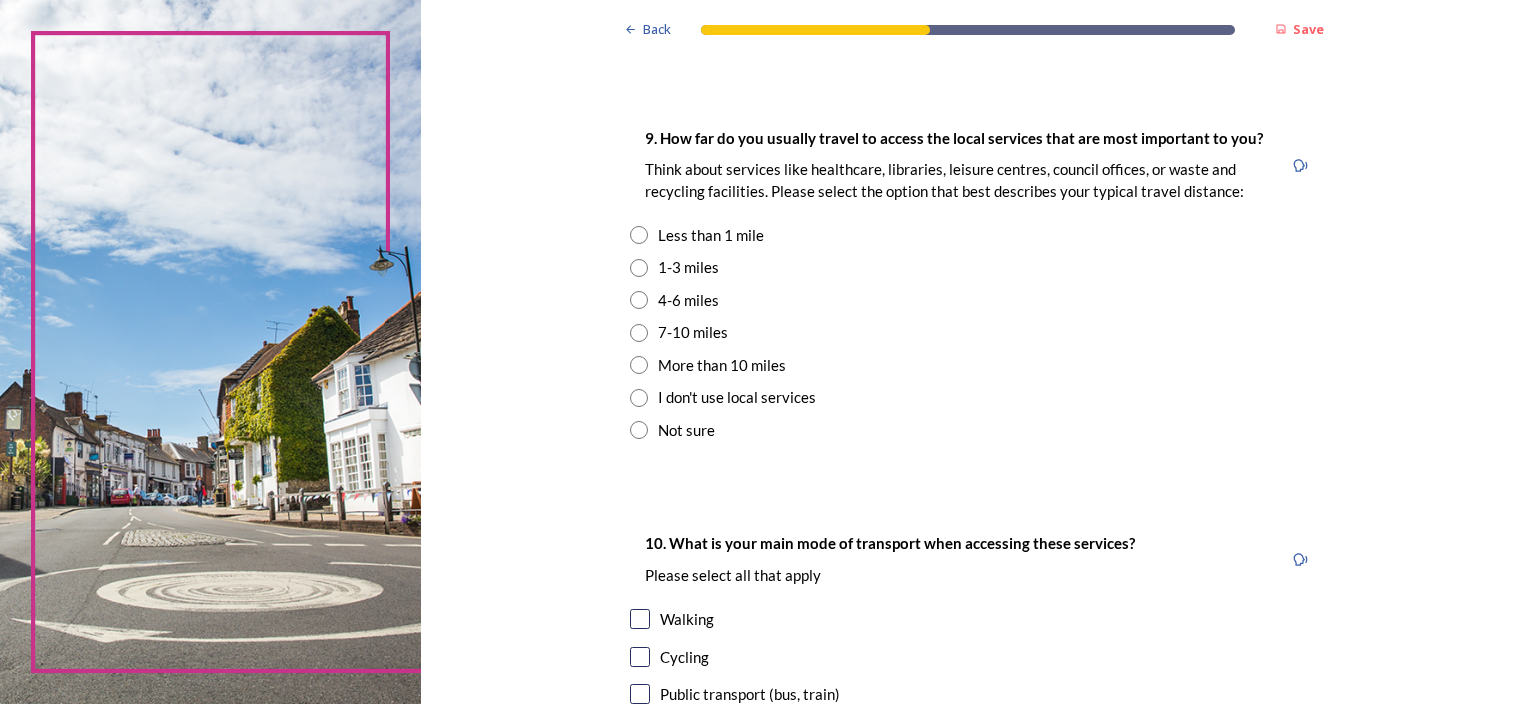 scroll, scrollTop: 1400, scrollLeft: 0, axis: vertical 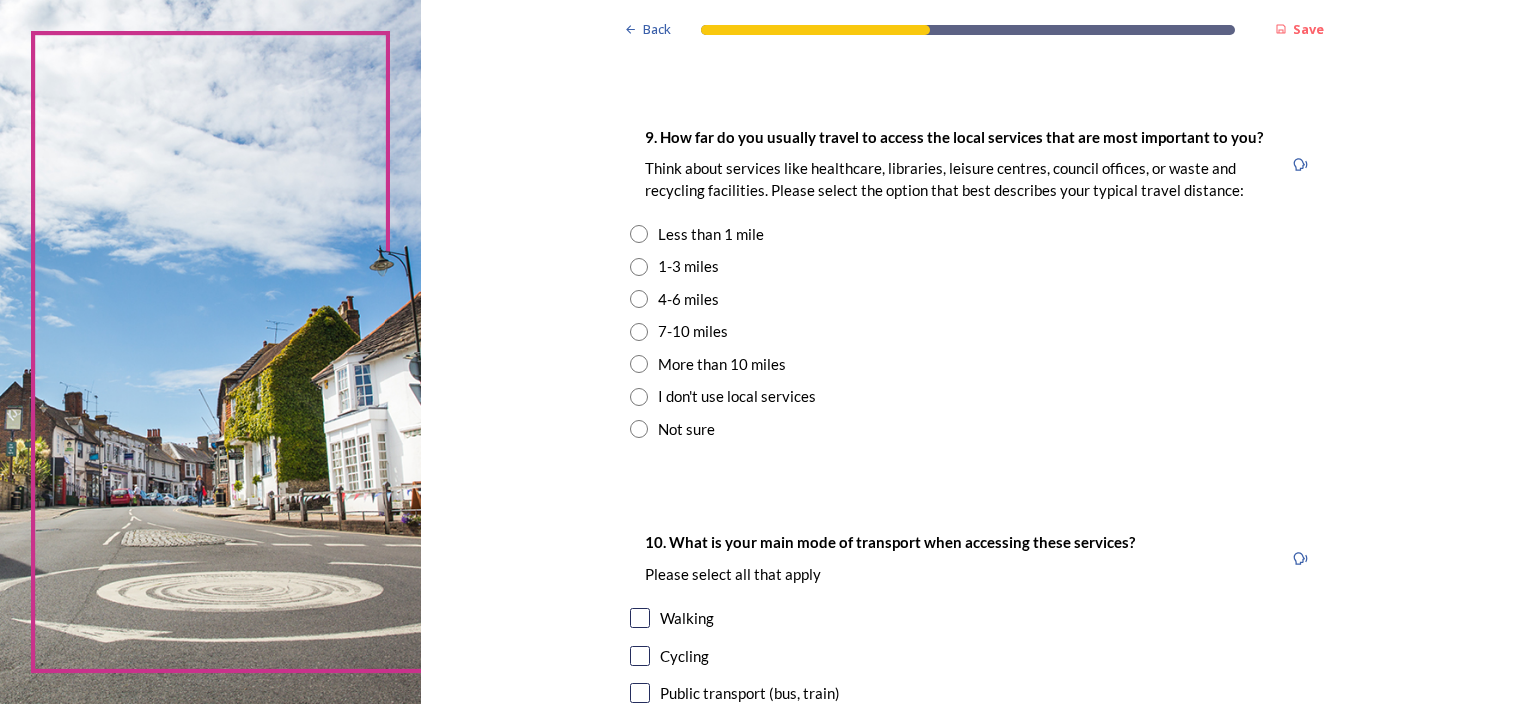 drag, startPoint x: 632, startPoint y: 260, endPoint x: 857, endPoint y: 276, distance: 225.56818 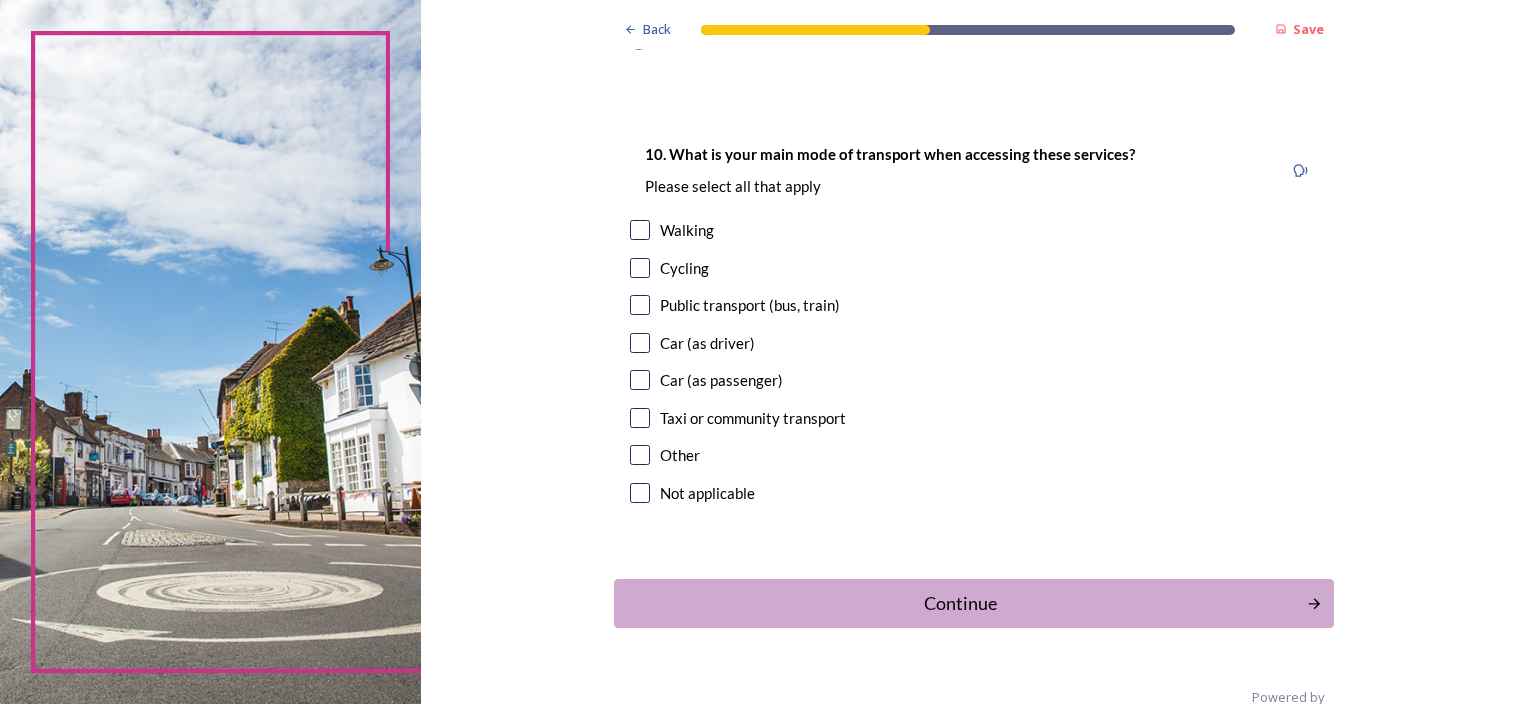 scroll, scrollTop: 1800, scrollLeft: 0, axis: vertical 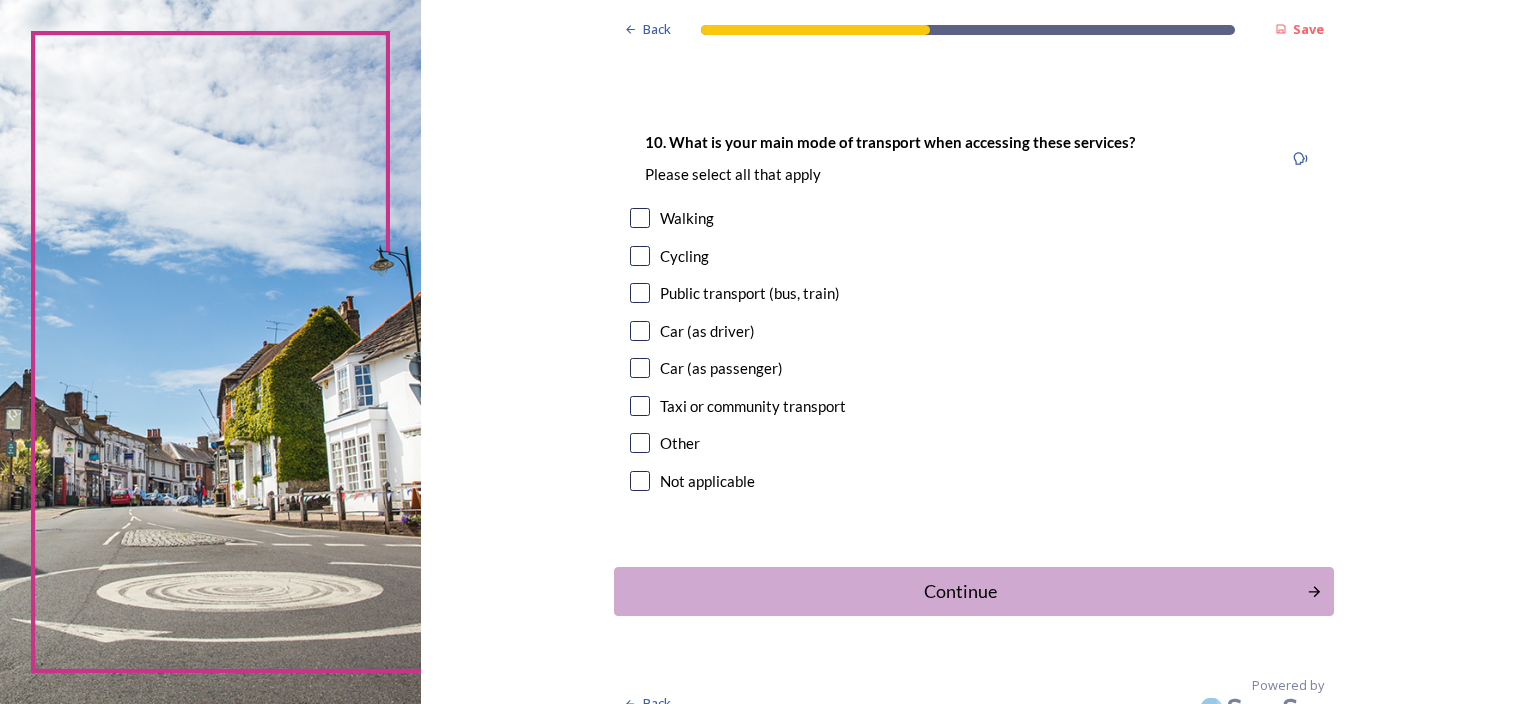click at bounding box center (640, 293) 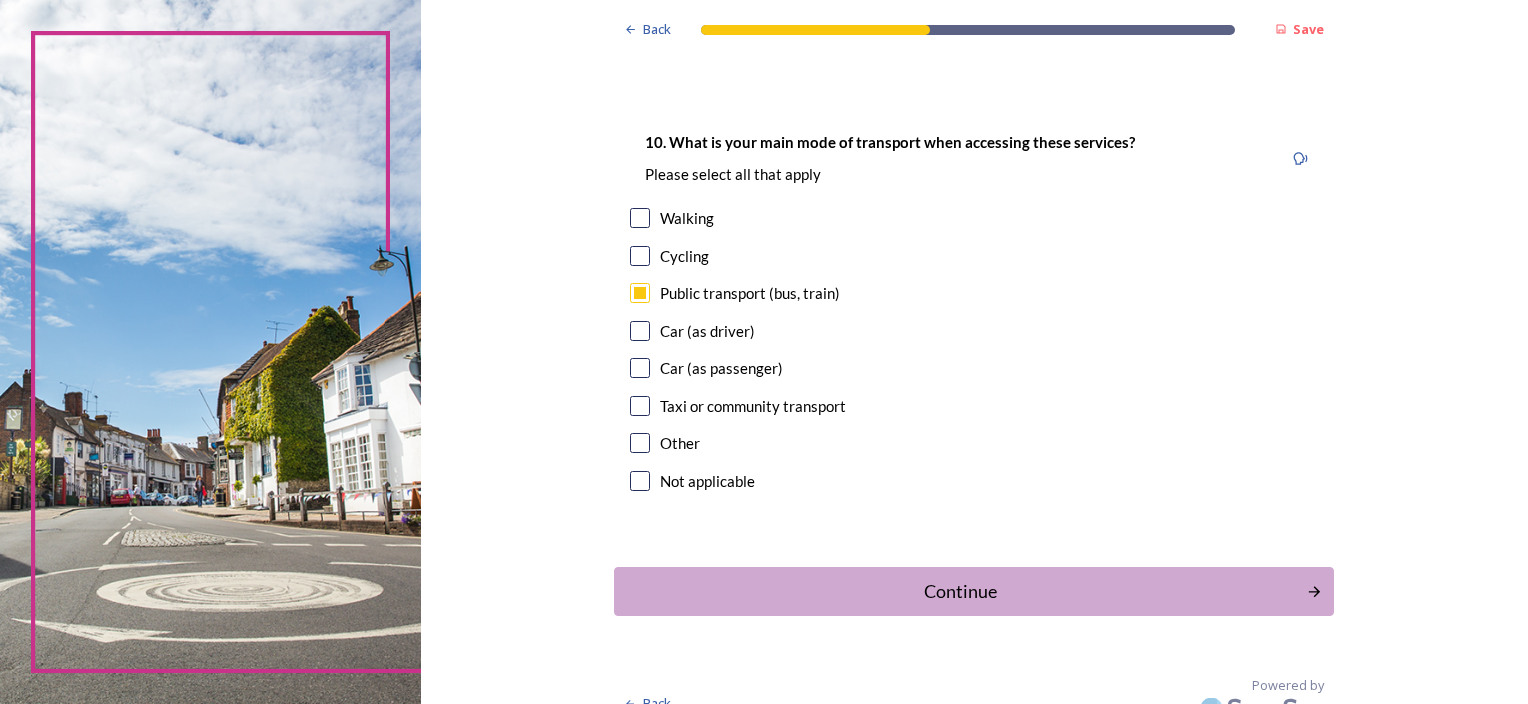 click at bounding box center [640, 331] 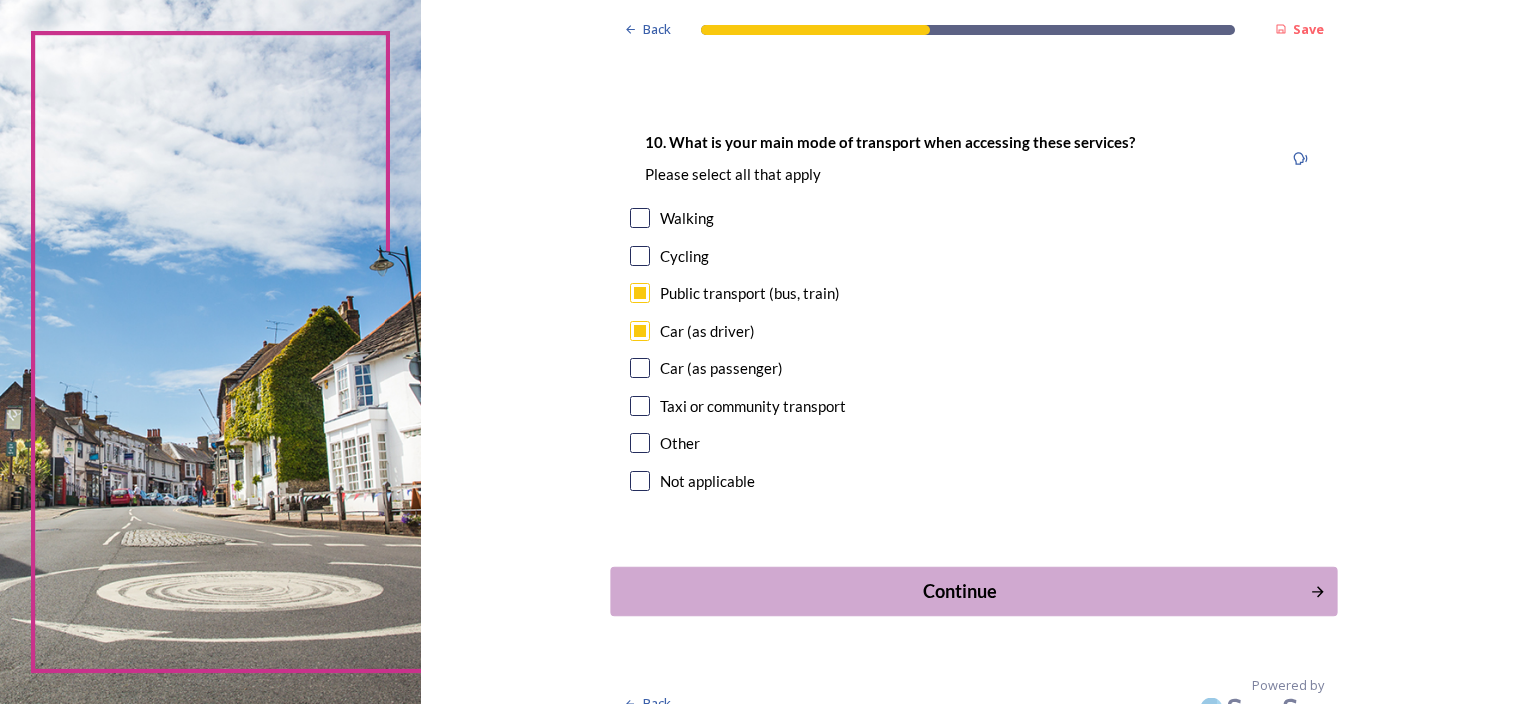 click on "Continue" at bounding box center [960, 591] 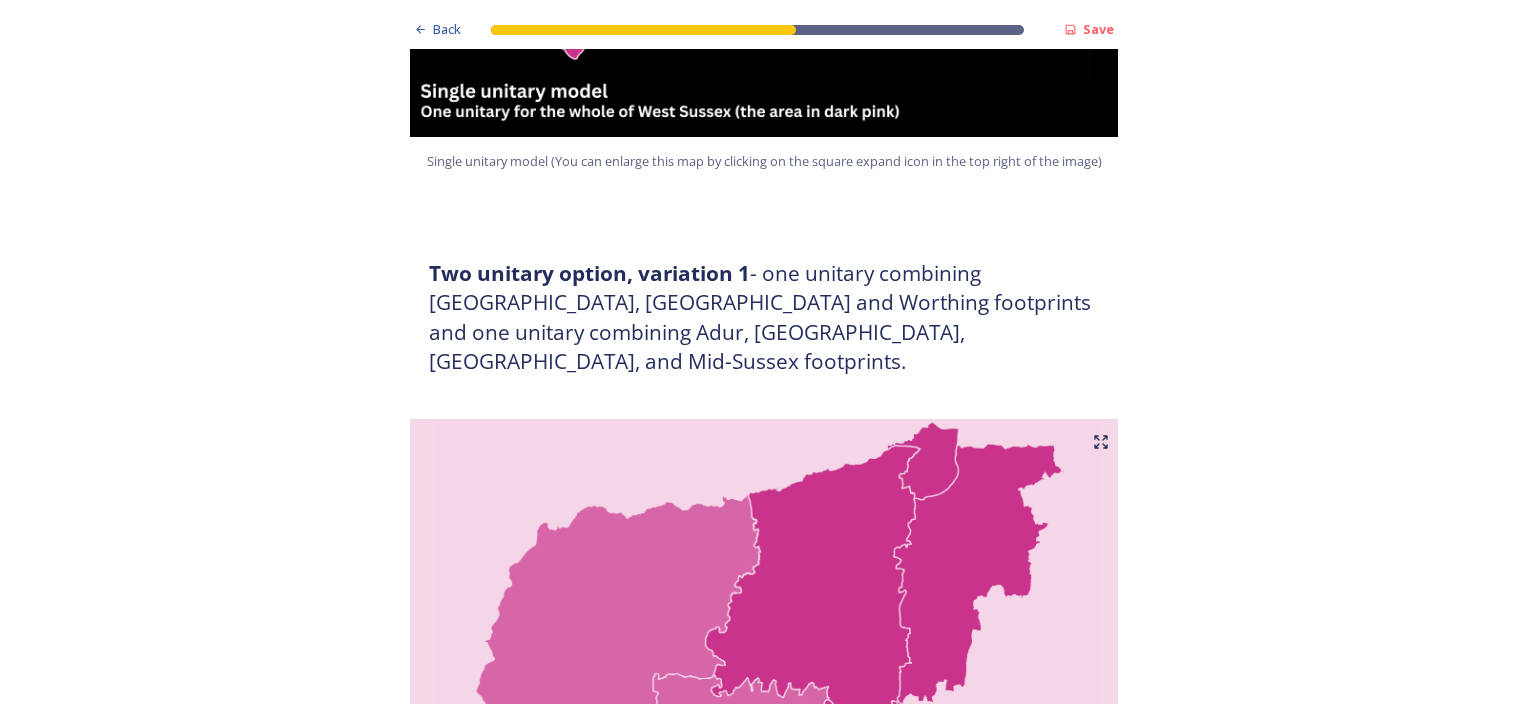 scroll, scrollTop: 1100, scrollLeft: 0, axis: vertical 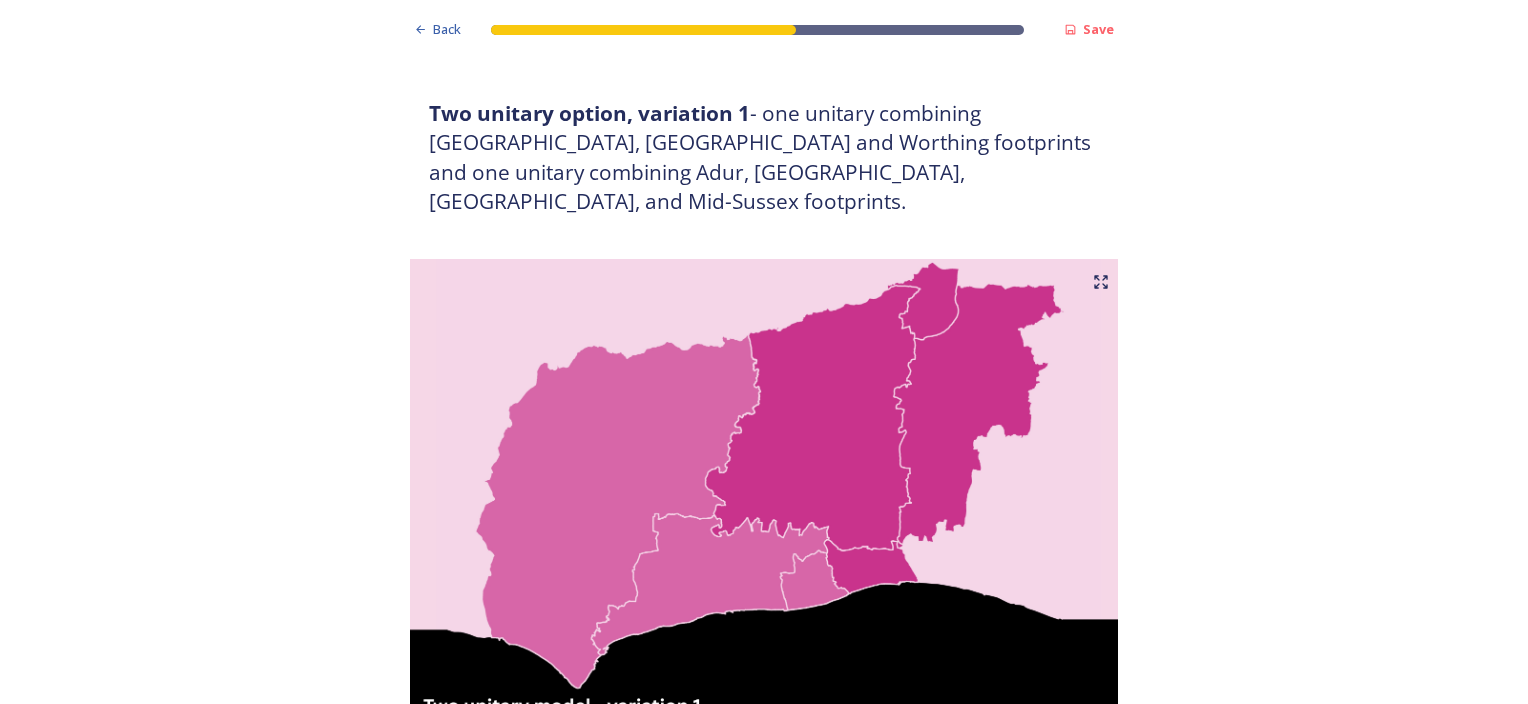 click 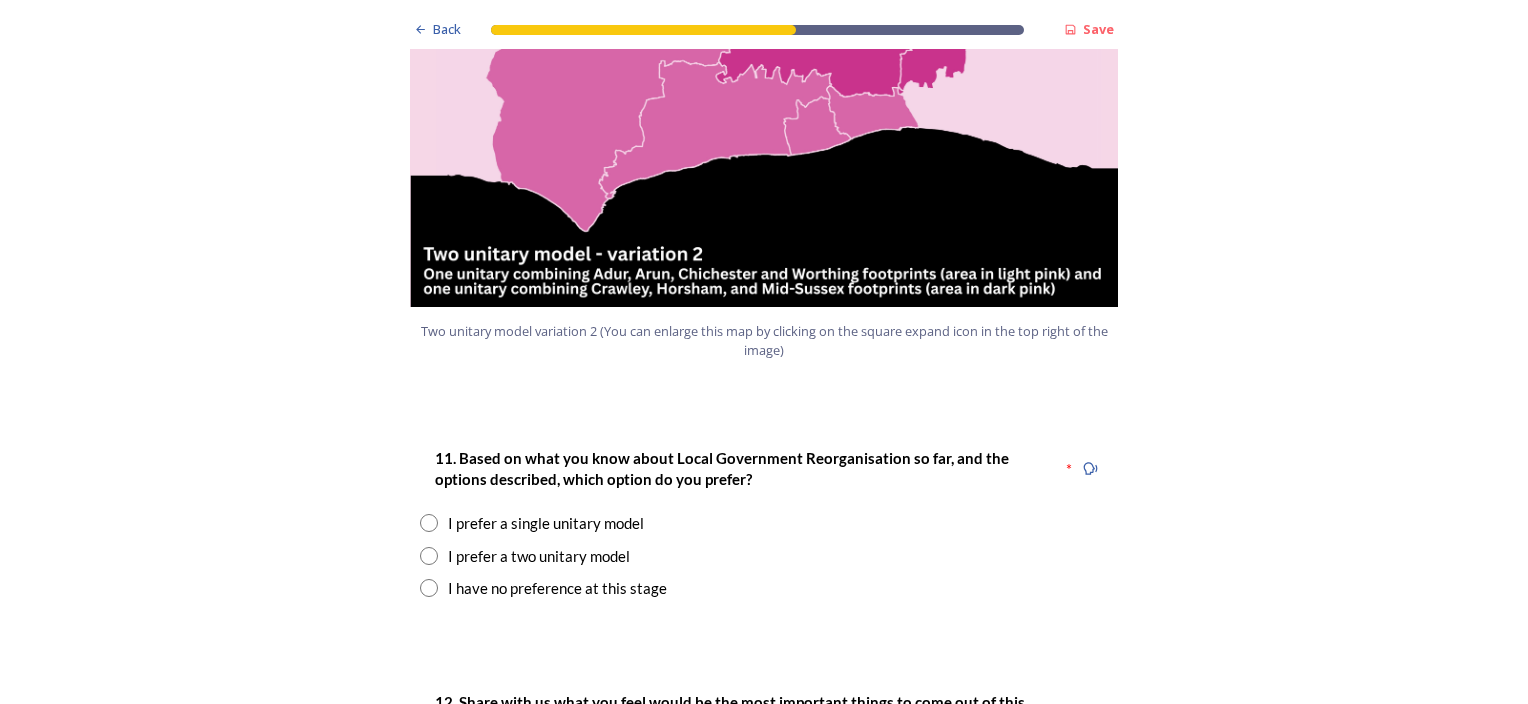 scroll, scrollTop: 2400, scrollLeft: 0, axis: vertical 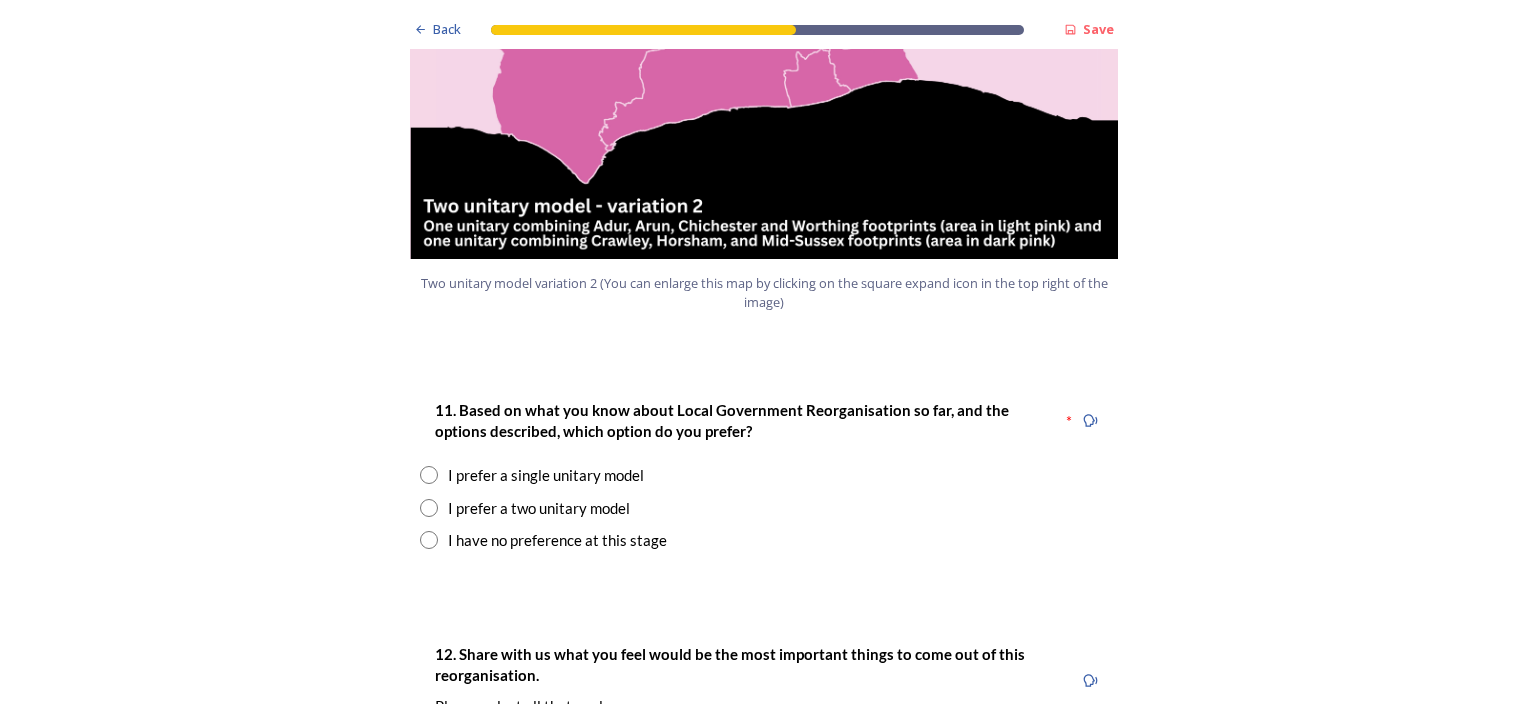 click at bounding box center [429, 508] 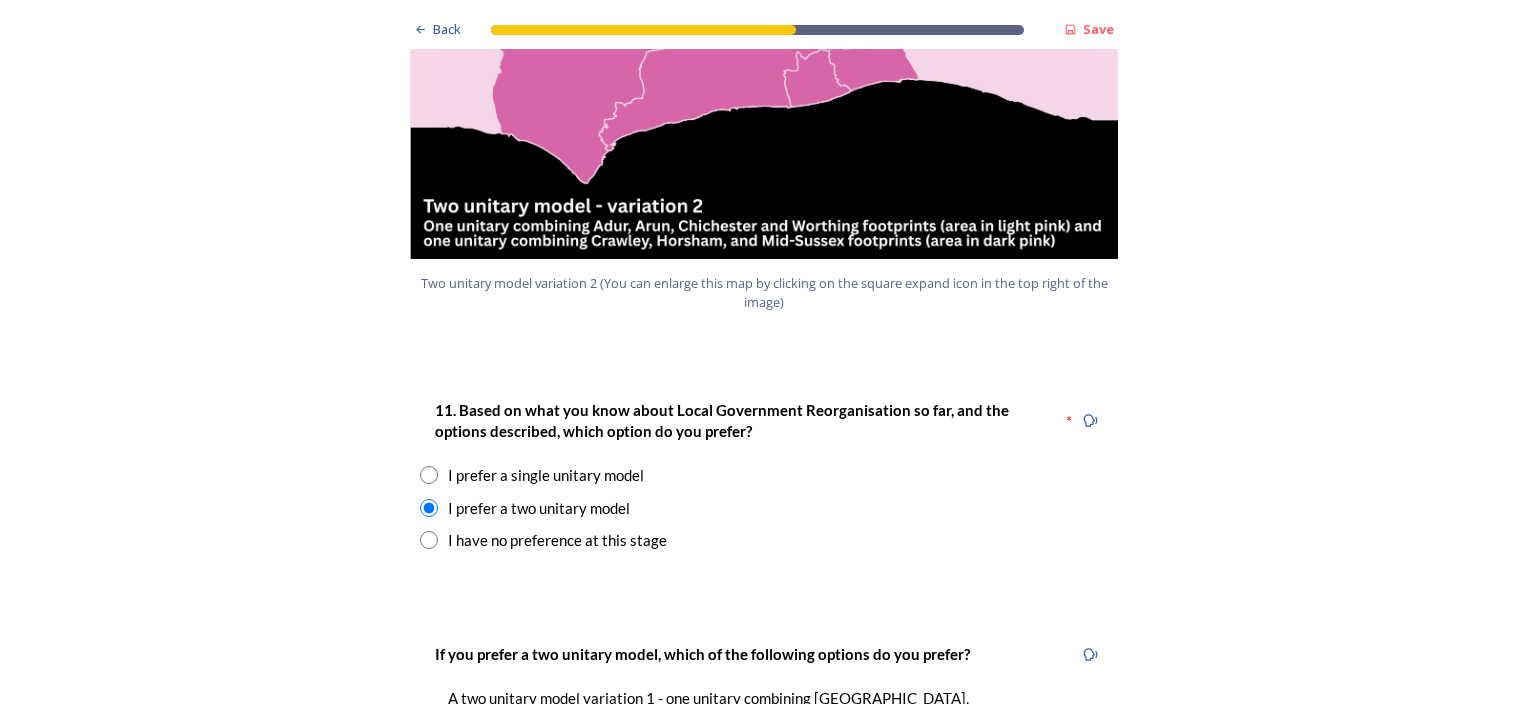 scroll, scrollTop: 2600, scrollLeft: 0, axis: vertical 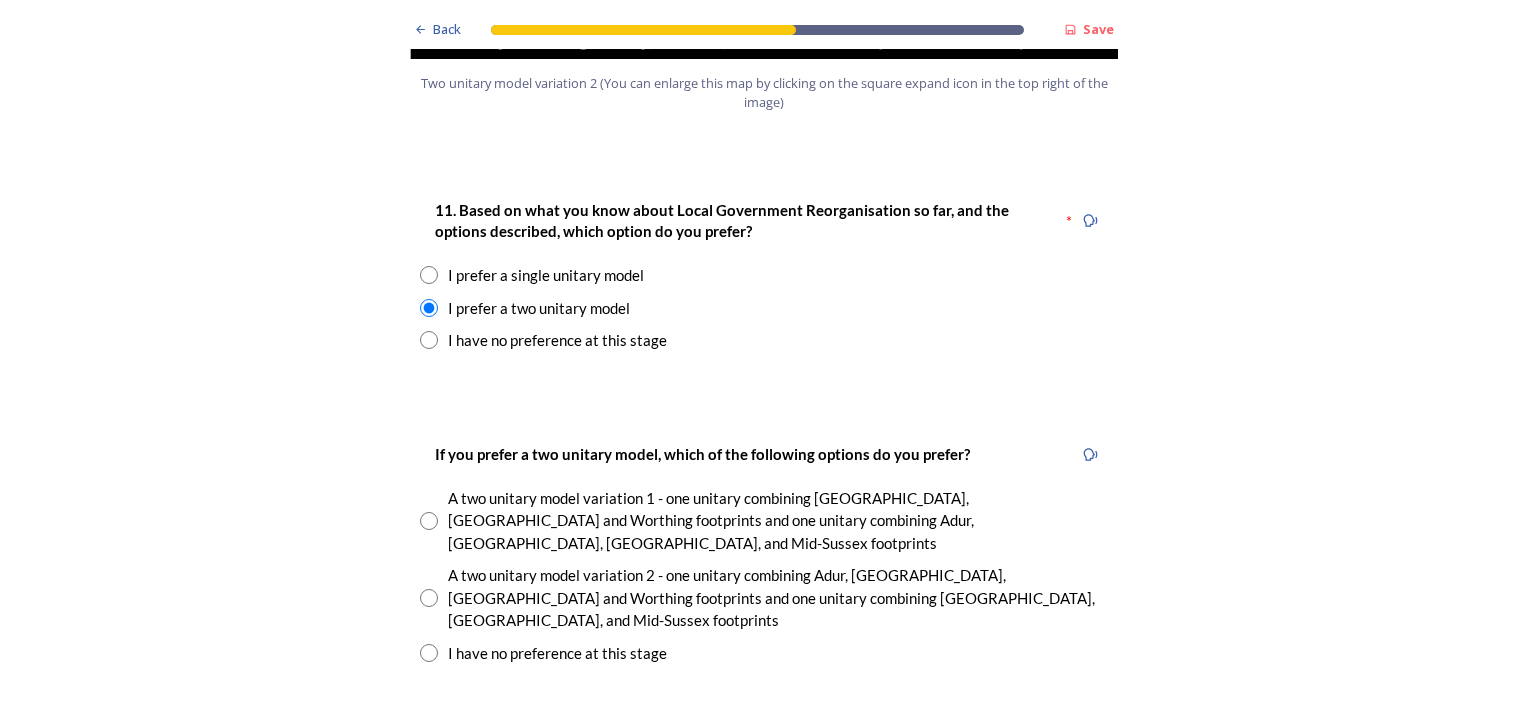 click at bounding box center [429, 521] 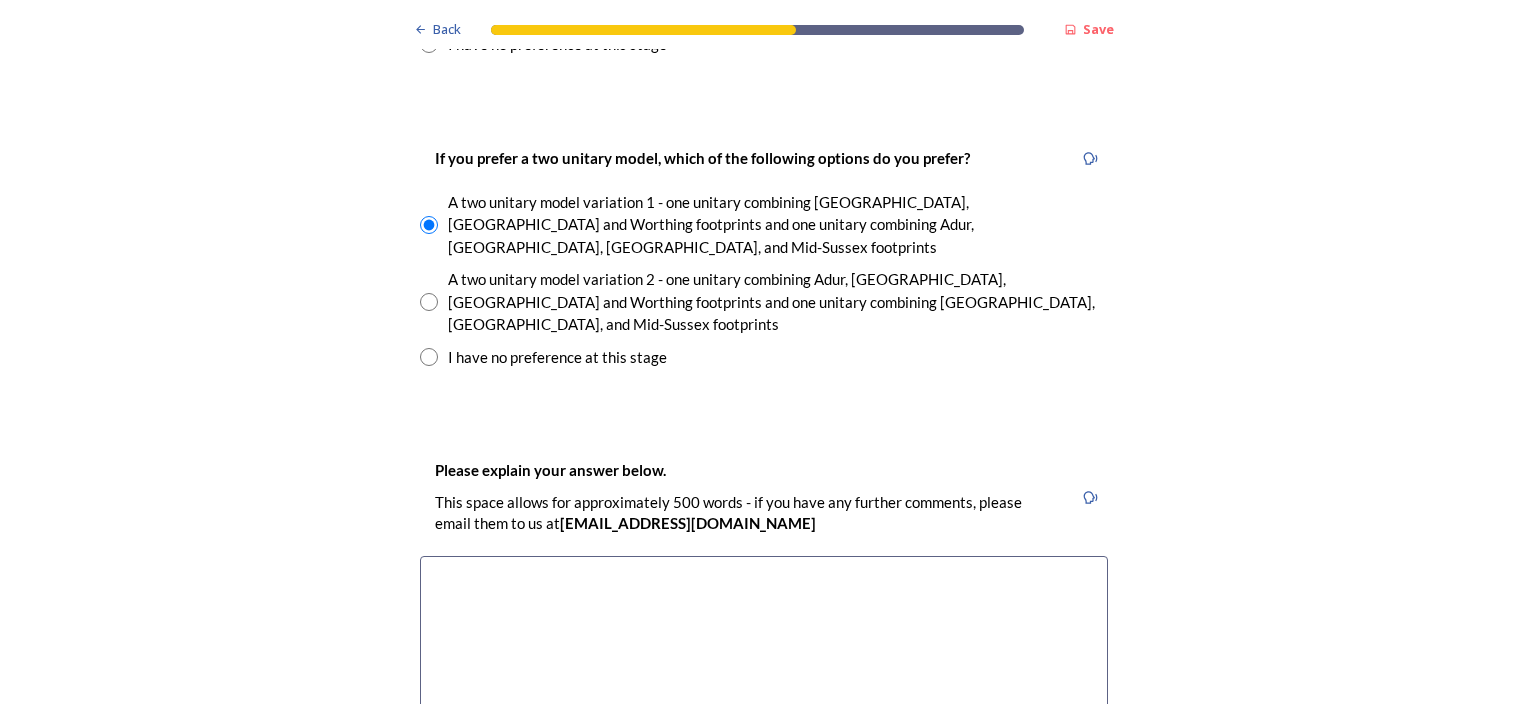 scroll, scrollTop: 2900, scrollLeft: 0, axis: vertical 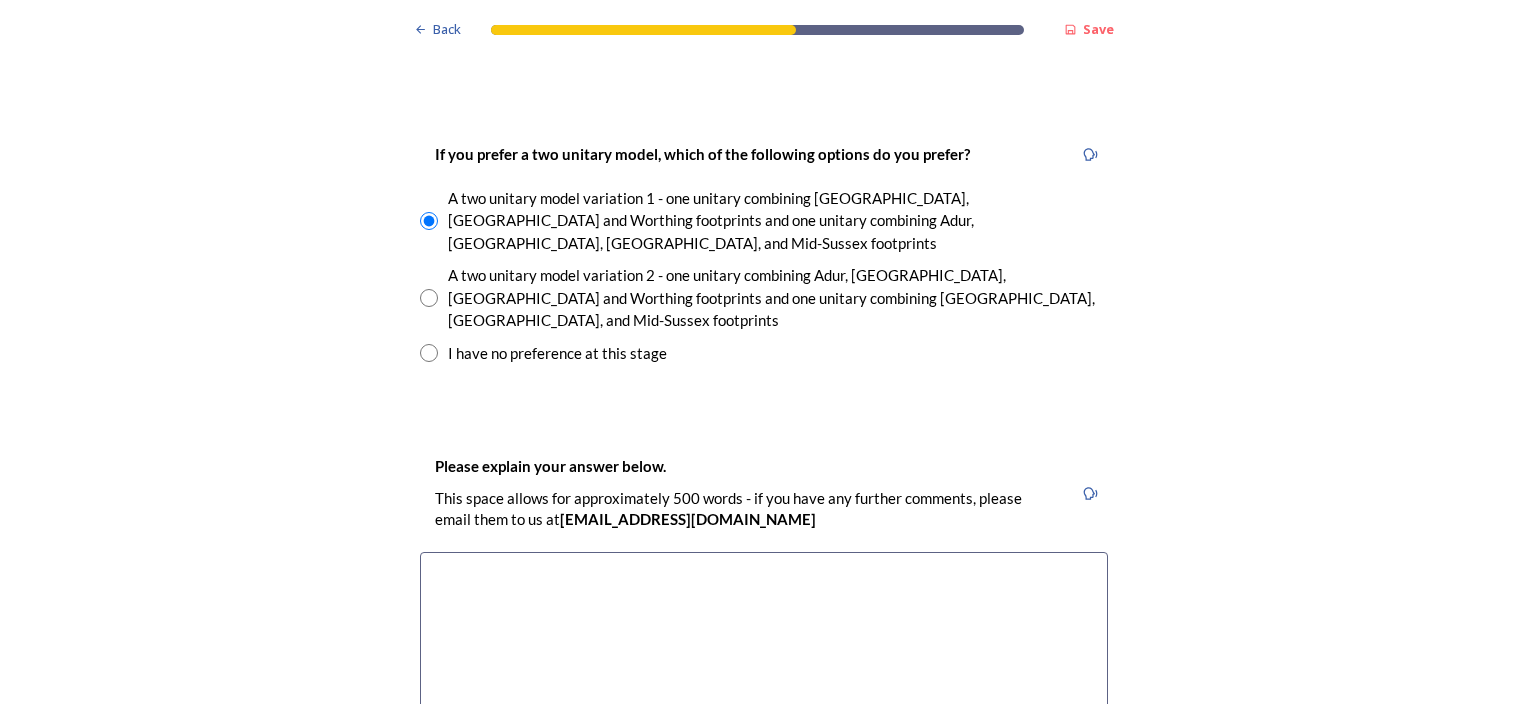click at bounding box center (764, 664) 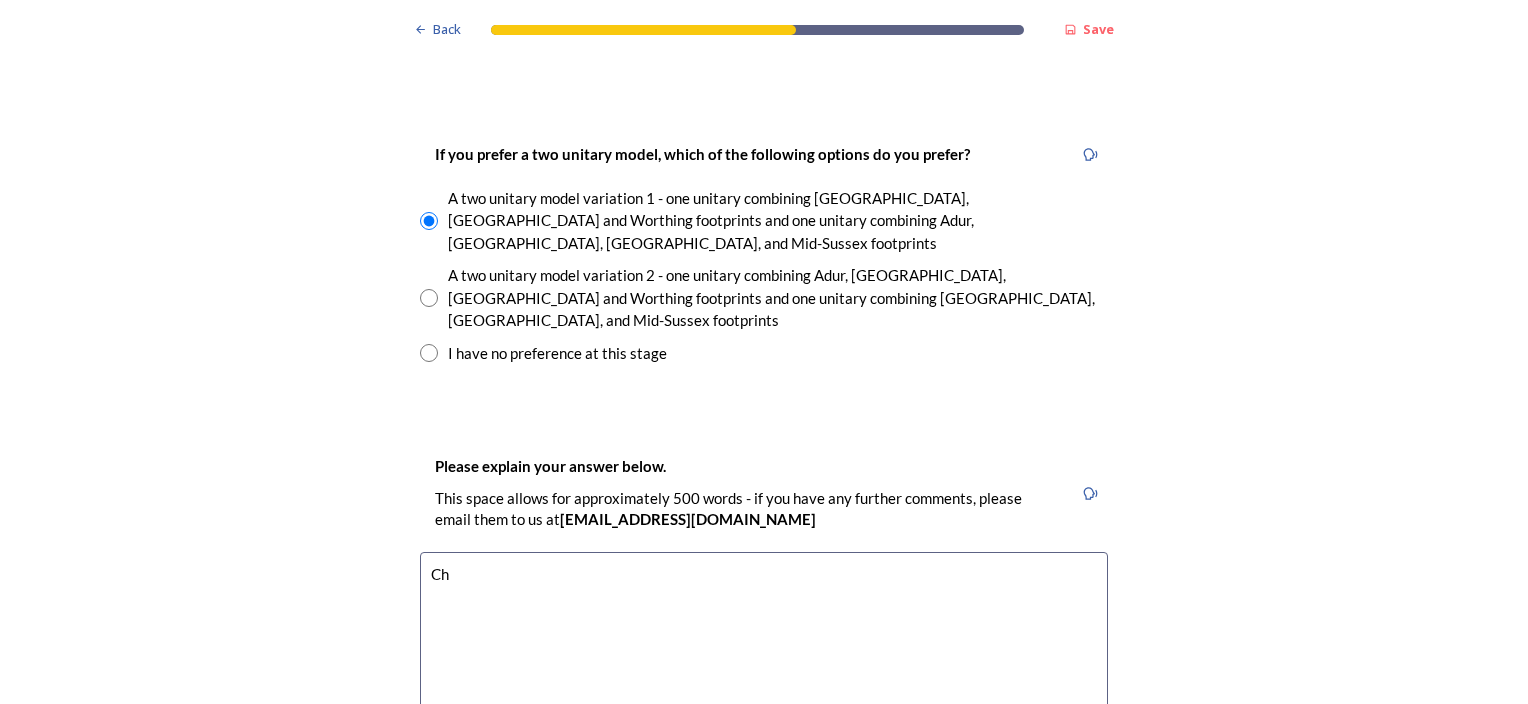 type on "C" 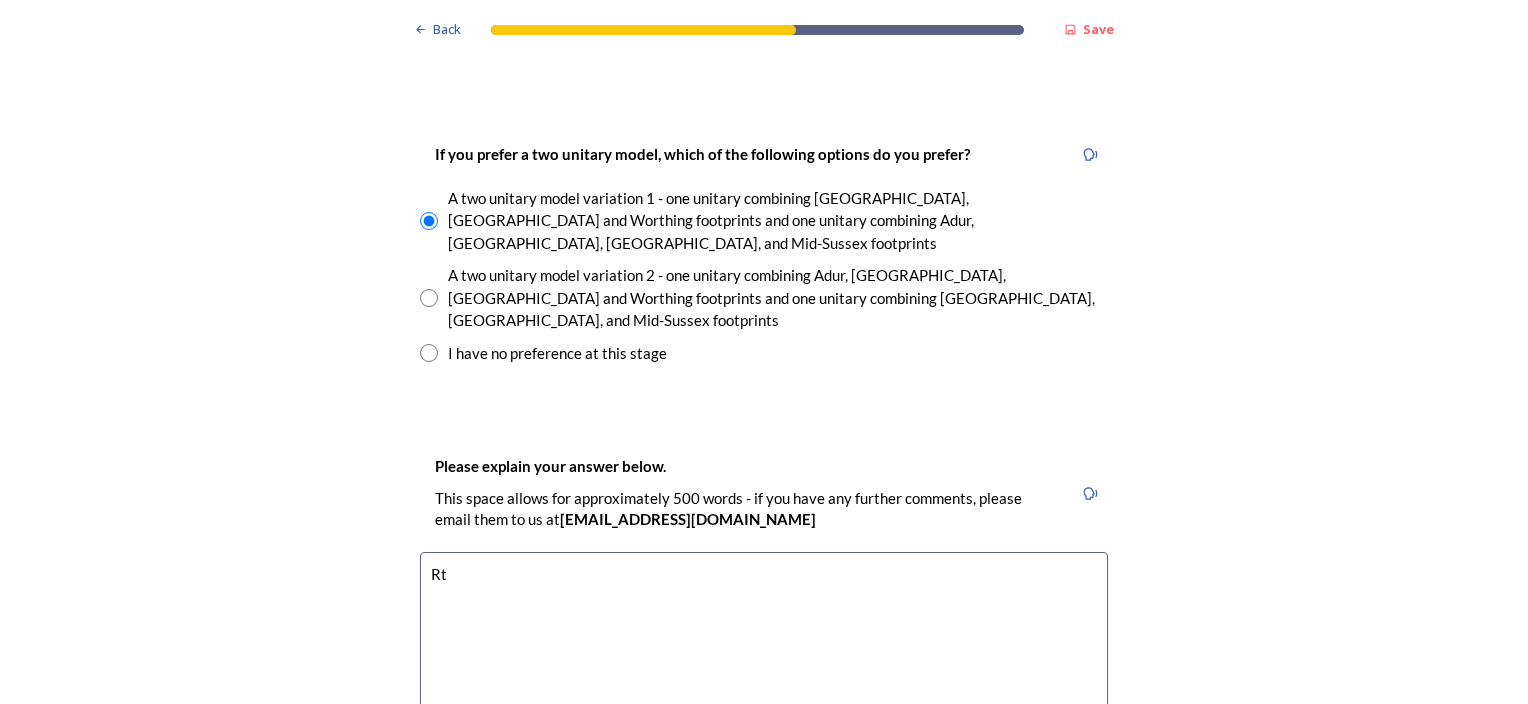 type on "R" 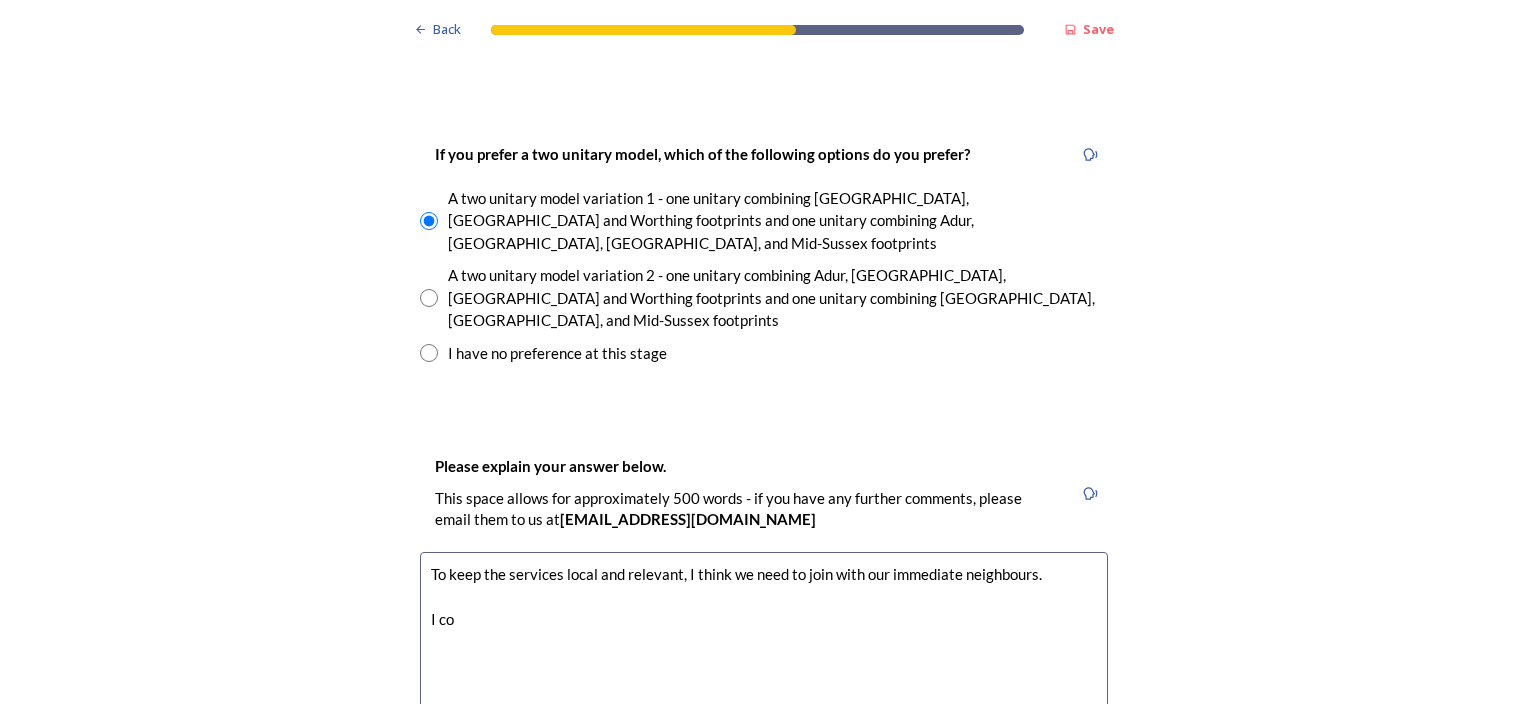 drag, startPoint x: 989, startPoint y: 469, endPoint x: 795, endPoint y: 519, distance: 200.3397 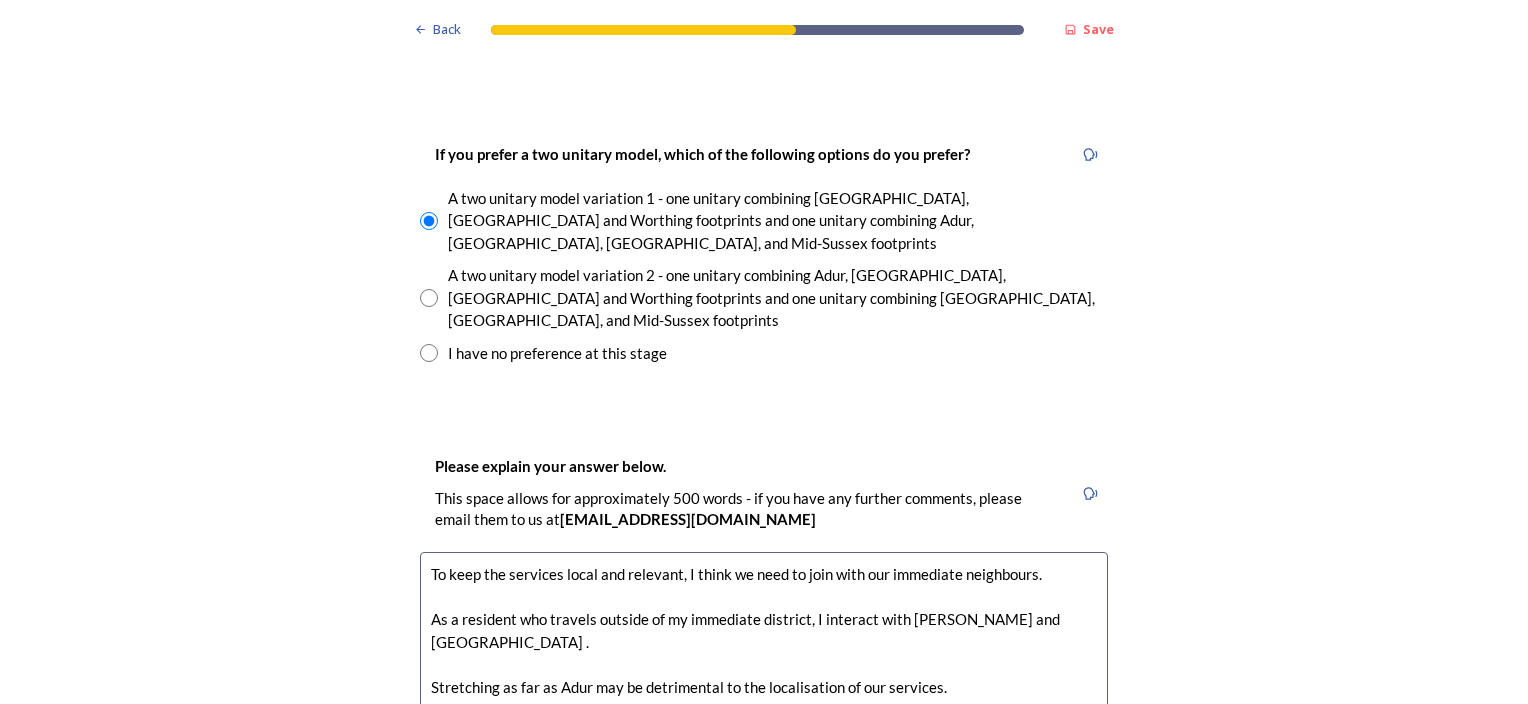 drag, startPoint x: 800, startPoint y: 559, endPoint x: 852, endPoint y: 612, distance: 74.24958 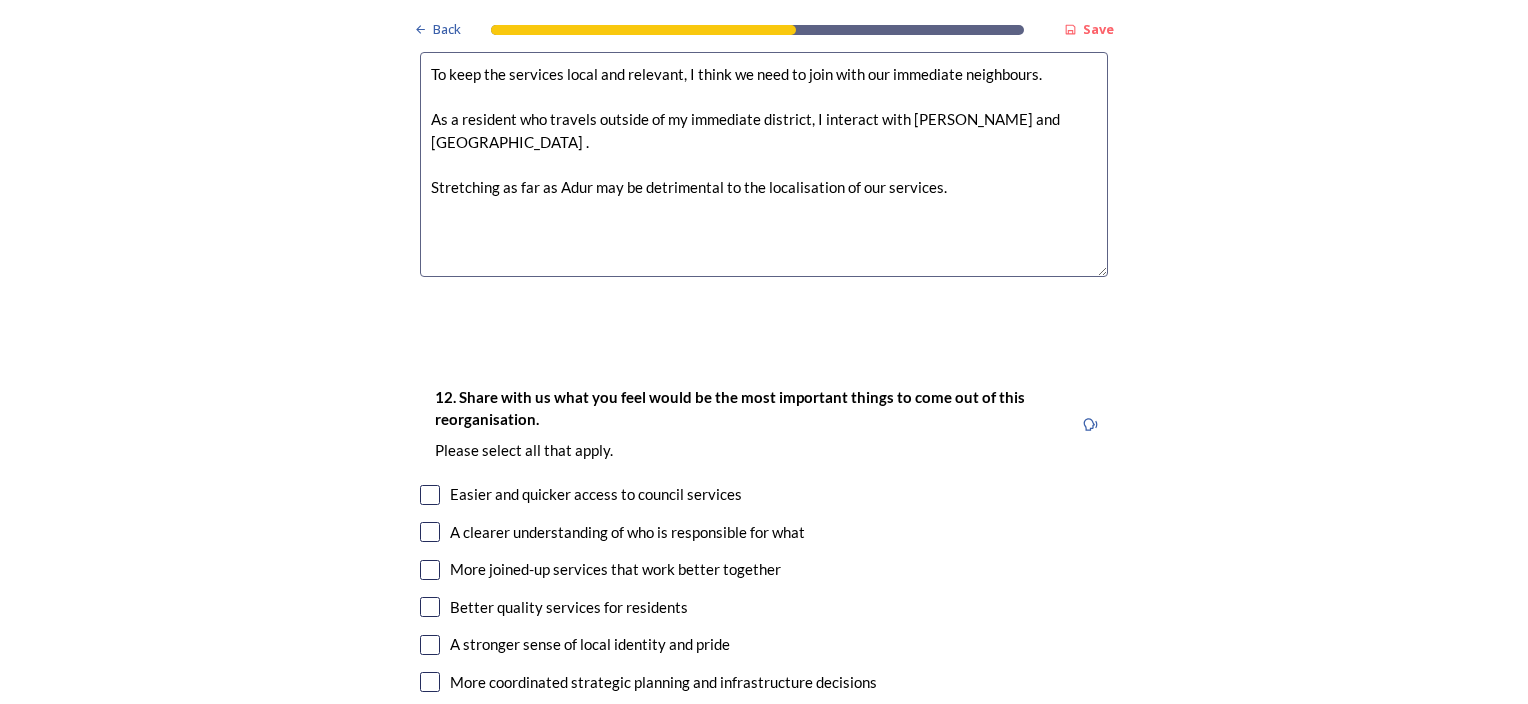 scroll, scrollTop: 3500, scrollLeft: 0, axis: vertical 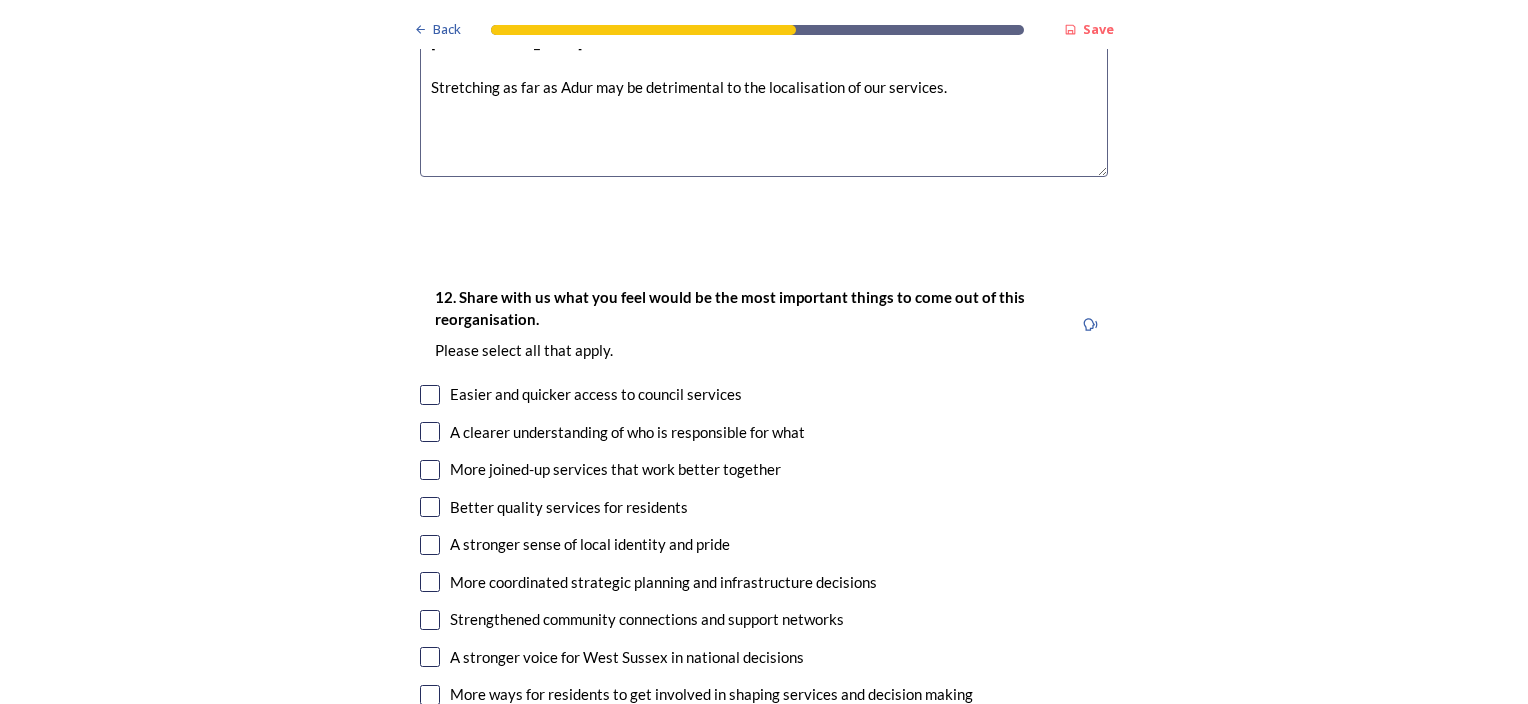 type on "To keep the services local and relevant, I think we need to join with our immediate neighbours.
As a resident who travels outside of my immediate district, I interact with [PERSON_NAME] and [GEOGRAPHIC_DATA] .
Stretching as far as Adur may be detrimental to the localisation of our services." 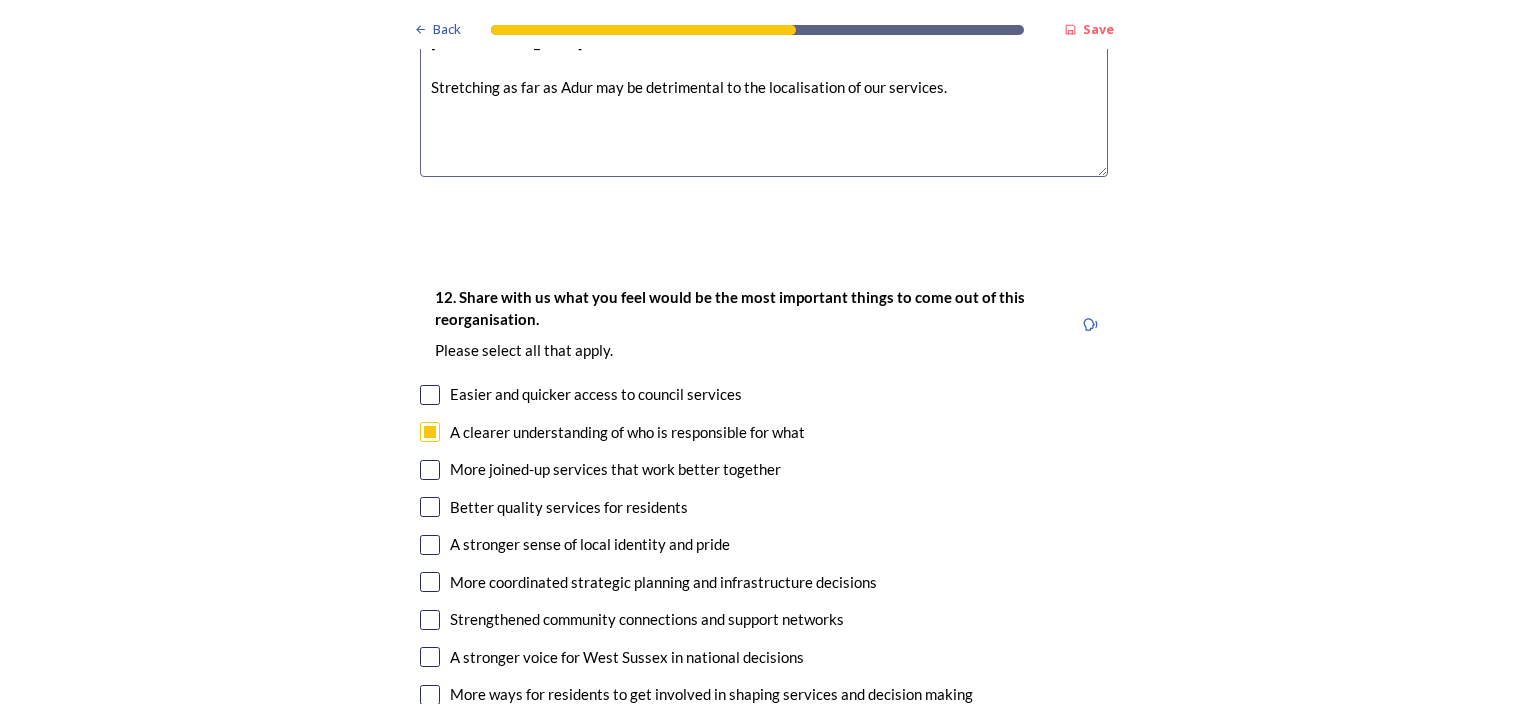 click at bounding box center [430, 470] 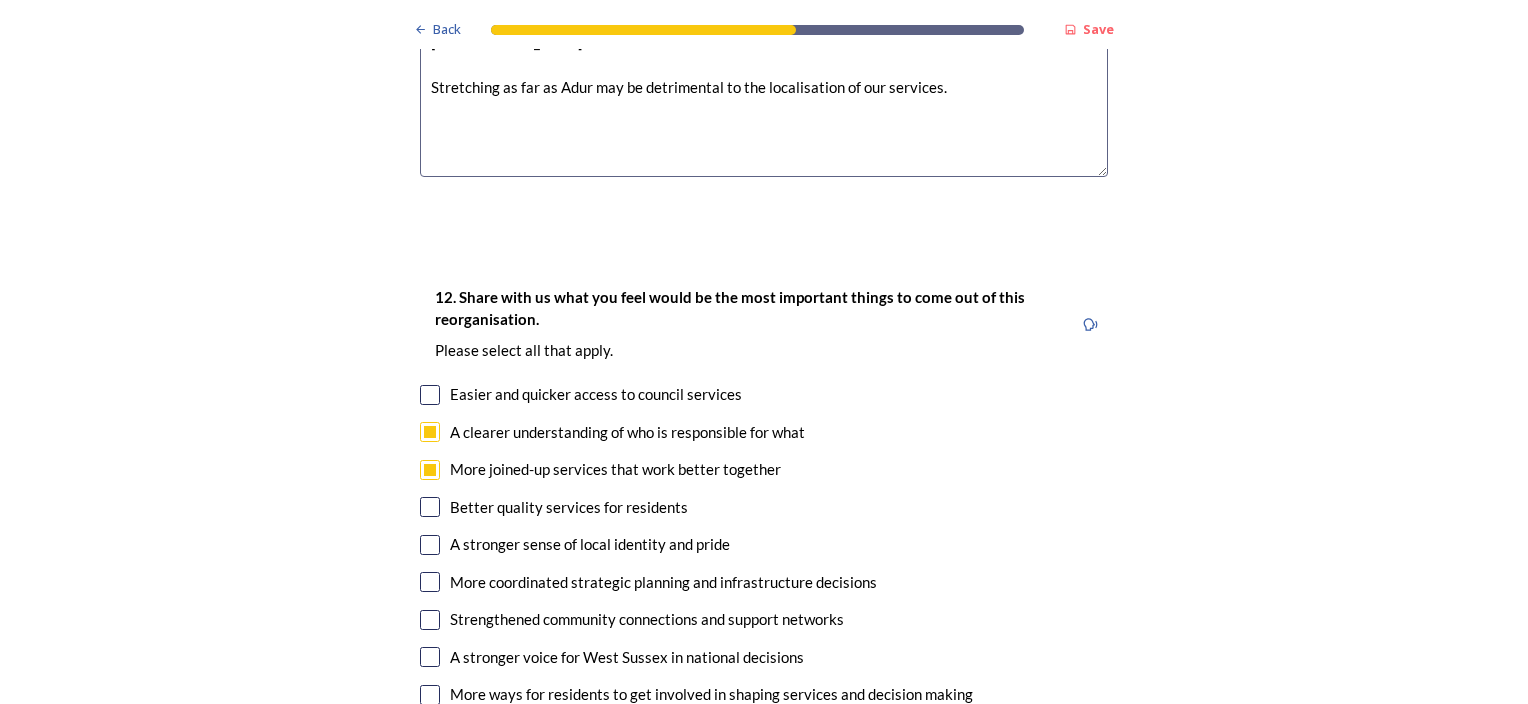 click at bounding box center [430, 507] 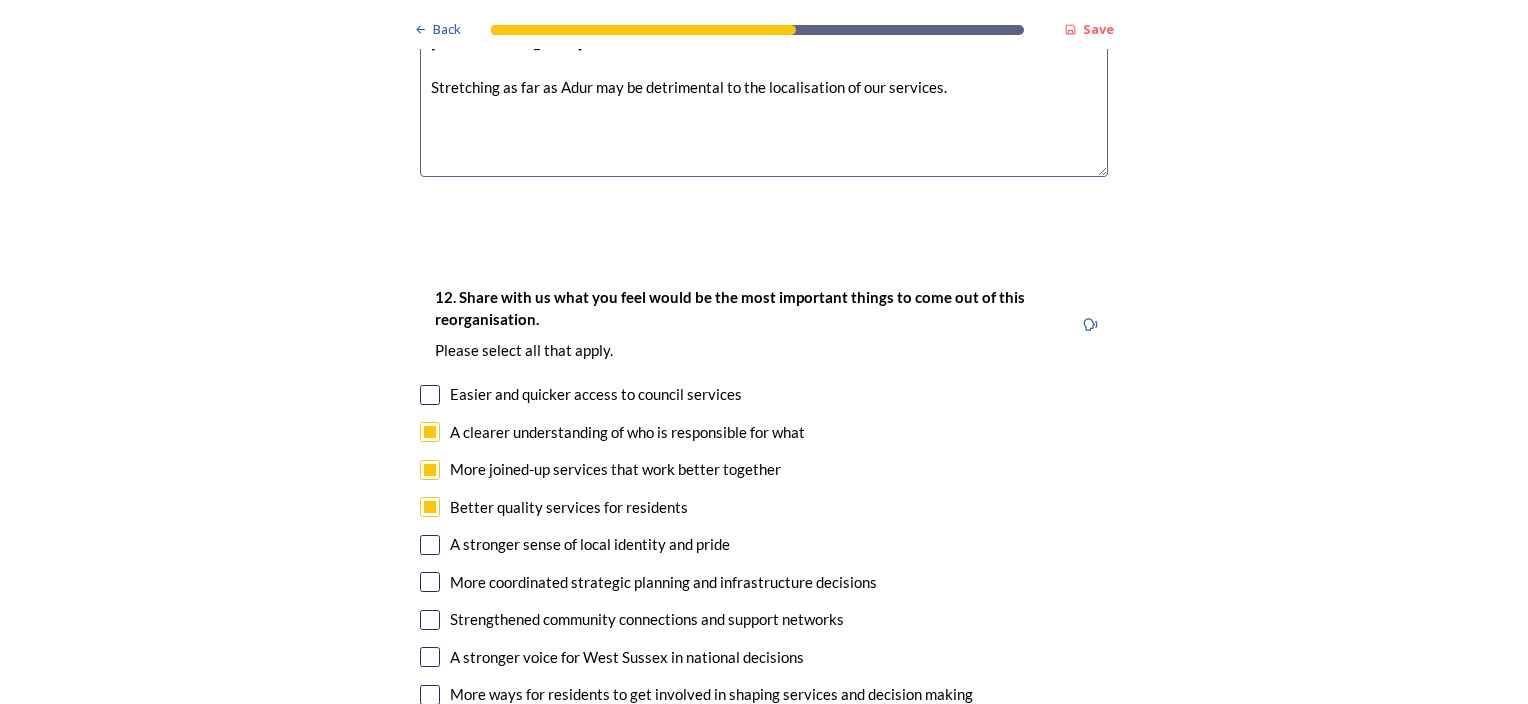 click at bounding box center (430, 545) 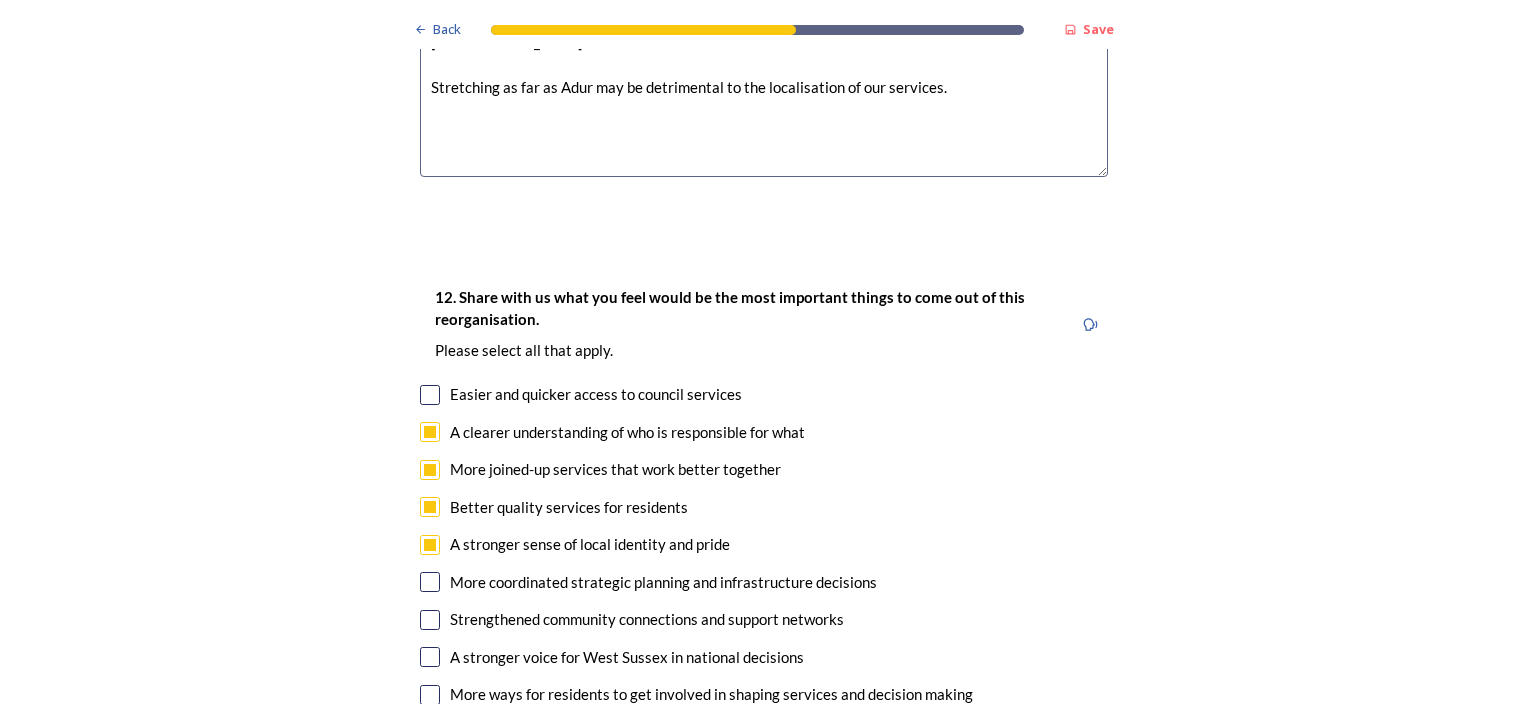 click at bounding box center (430, 657) 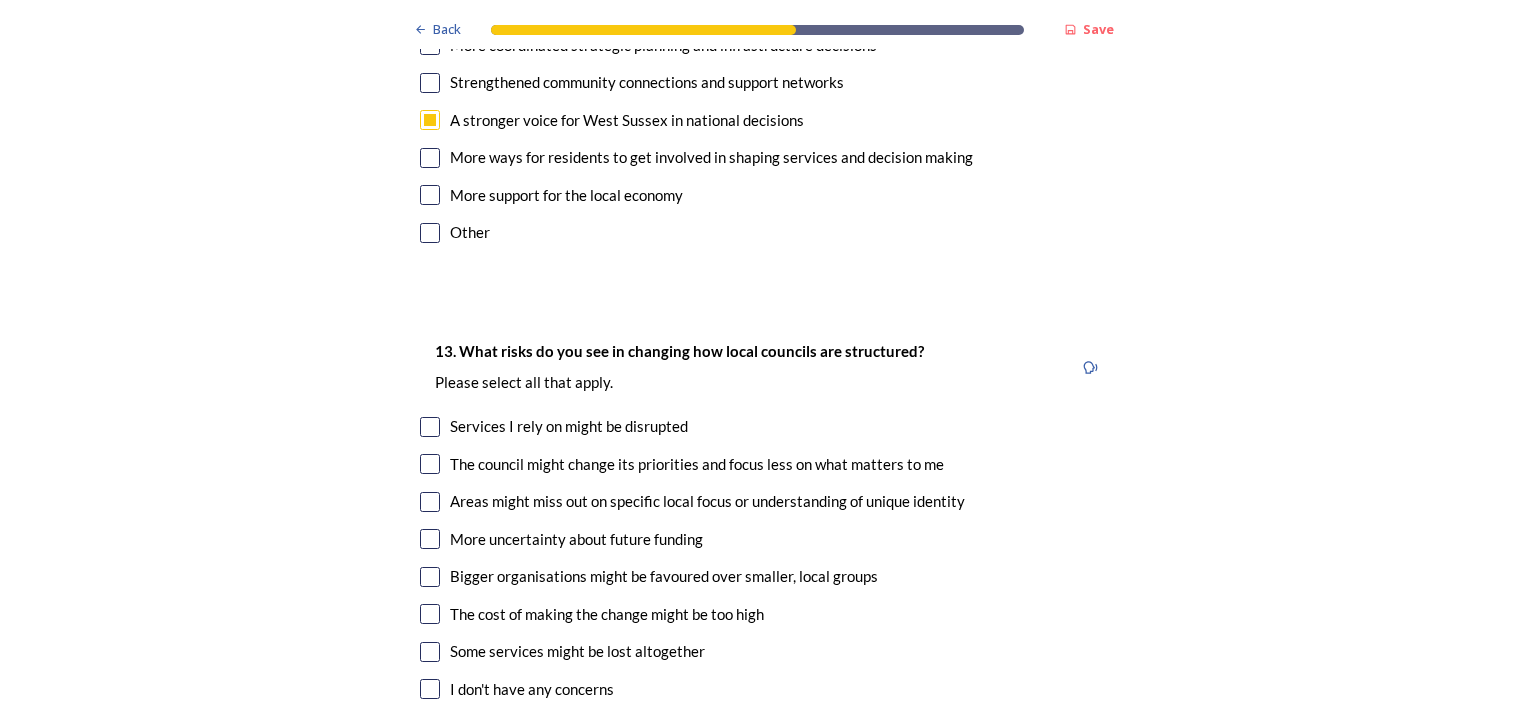 scroll, scrollTop: 4100, scrollLeft: 0, axis: vertical 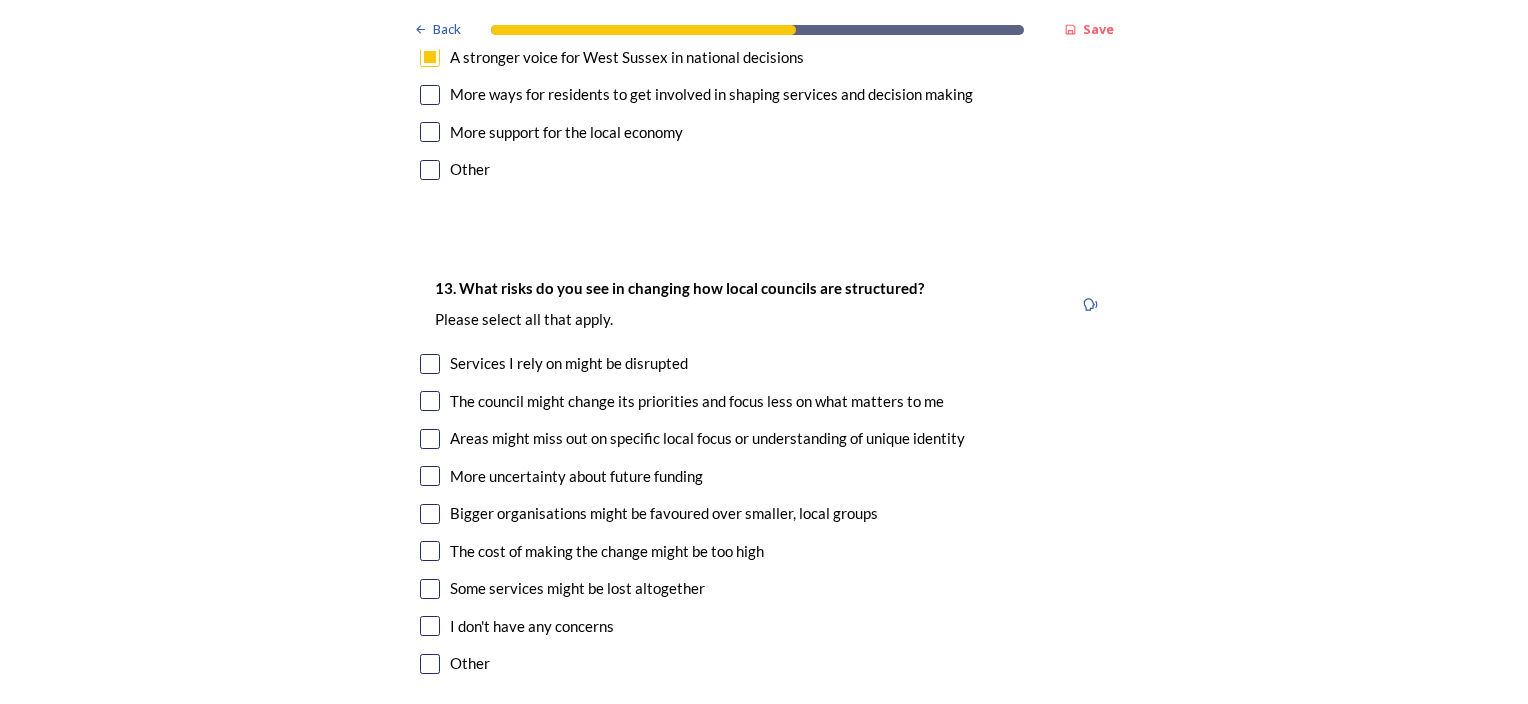 click at bounding box center [430, 439] 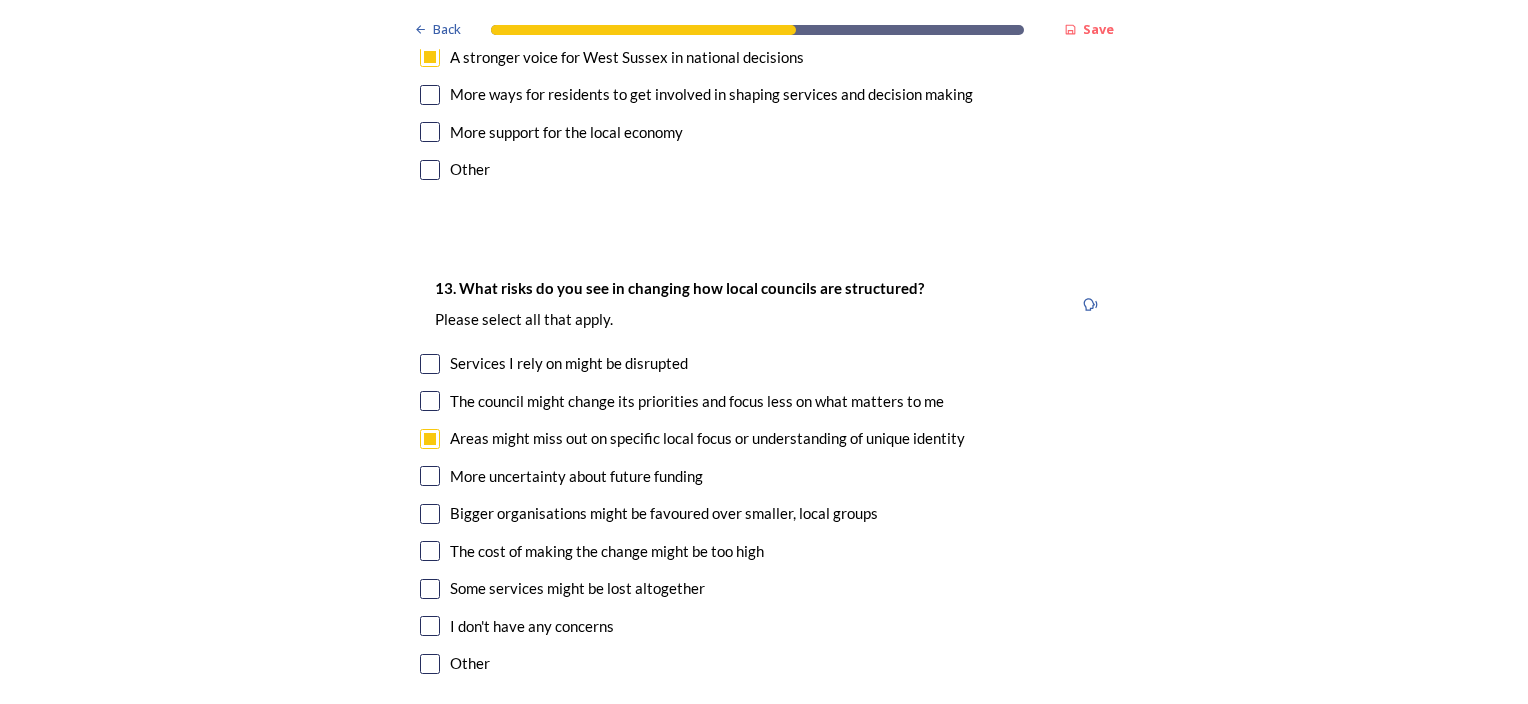 click at bounding box center [430, 476] 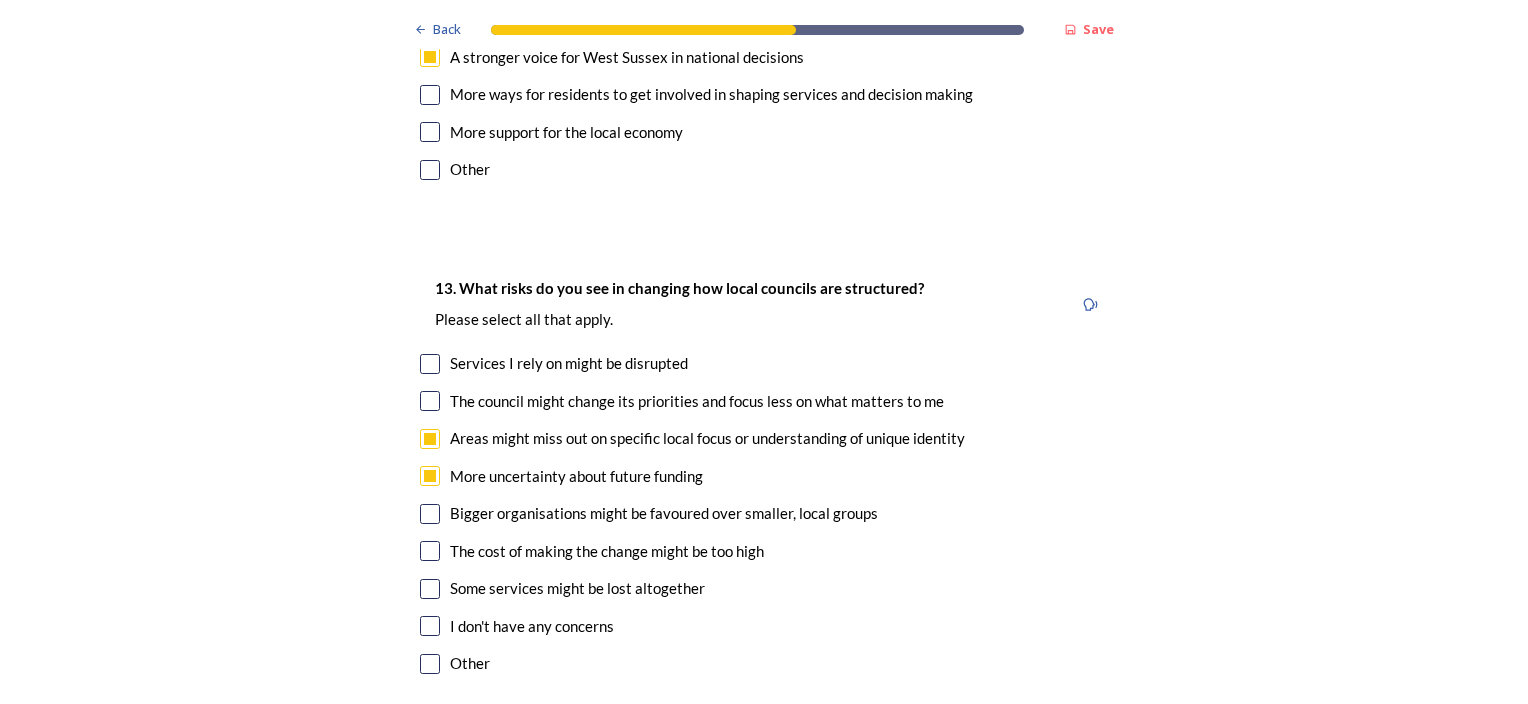 click at bounding box center [430, 589] 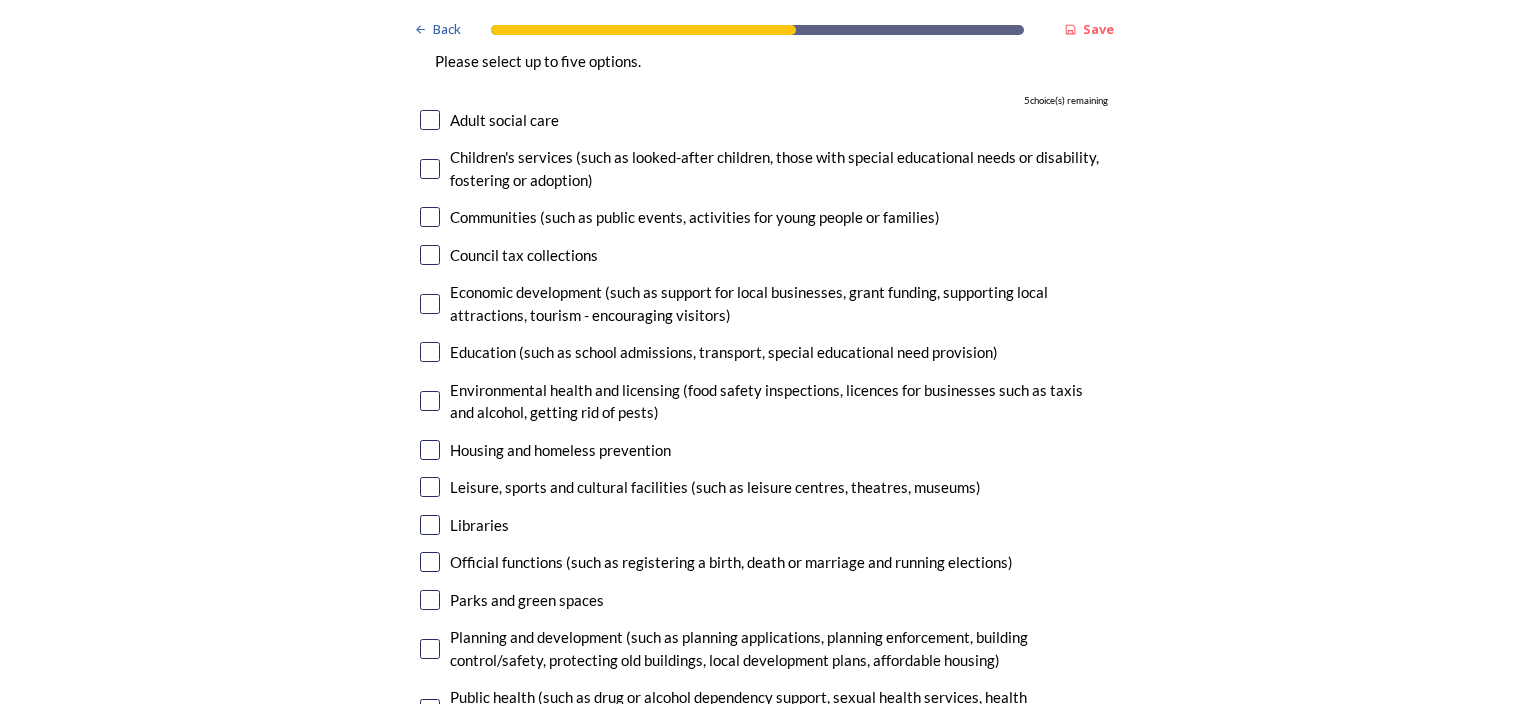 scroll, scrollTop: 4900, scrollLeft: 0, axis: vertical 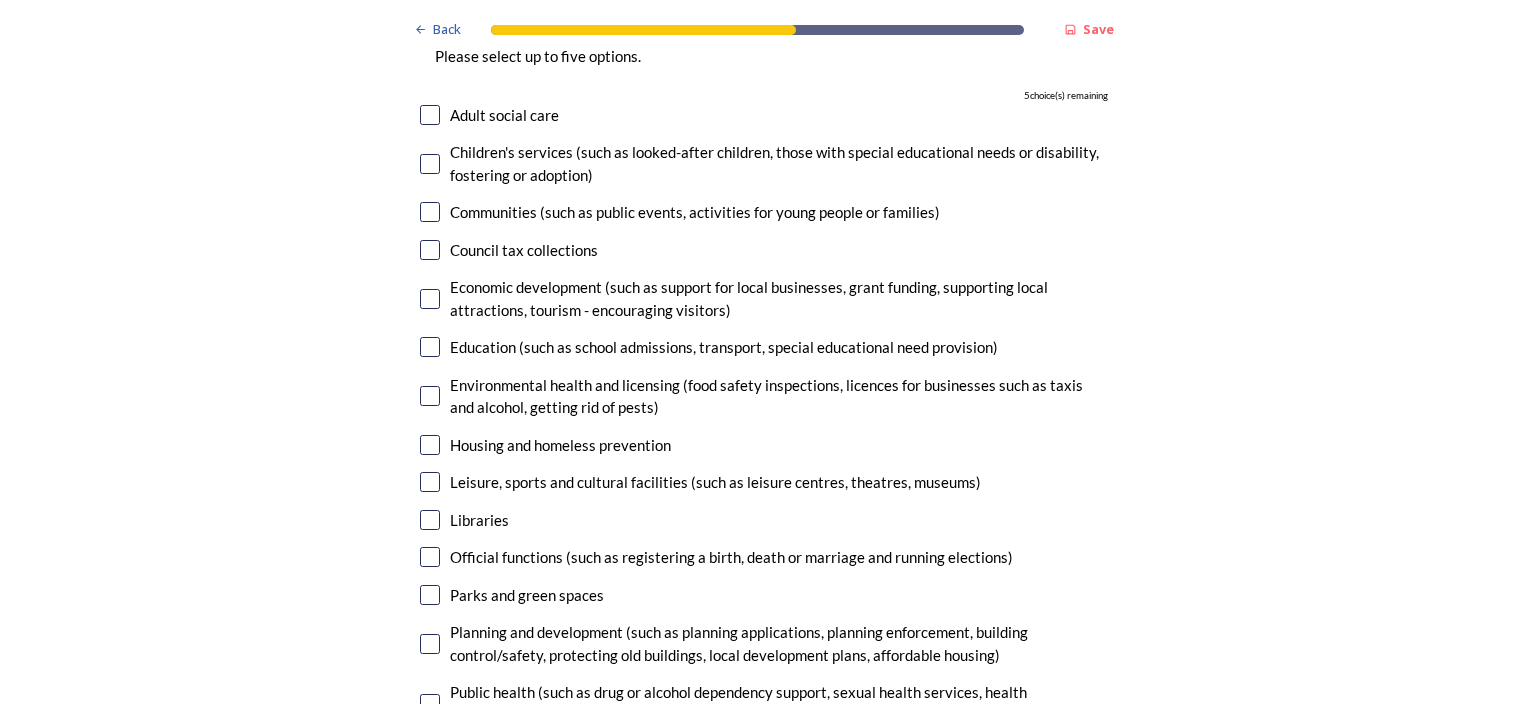 click at bounding box center [430, 445] 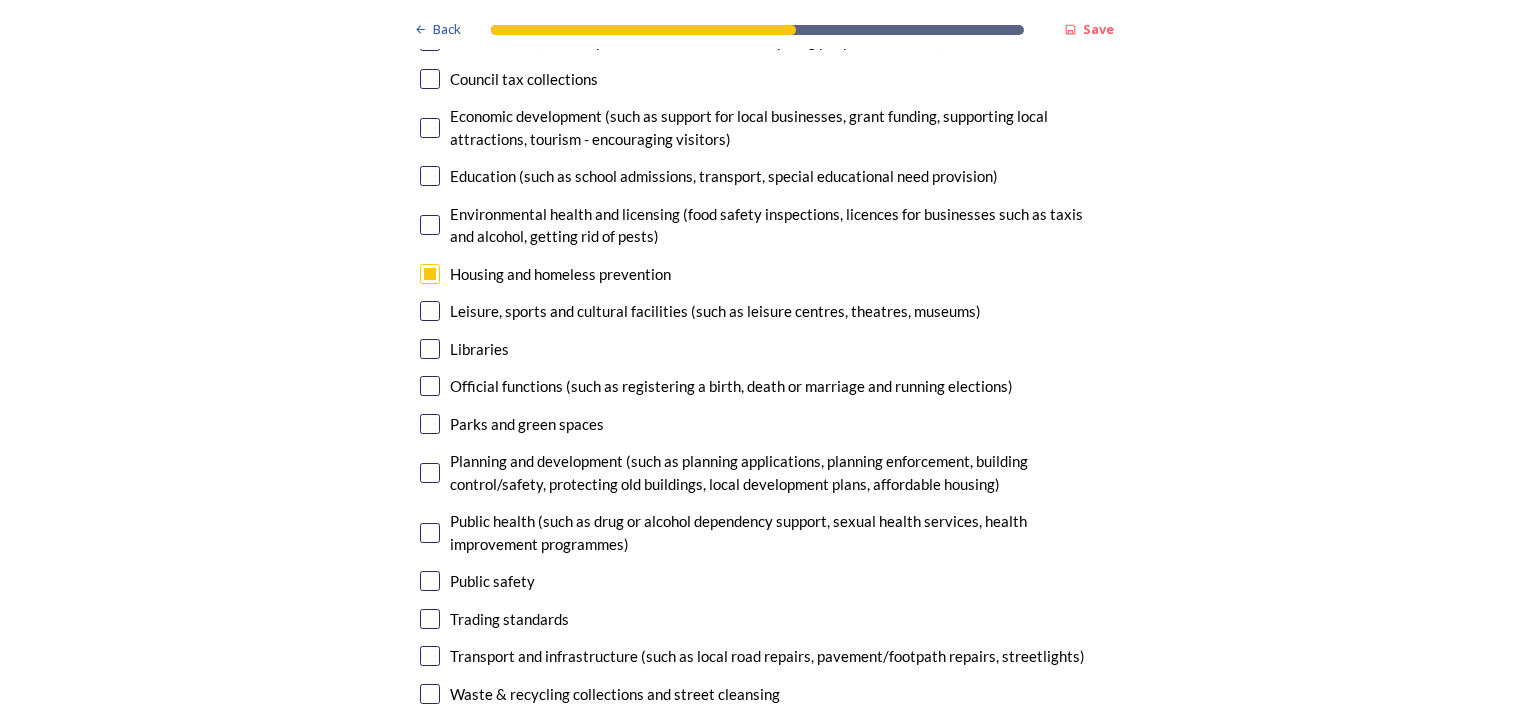 scroll, scrollTop: 5100, scrollLeft: 0, axis: vertical 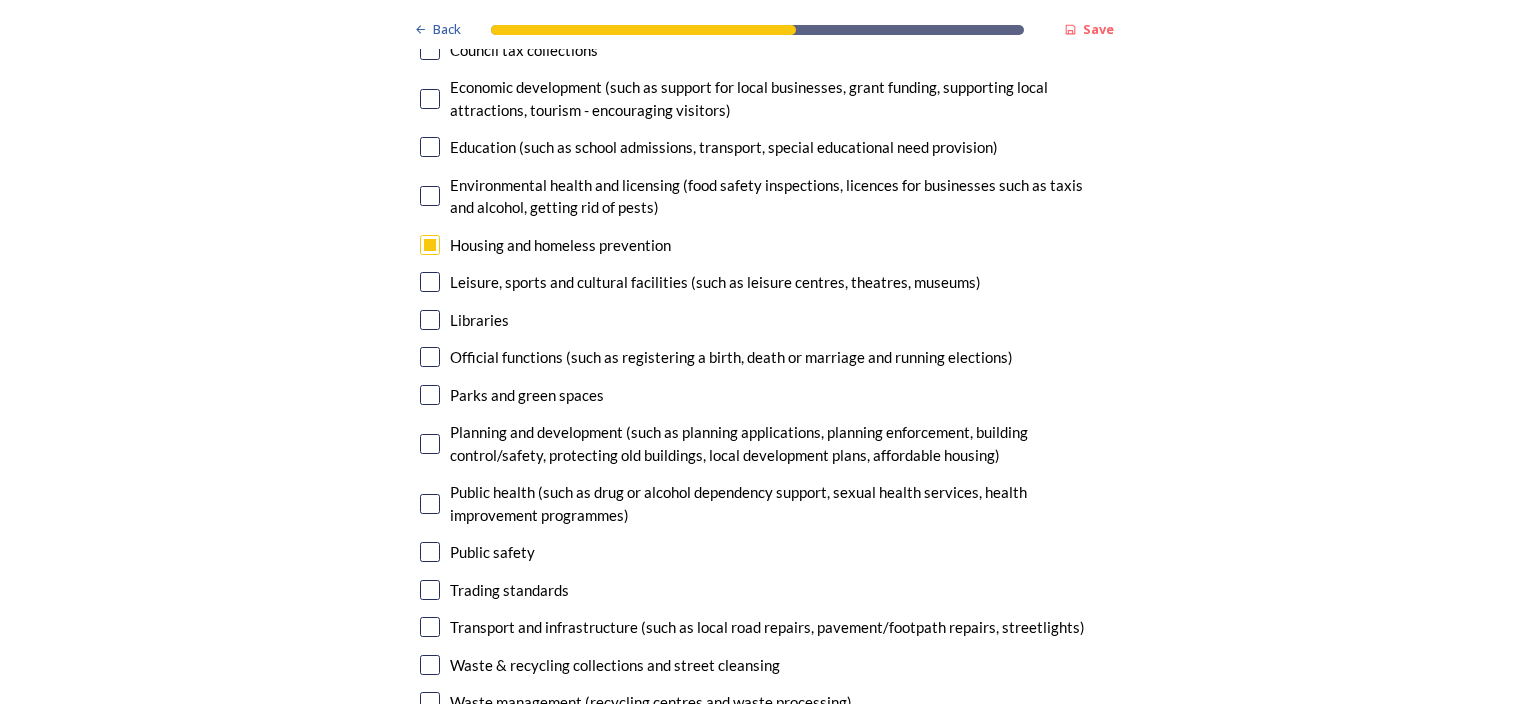 drag, startPoint x: 421, startPoint y: 516, endPoint x: 437, endPoint y: 516, distance: 16 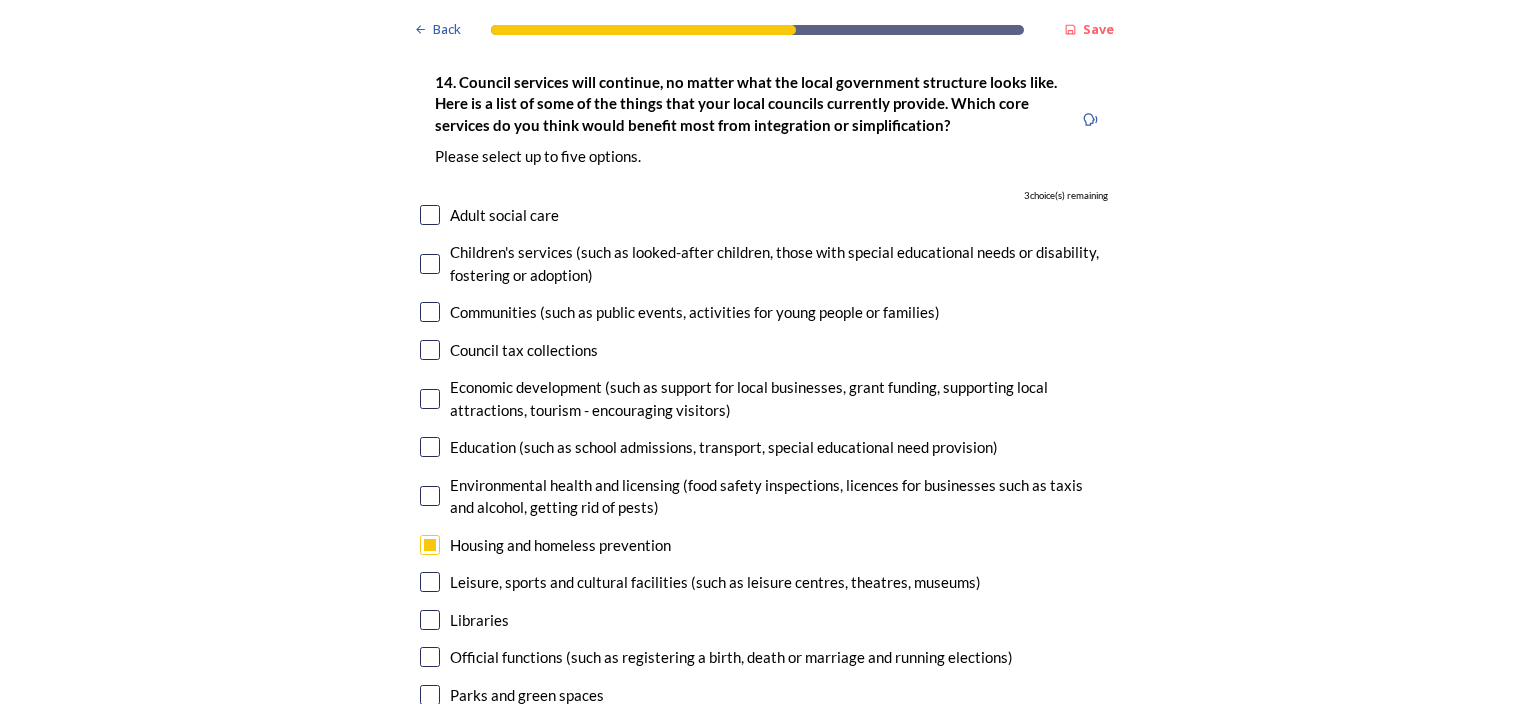 scroll, scrollTop: 4700, scrollLeft: 0, axis: vertical 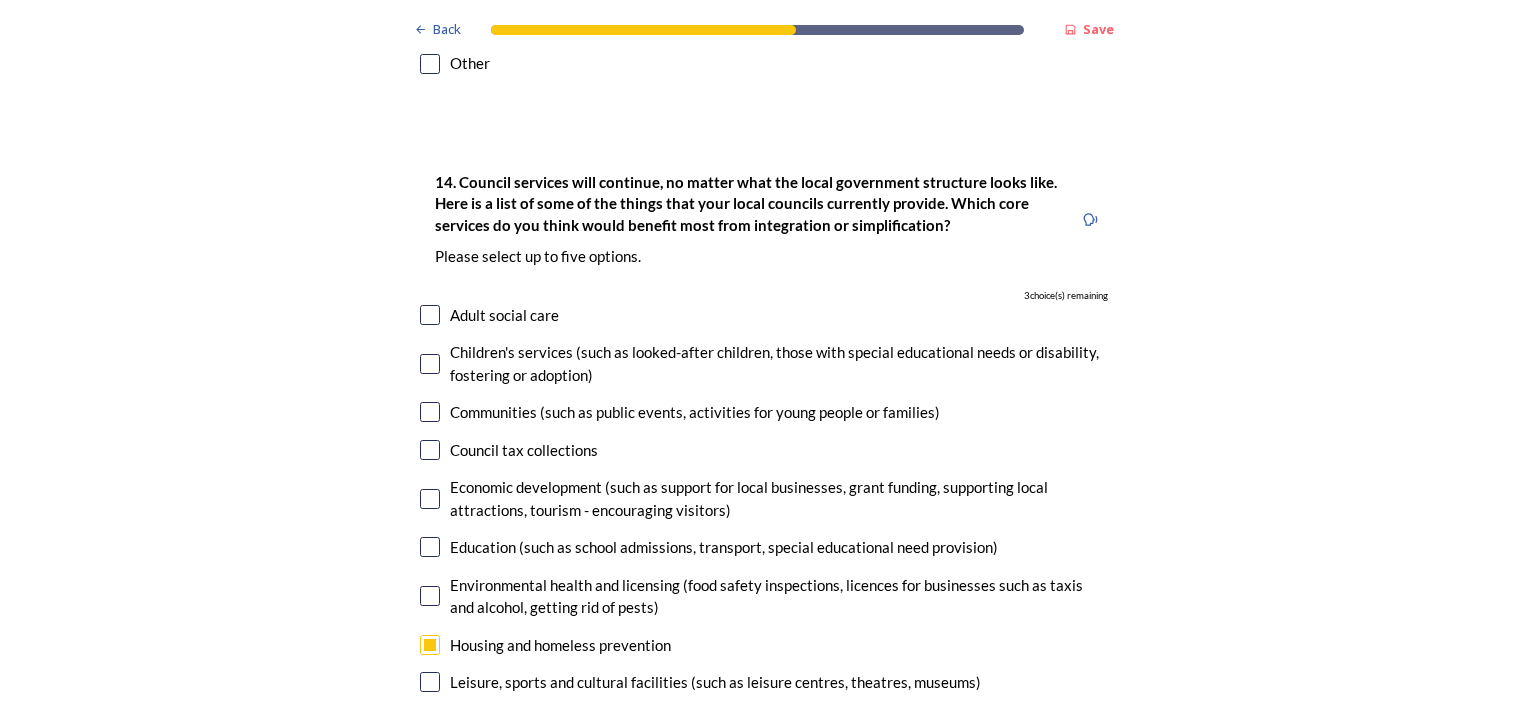 drag, startPoint x: 426, startPoint y: 393, endPoint x: 448, endPoint y: 396, distance: 22.203604 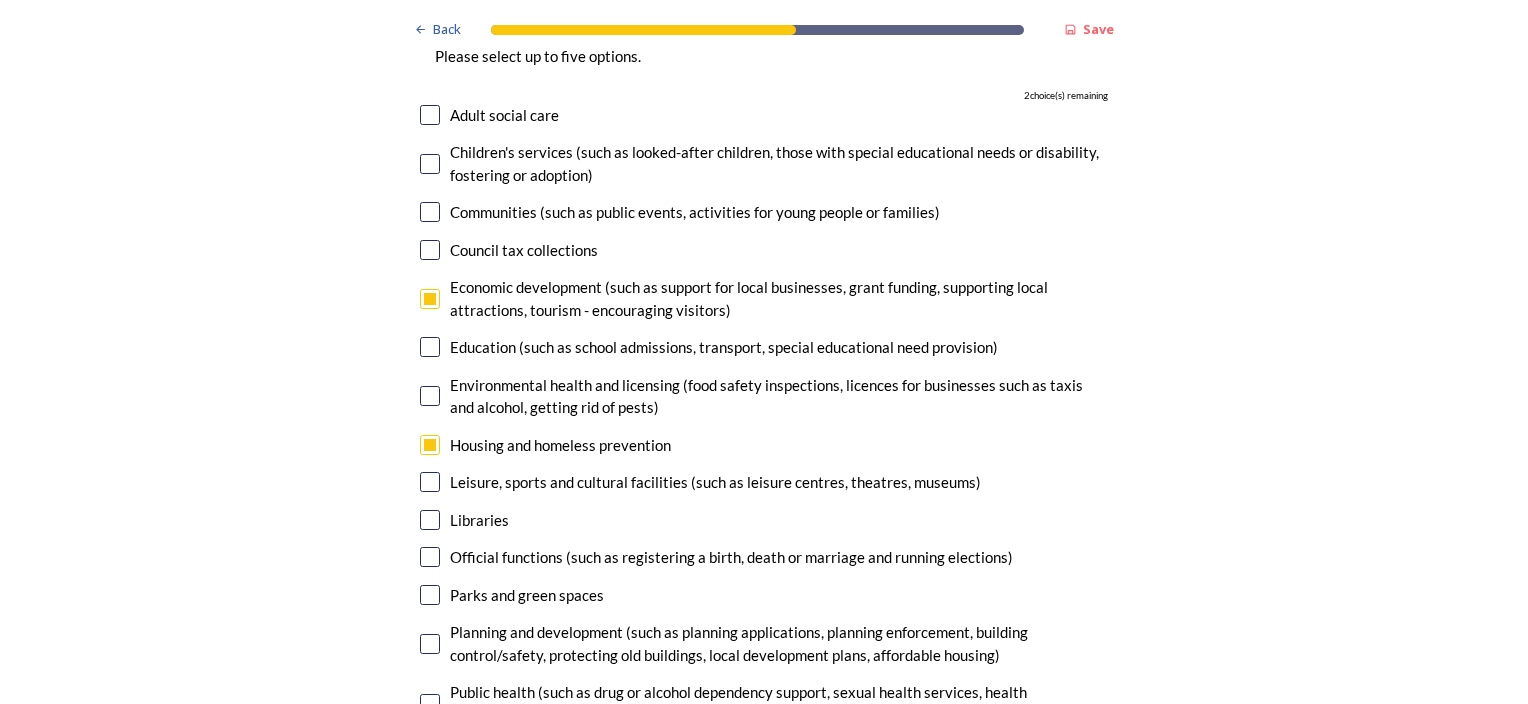 scroll, scrollTop: 5000, scrollLeft: 0, axis: vertical 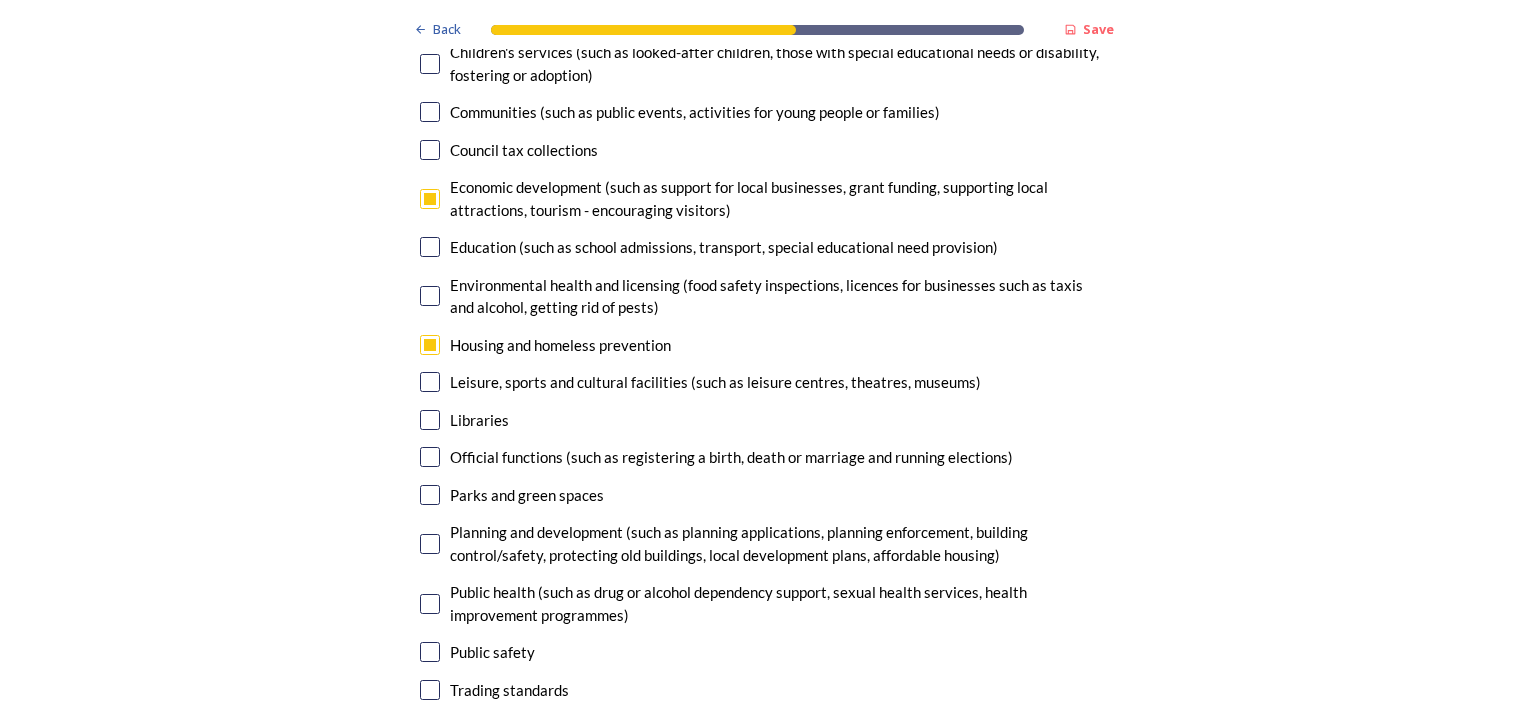 click at bounding box center [430, 544] 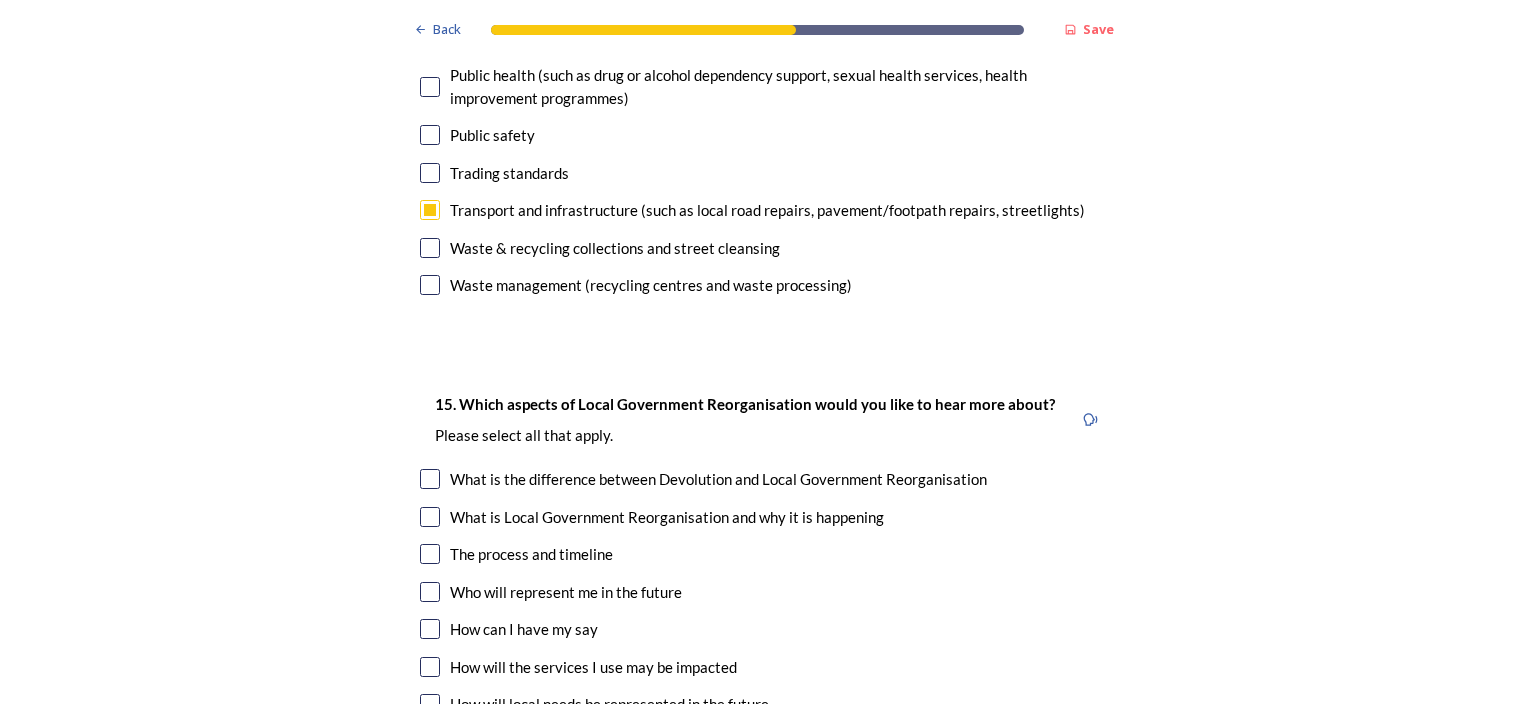 scroll, scrollTop: 5600, scrollLeft: 0, axis: vertical 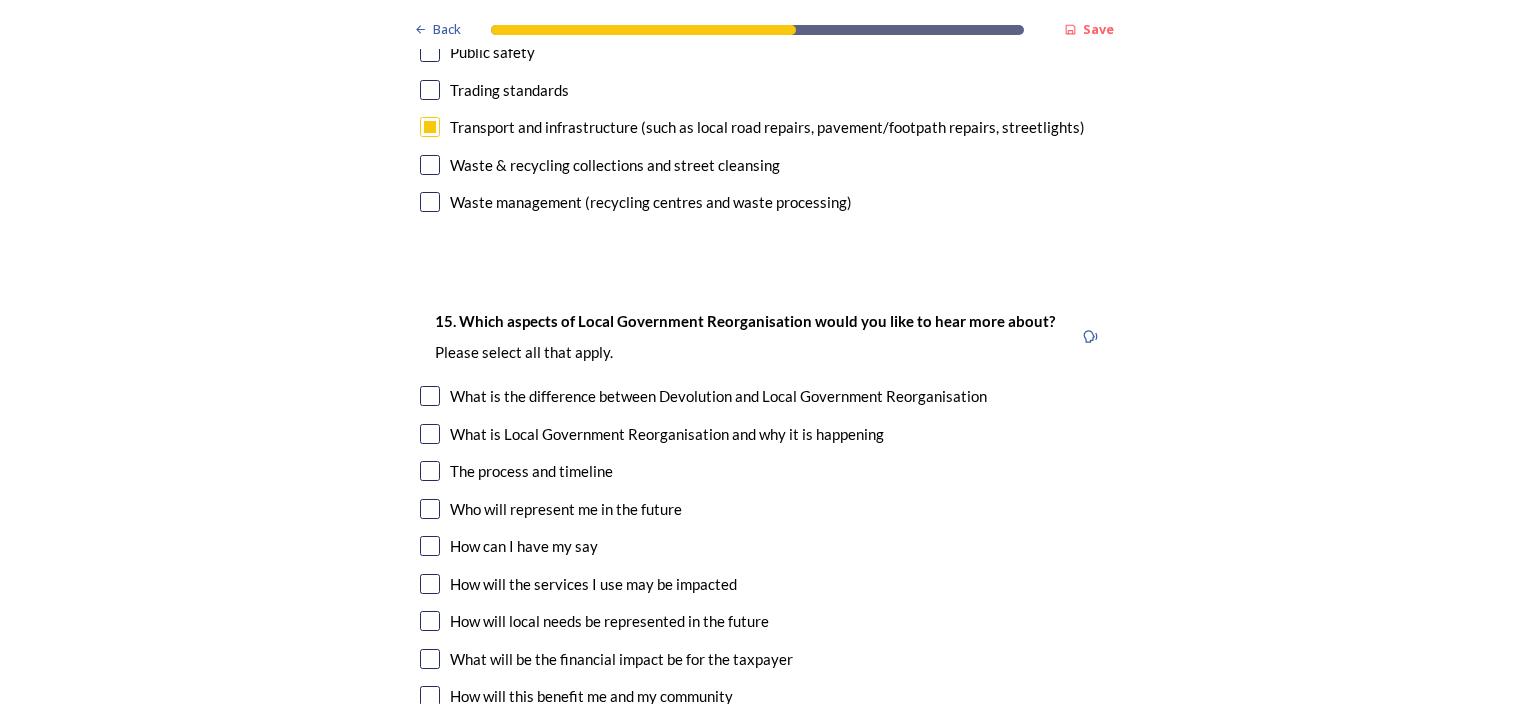 click at bounding box center [430, 471] 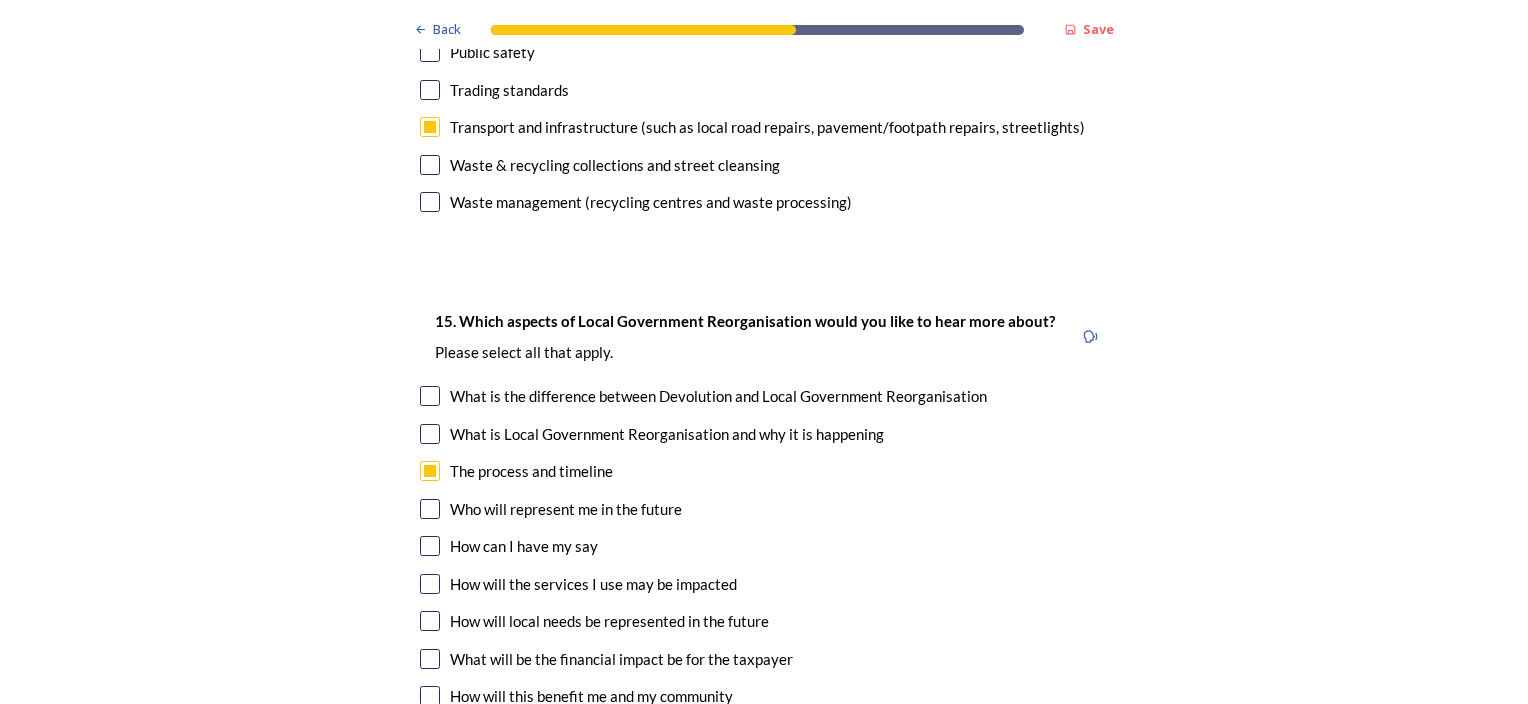 click at bounding box center [430, 584] 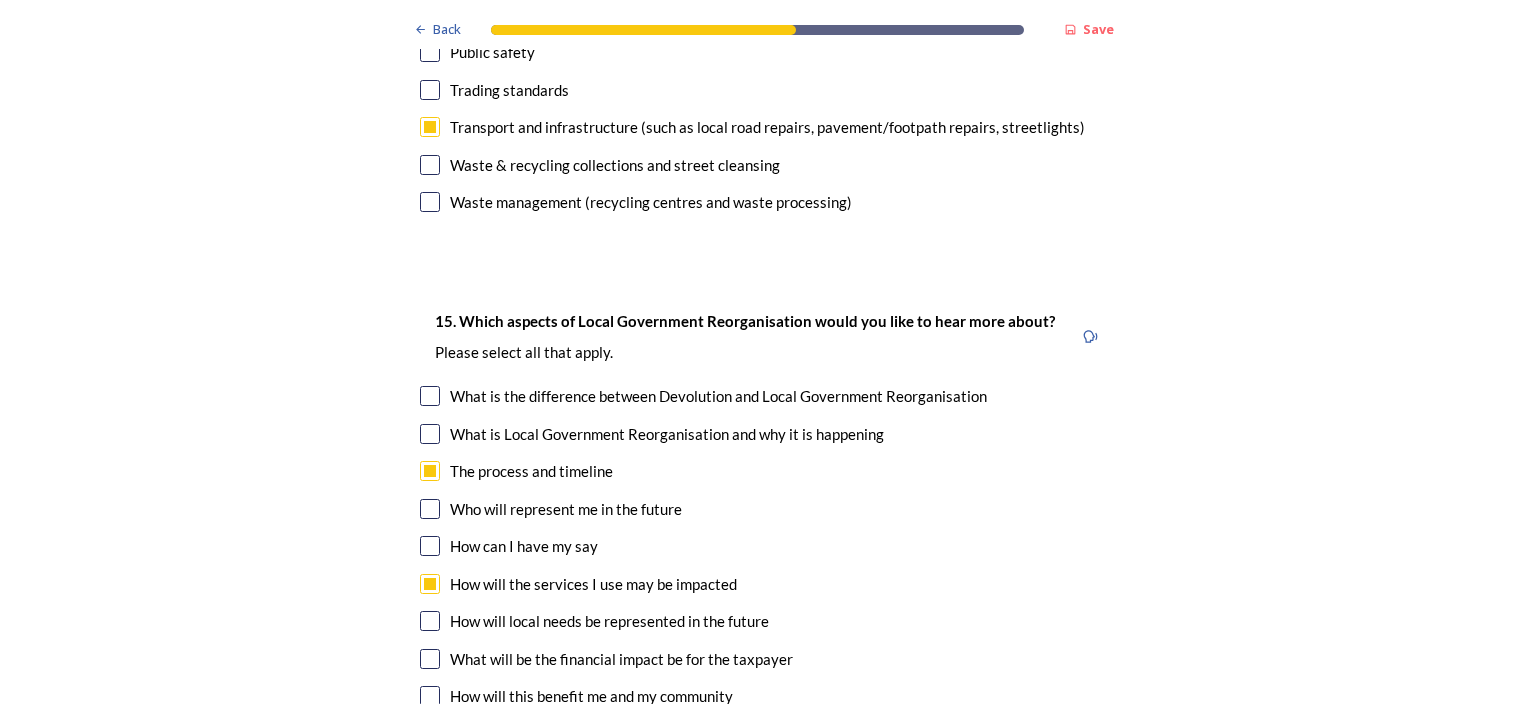 click at bounding box center (430, 621) 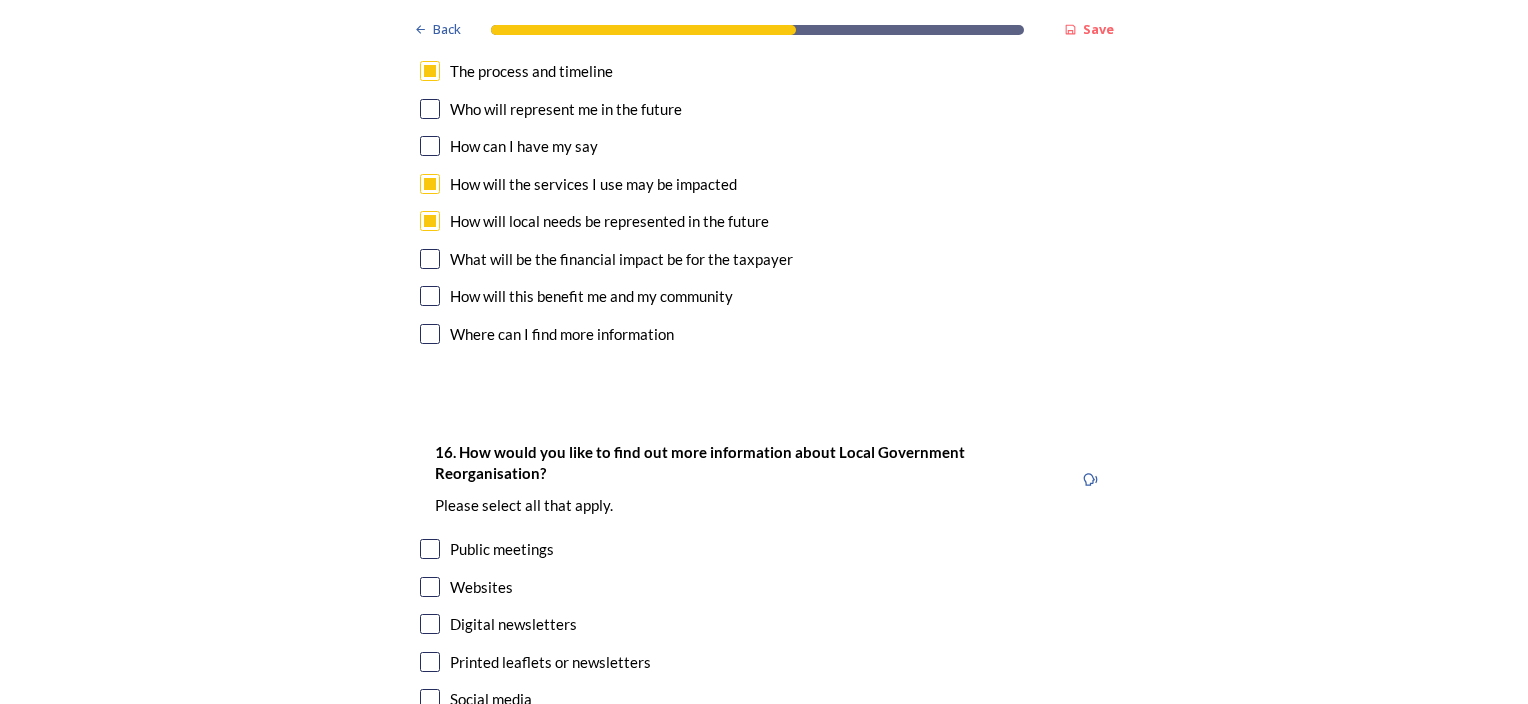 scroll, scrollTop: 6100, scrollLeft: 0, axis: vertical 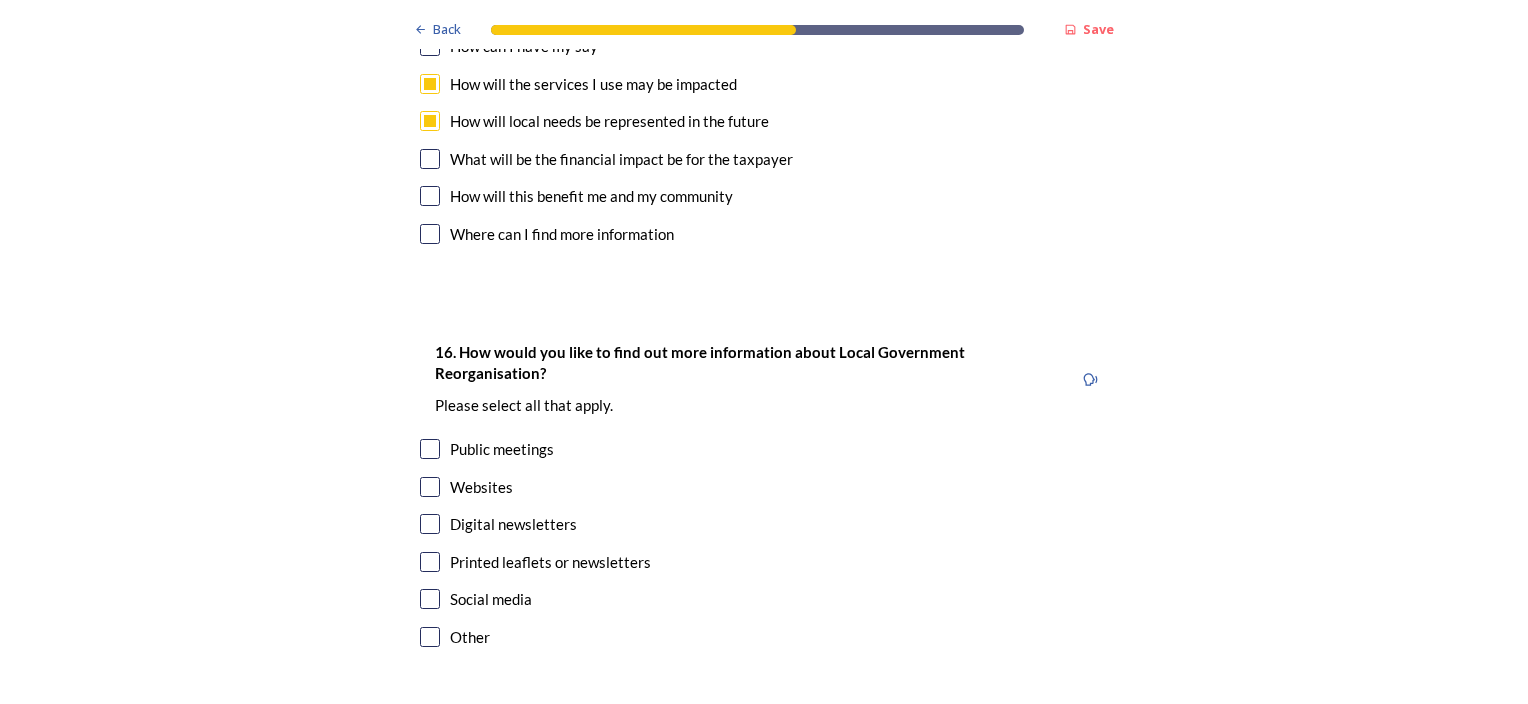 click at bounding box center (430, 487) 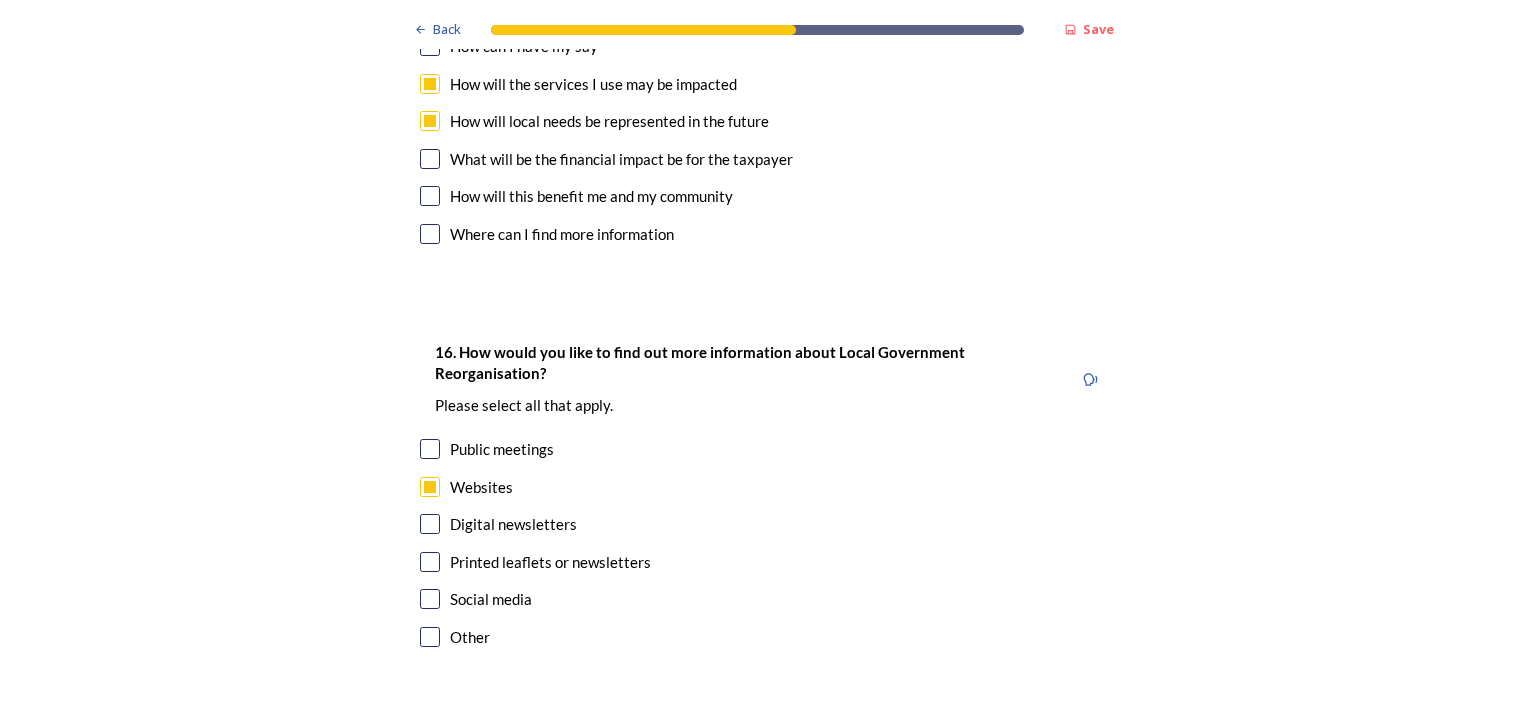 click at bounding box center (430, 599) 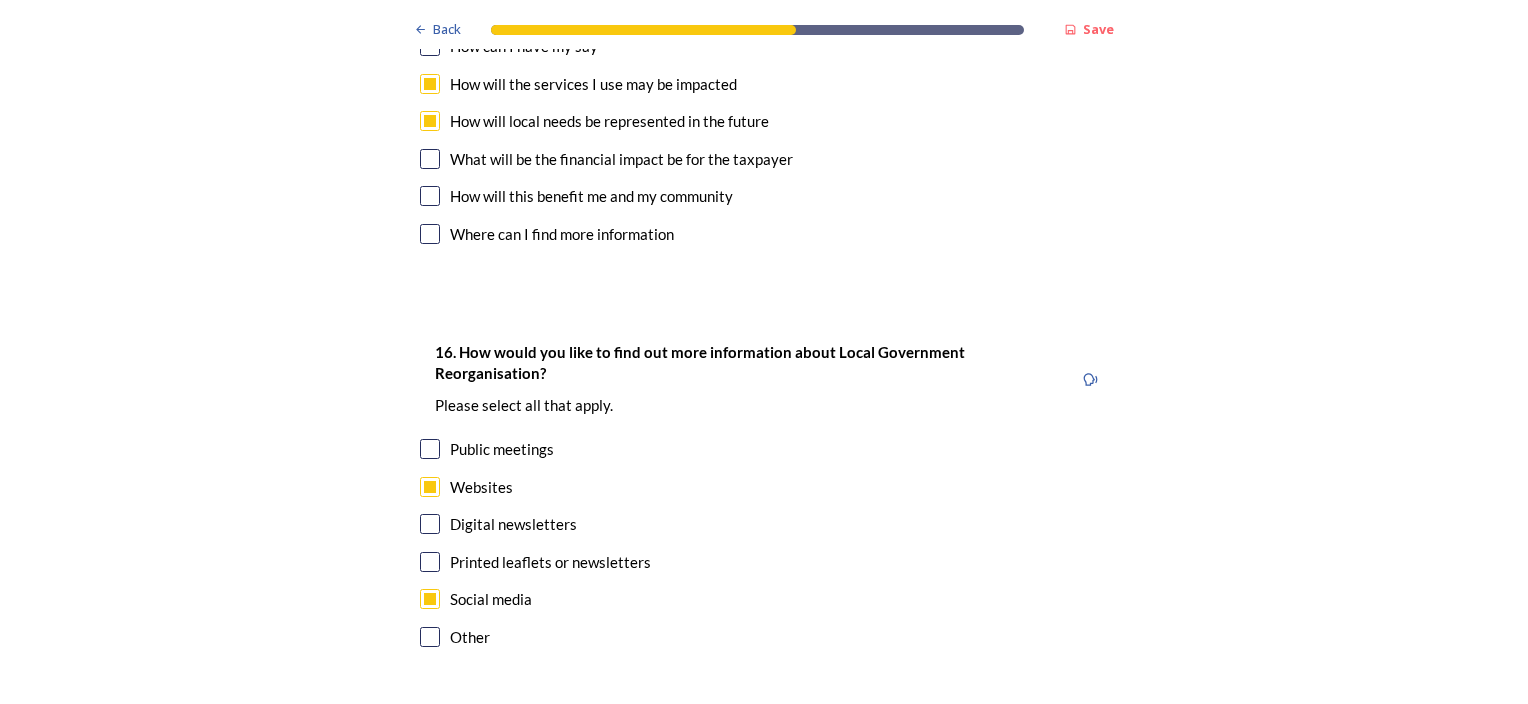 click on "Continue" at bounding box center [750, 747] 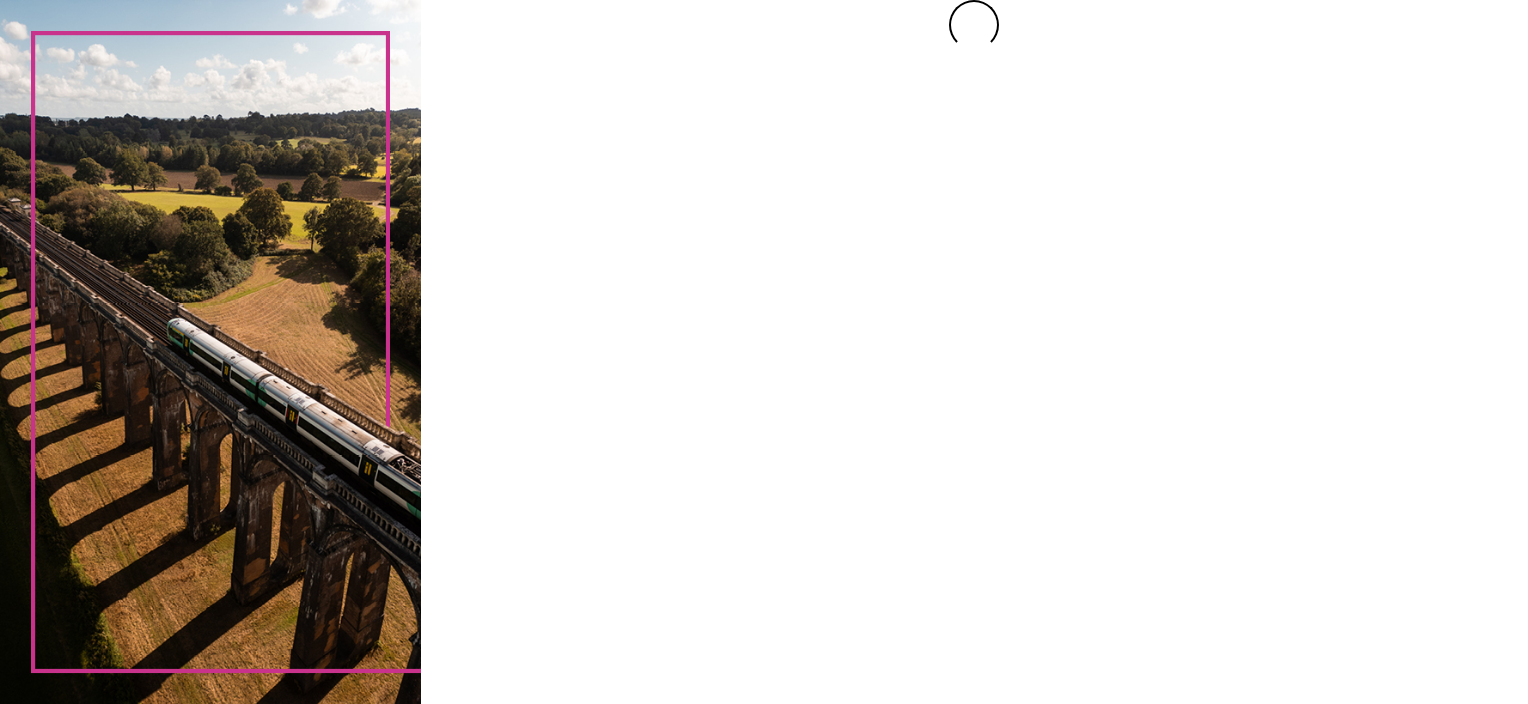 scroll, scrollTop: 0, scrollLeft: 0, axis: both 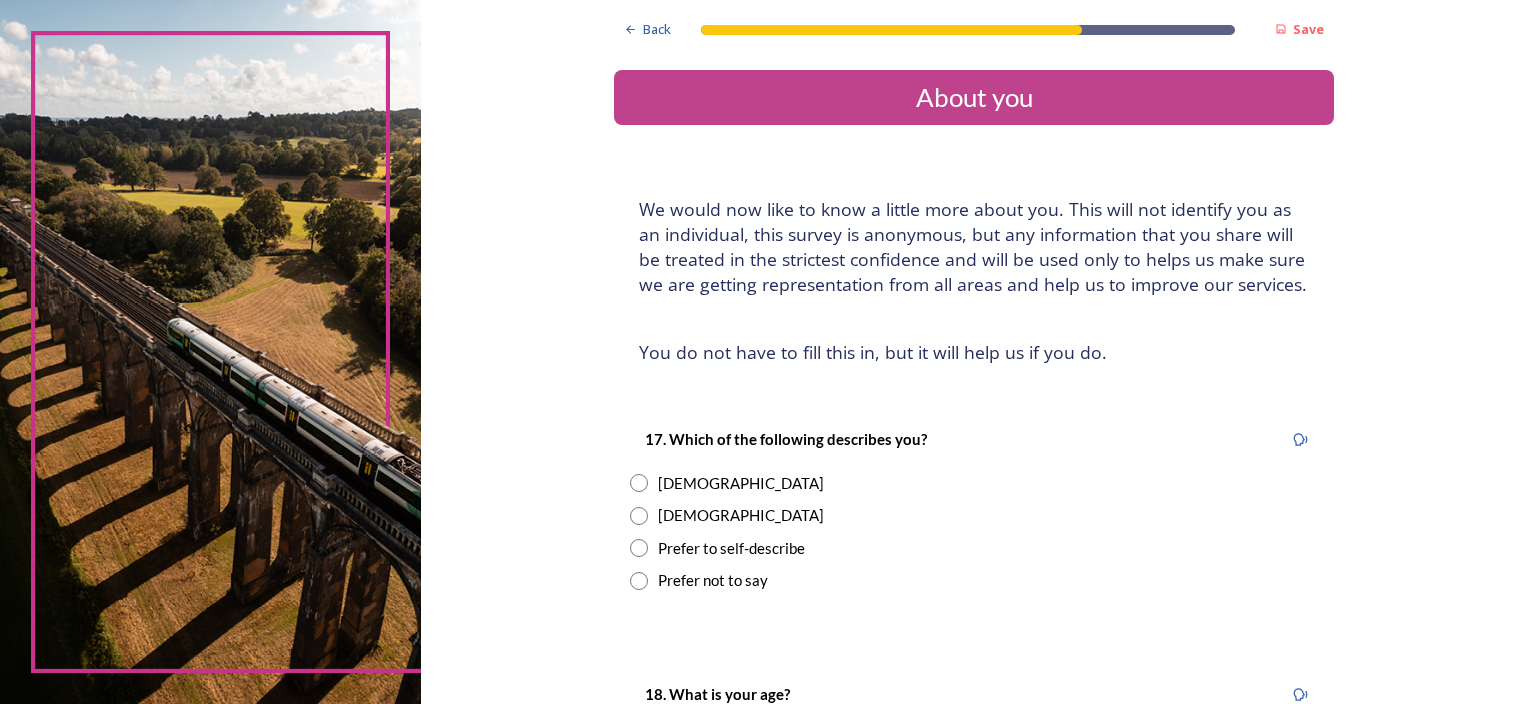drag, startPoint x: 630, startPoint y: 483, endPoint x: 803, endPoint y: 482, distance: 173.00288 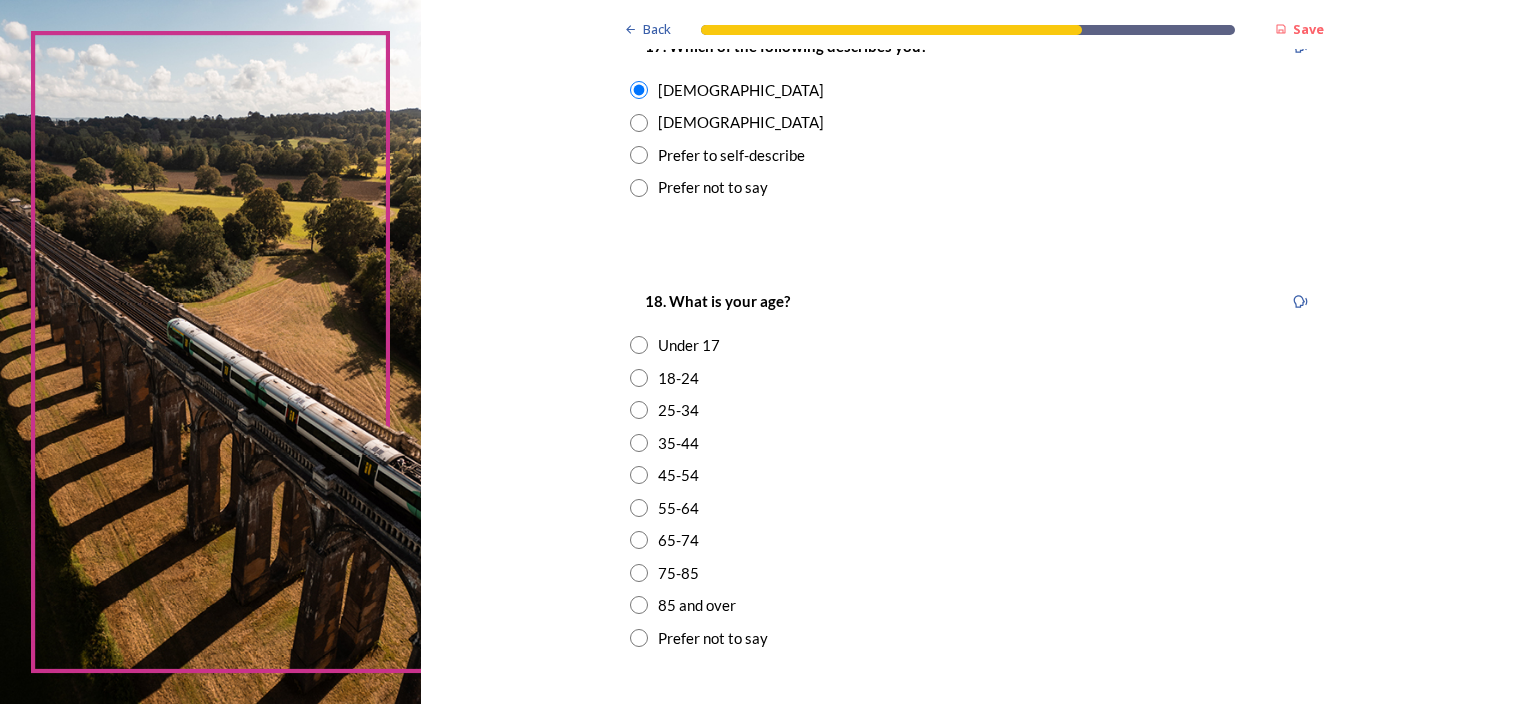 scroll, scrollTop: 400, scrollLeft: 0, axis: vertical 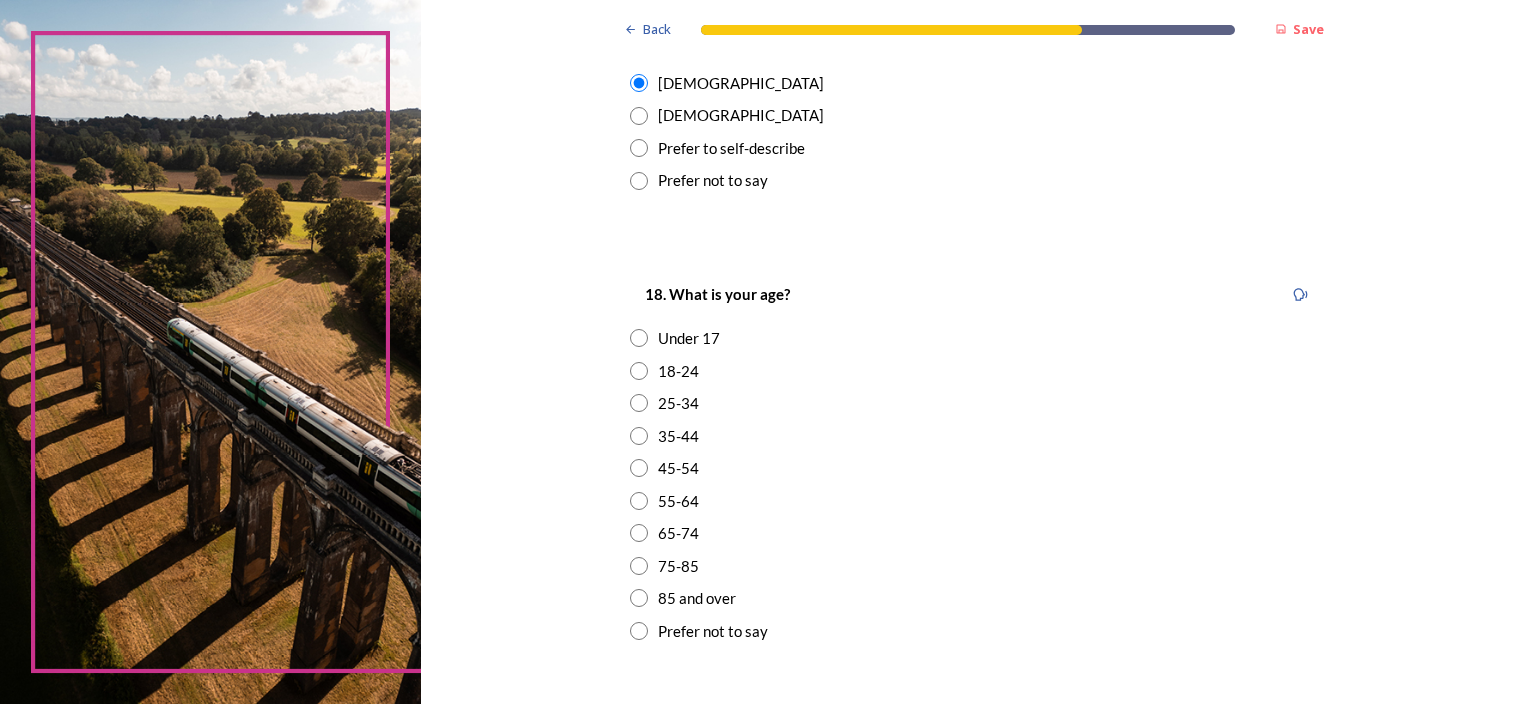 drag, startPoint x: 631, startPoint y: 499, endPoint x: 808, endPoint y: 476, distance: 178.4881 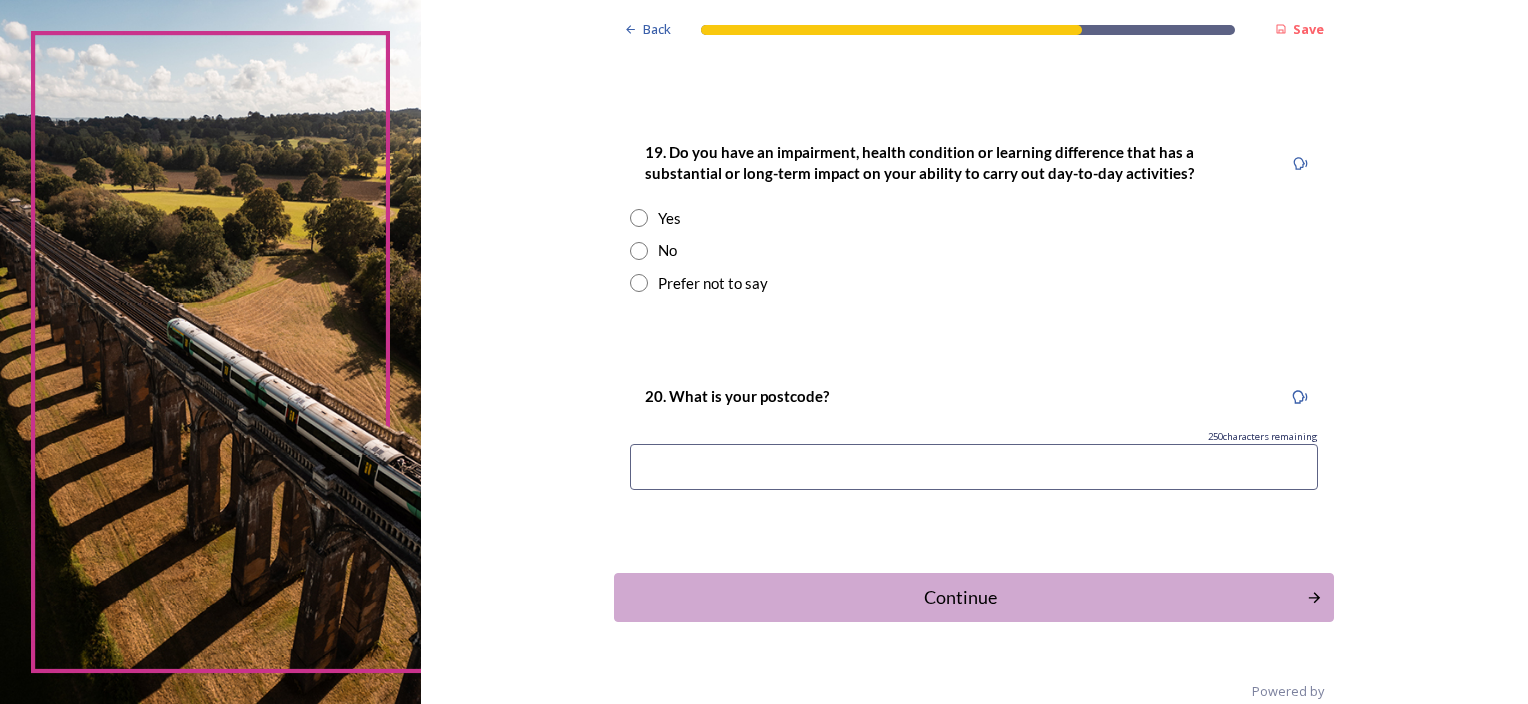 scroll, scrollTop: 1000, scrollLeft: 0, axis: vertical 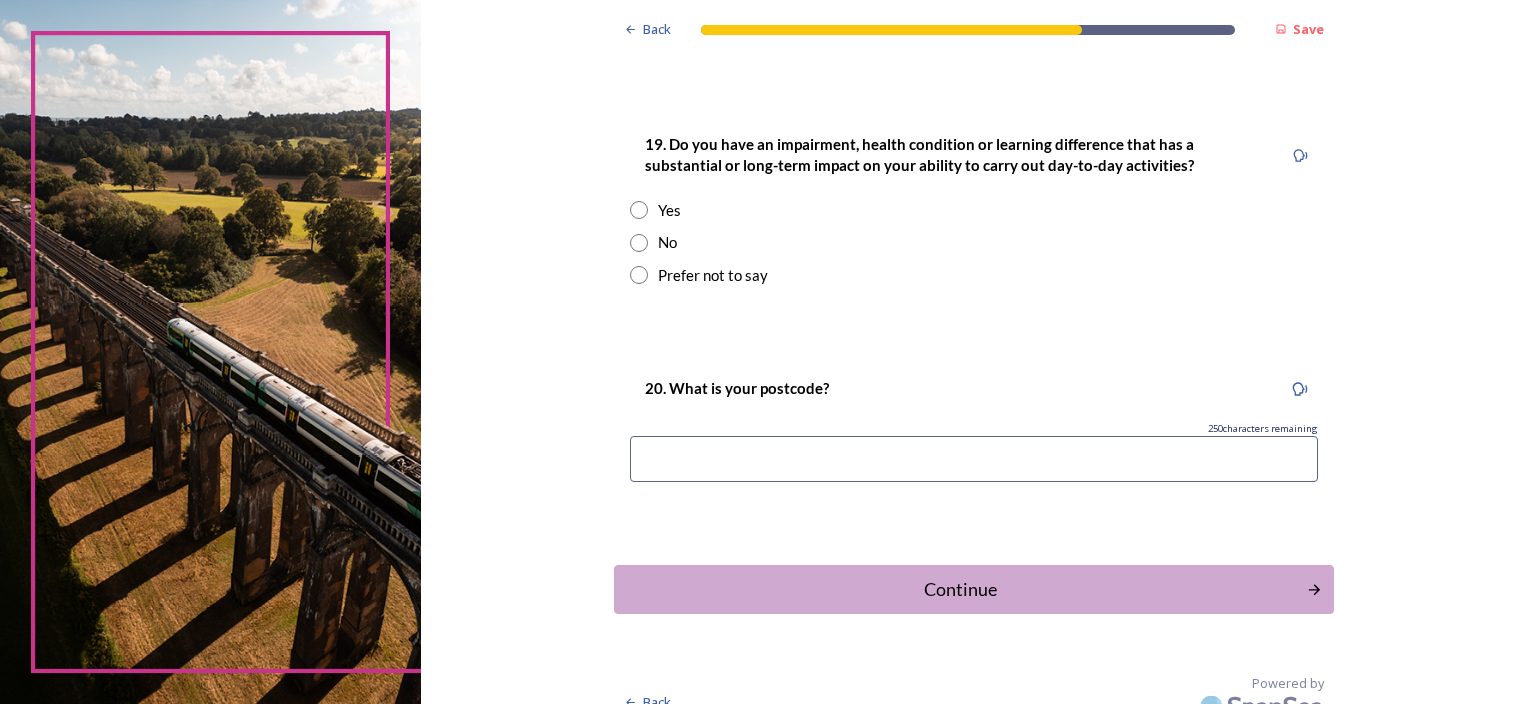 click at bounding box center (639, 243) 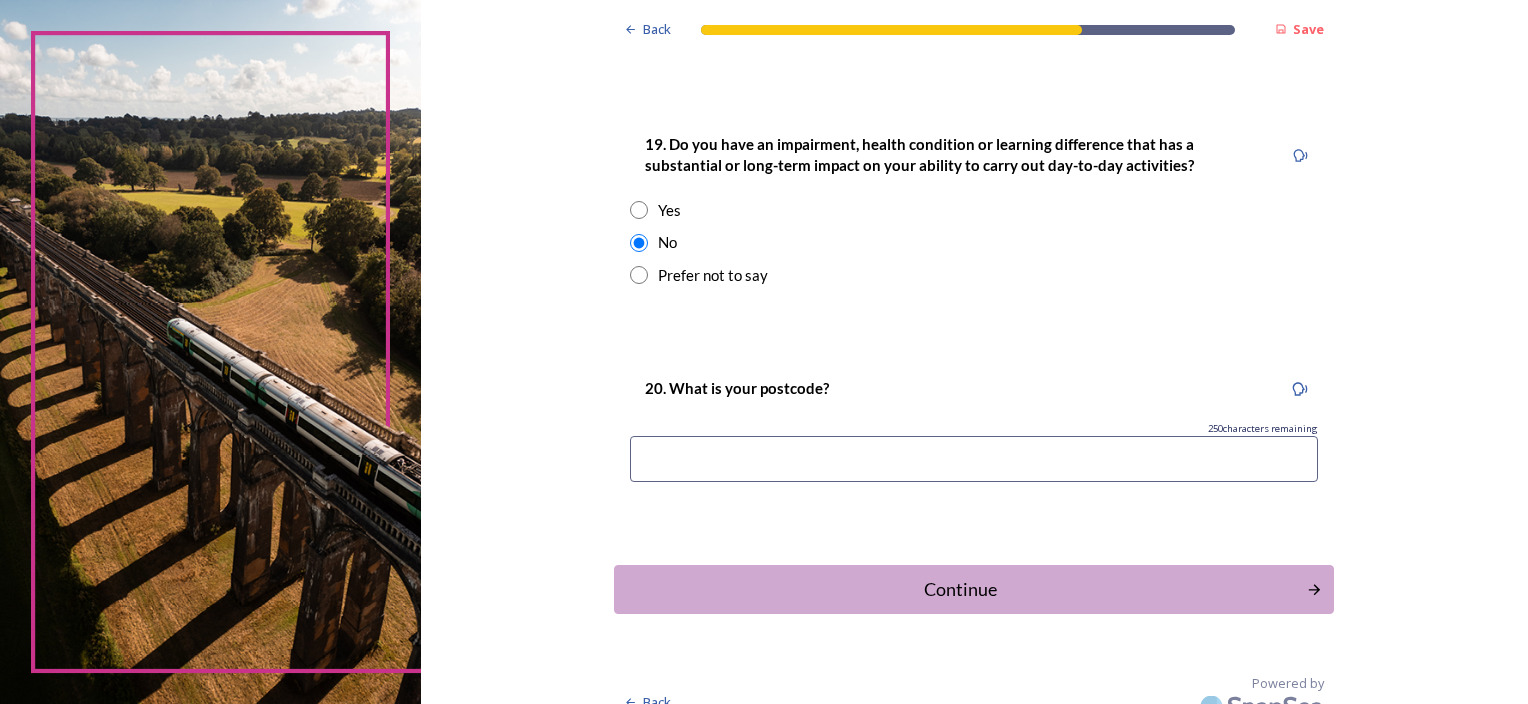 click at bounding box center (974, 459) 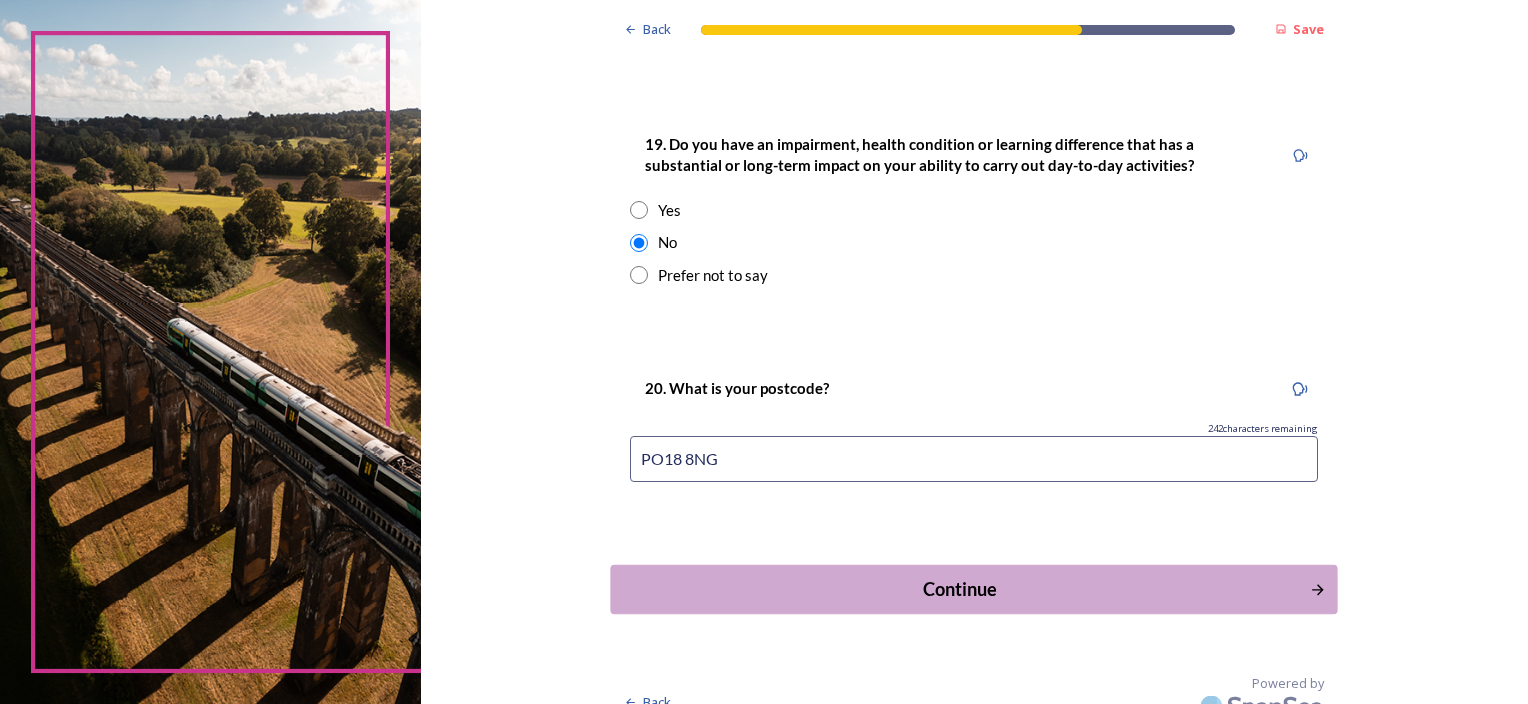 type on "PO18 8NG" 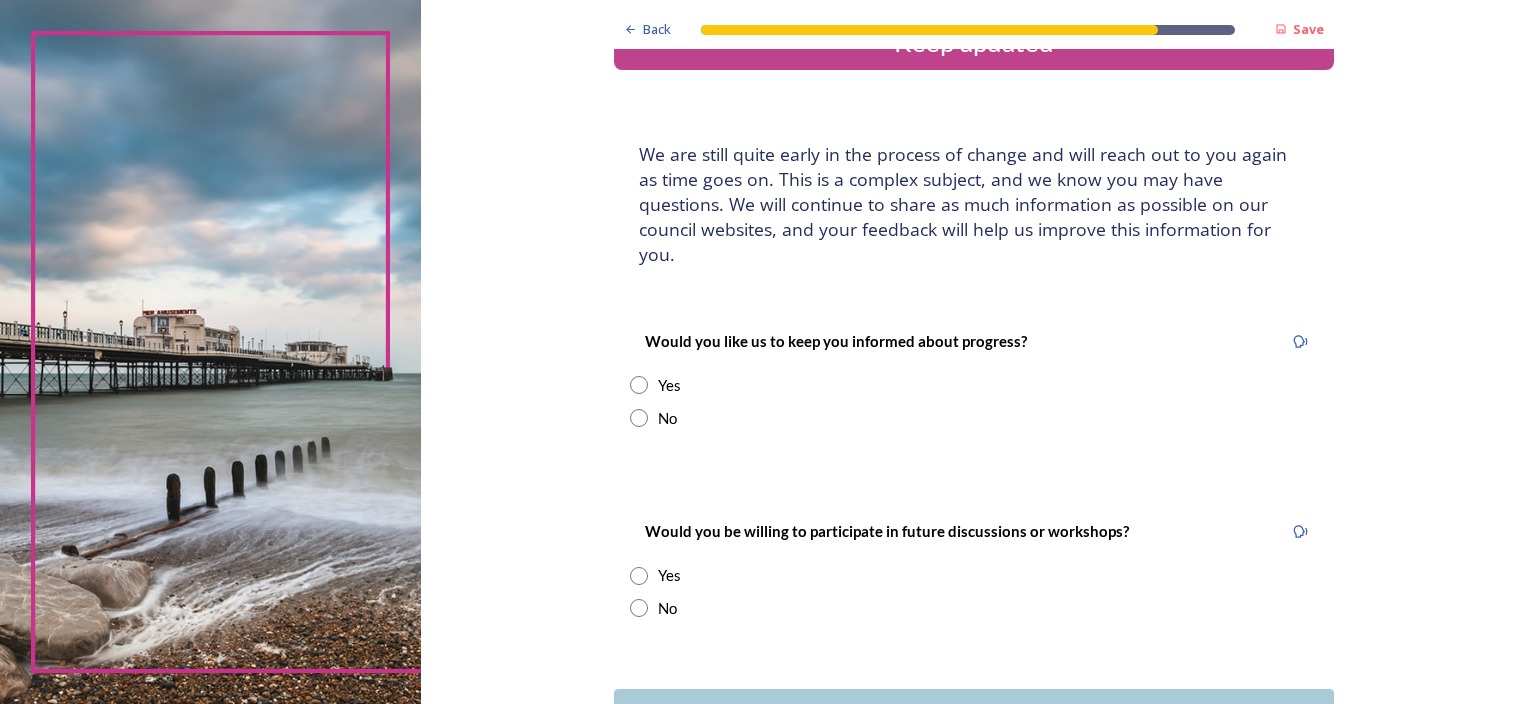 scroll, scrollTop: 100, scrollLeft: 0, axis: vertical 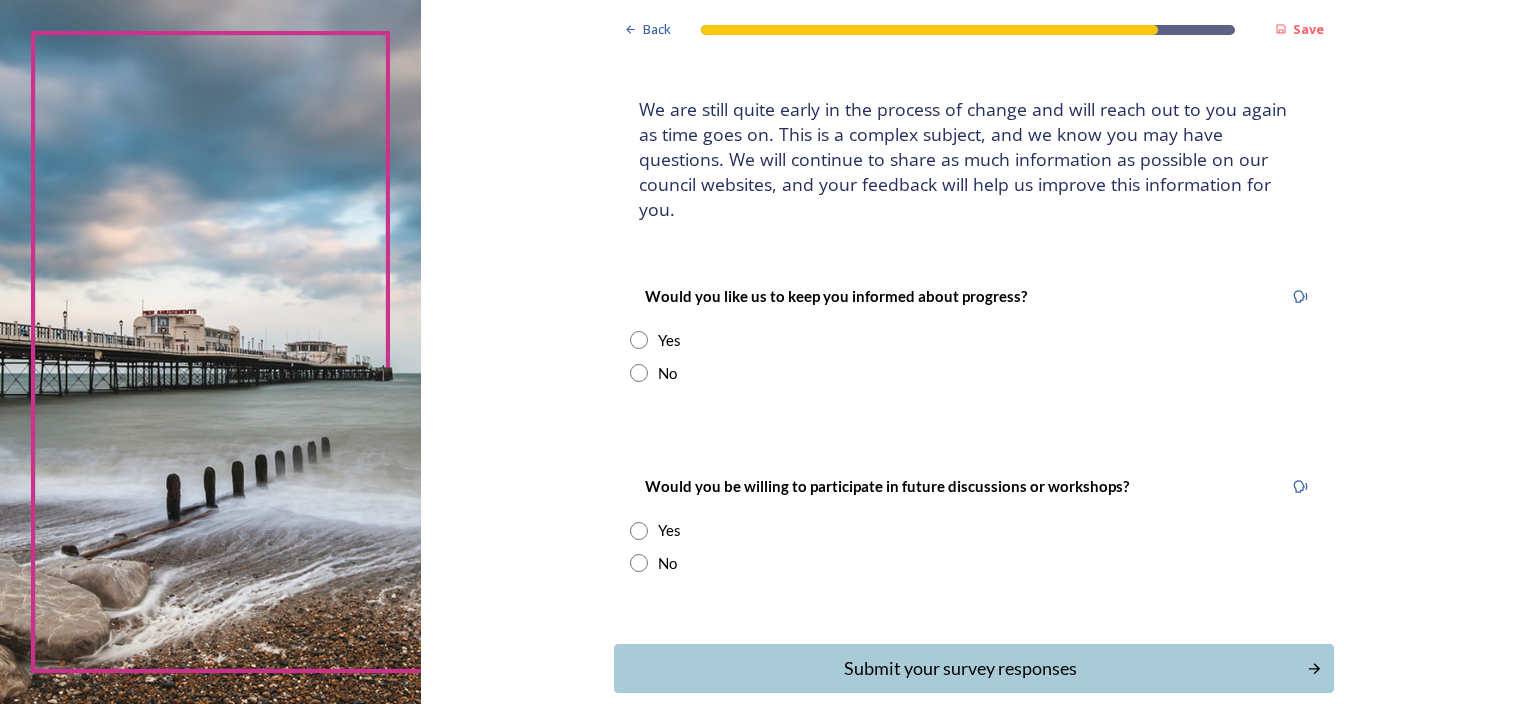 click at bounding box center [639, 340] 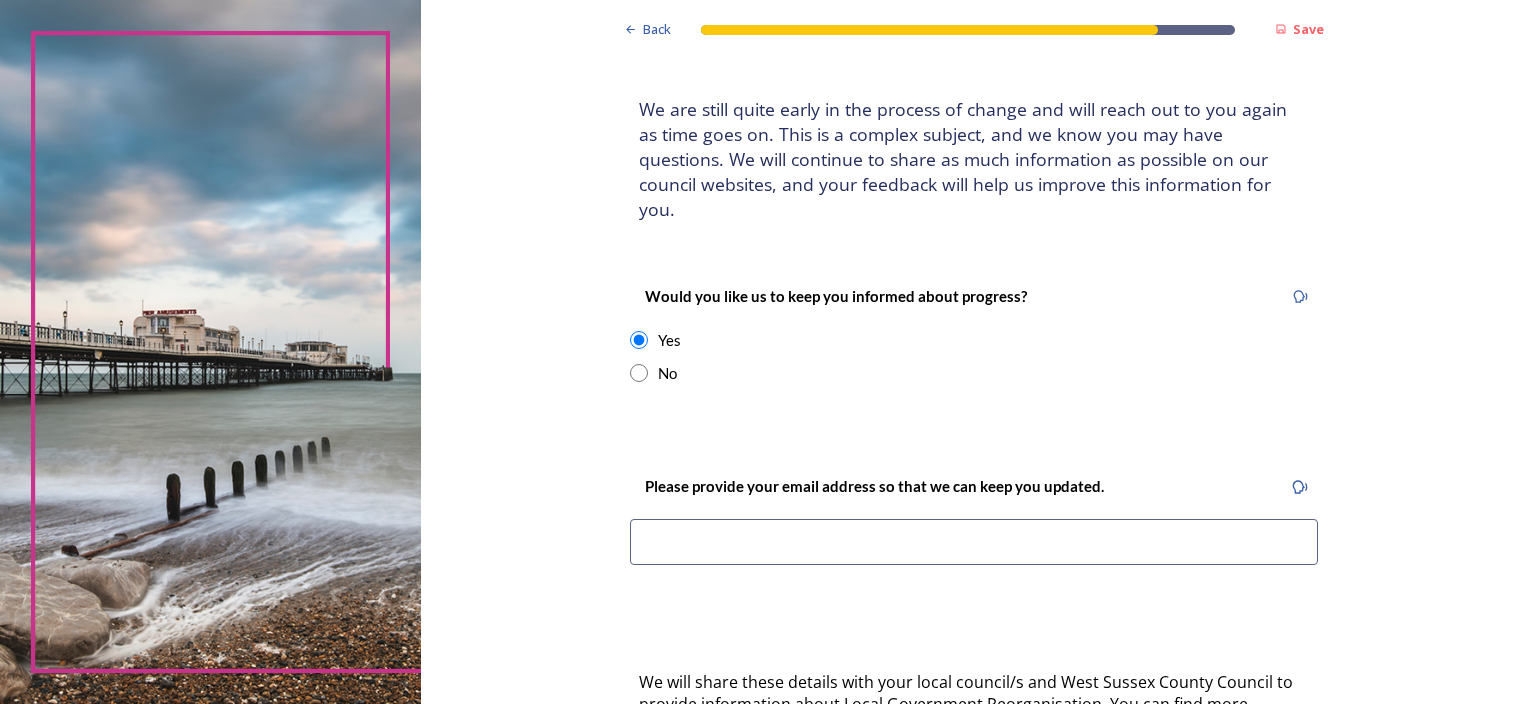 drag, startPoint x: 627, startPoint y: 341, endPoint x: 666, endPoint y: 368, distance: 47.434166 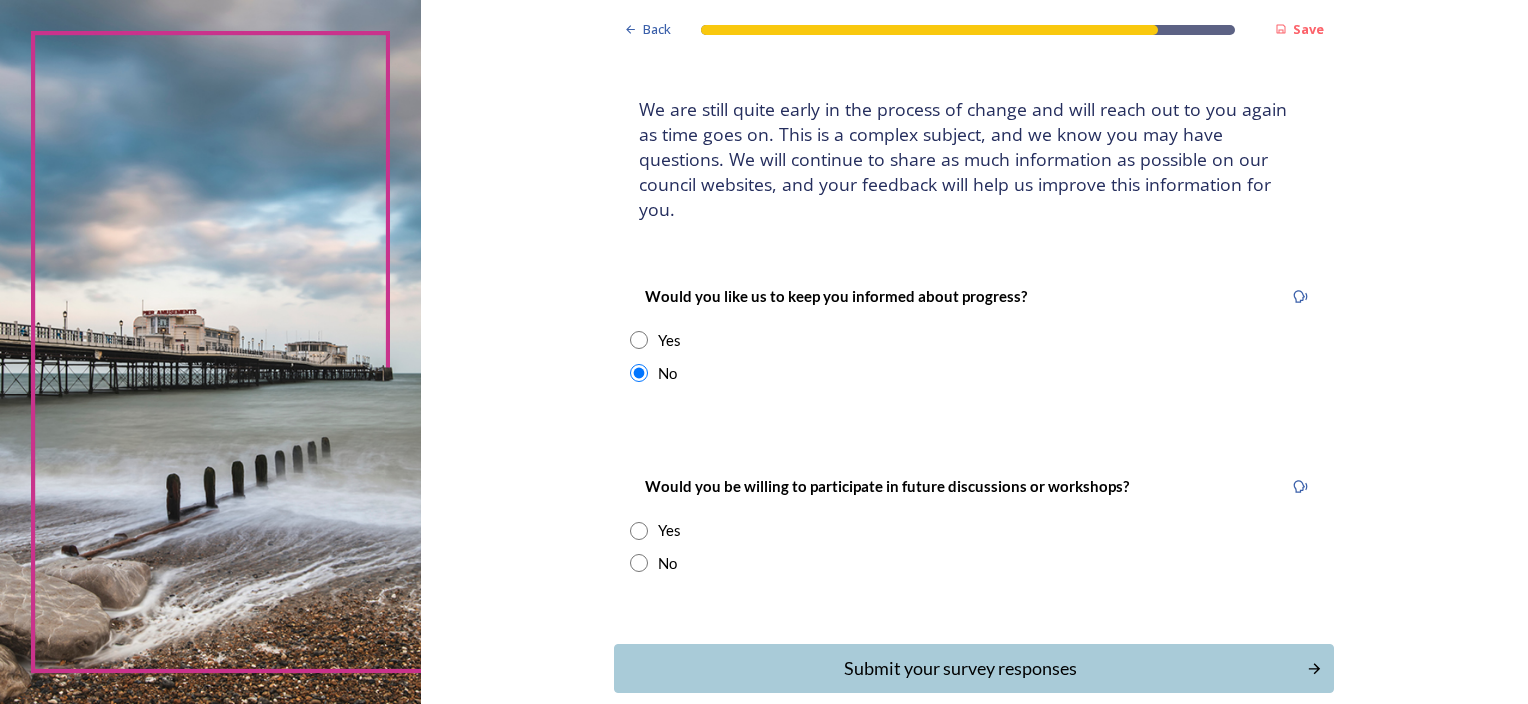 click at bounding box center (639, 531) 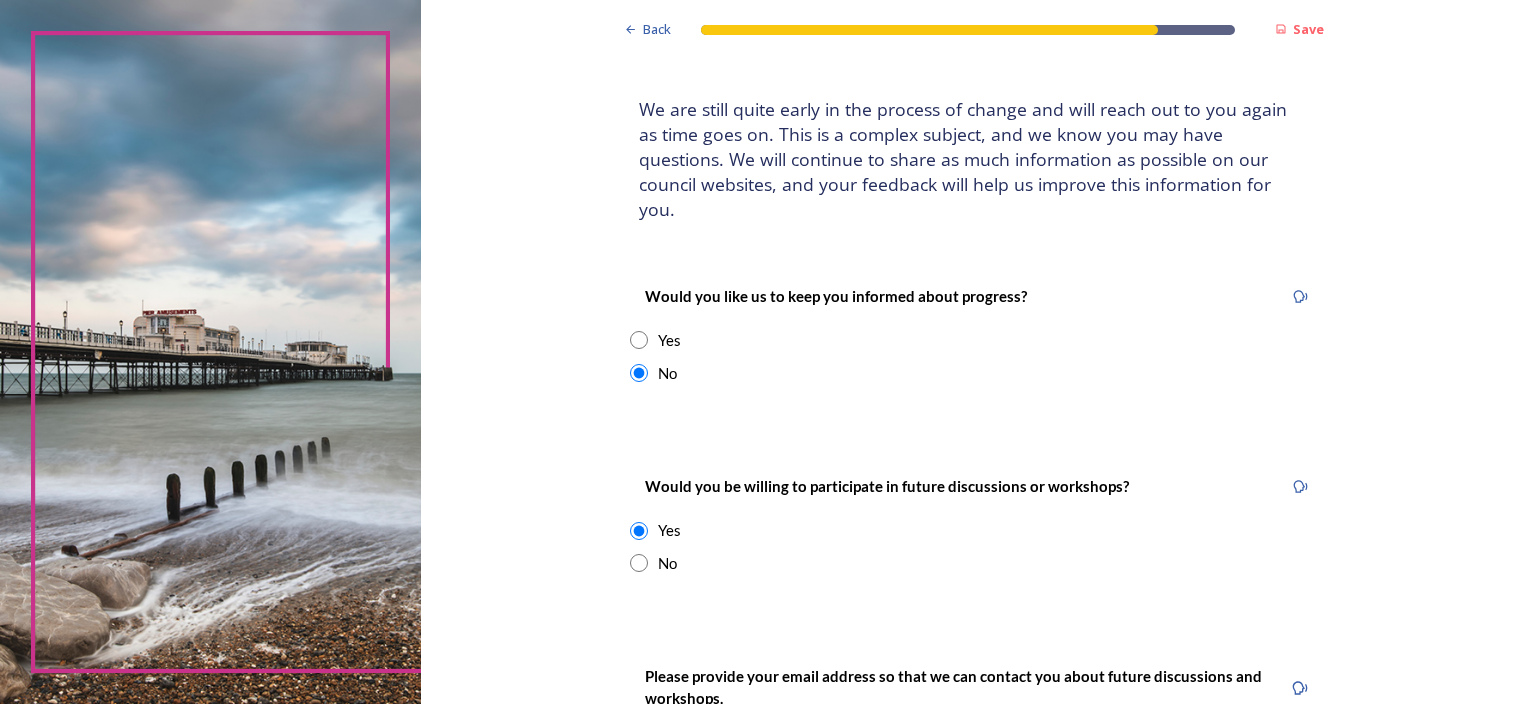 scroll, scrollTop: 200, scrollLeft: 0, axis: vertical 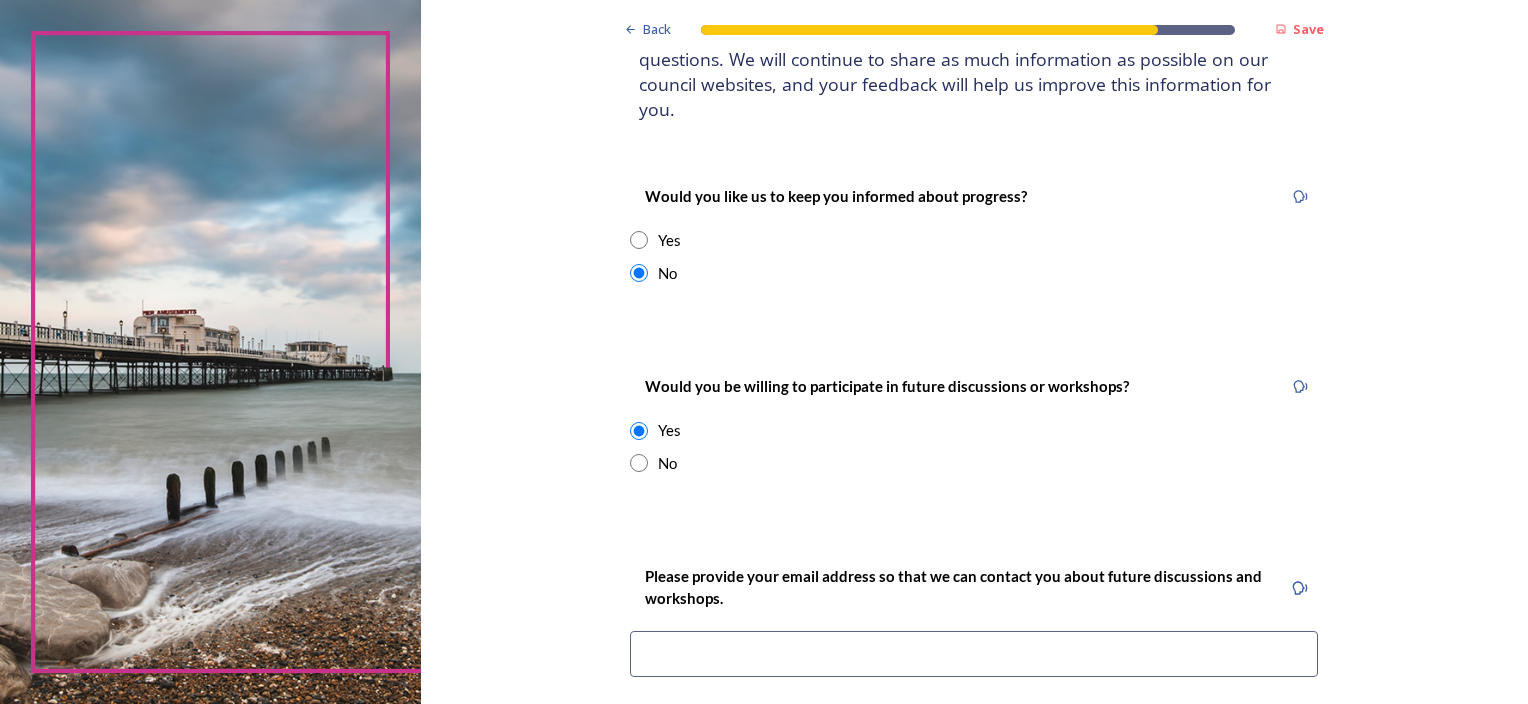 drag, startPoint x: 632, startPoint y: 437, endPoint x: 760, endPoint y: 436, distance: 128.0039 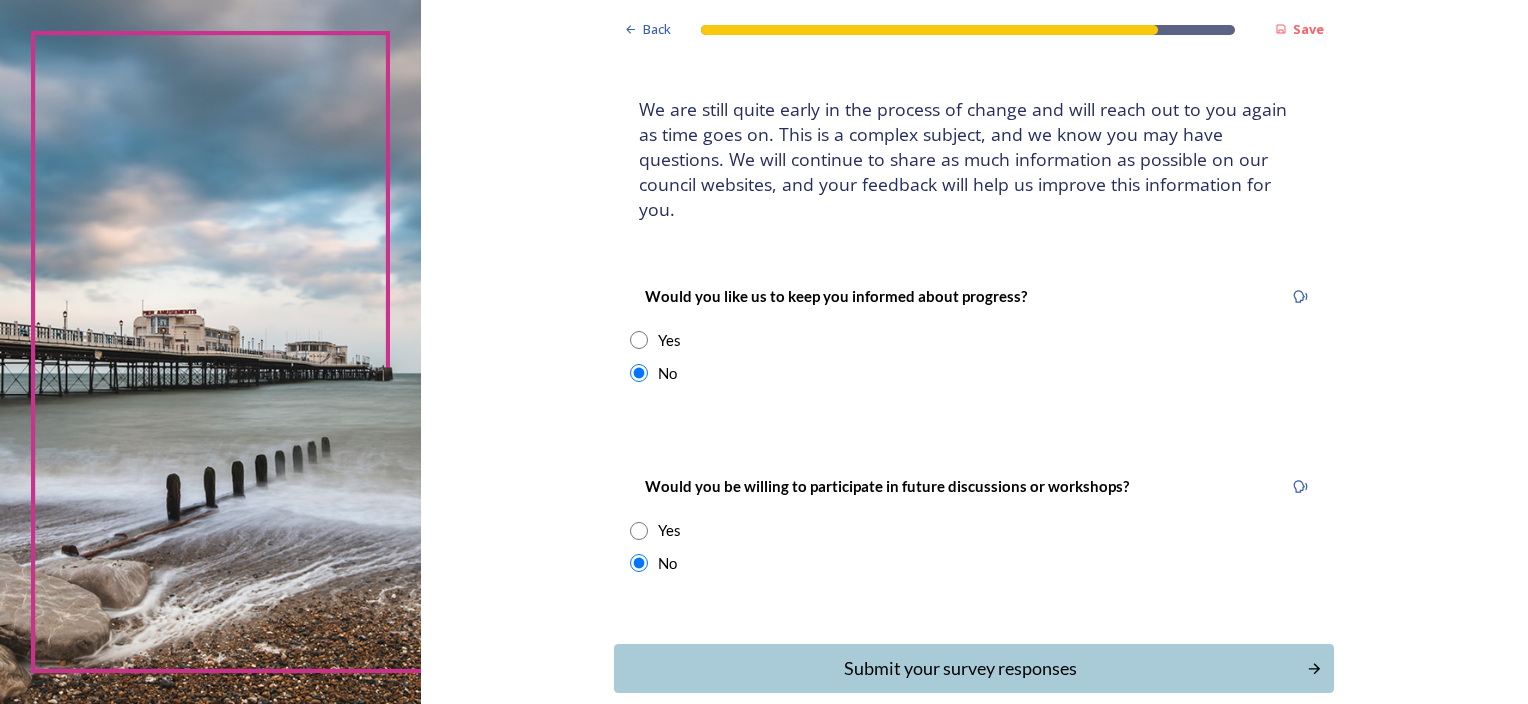 scroll, scrollTop: 180, scrollLeft: 0, axis: vertical 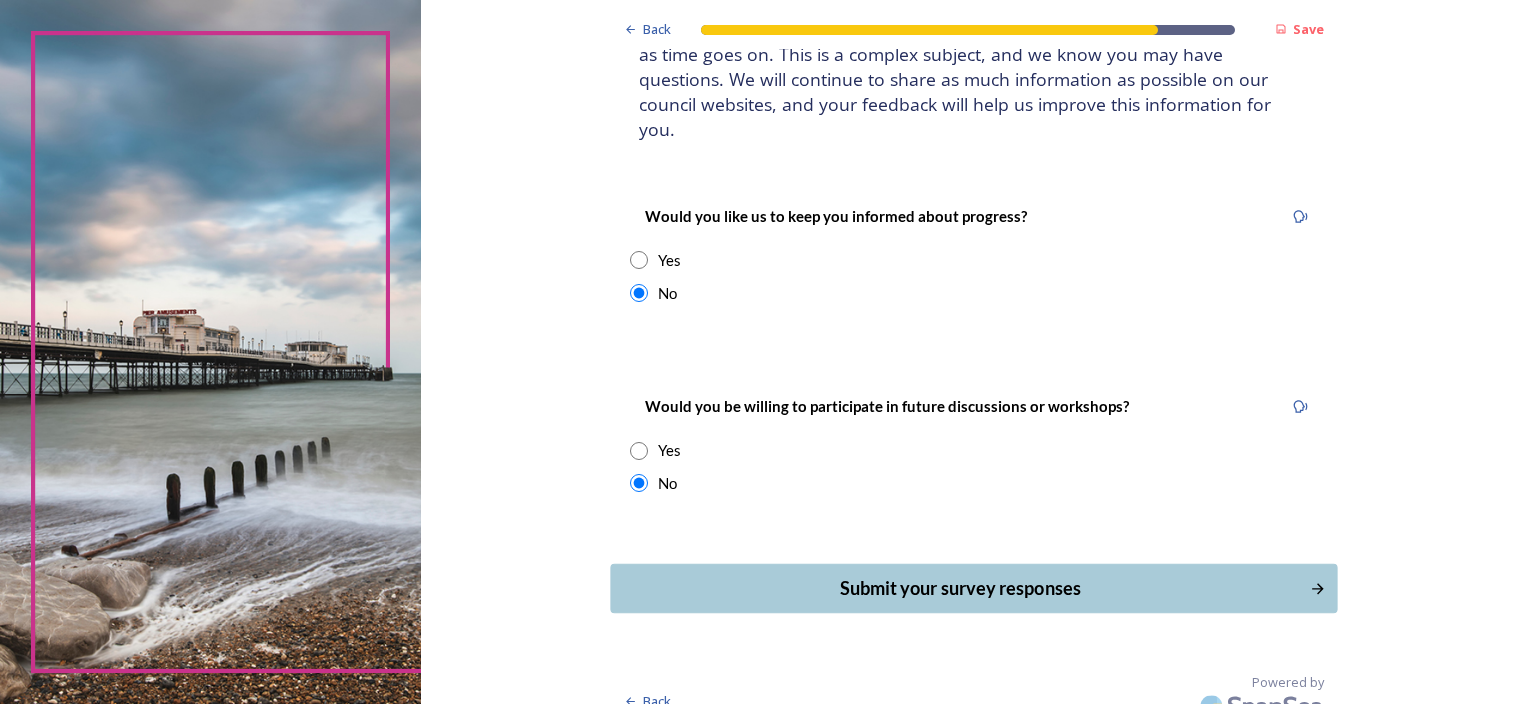 click on "Submit your survey responses" at bounding box center [960, 588] 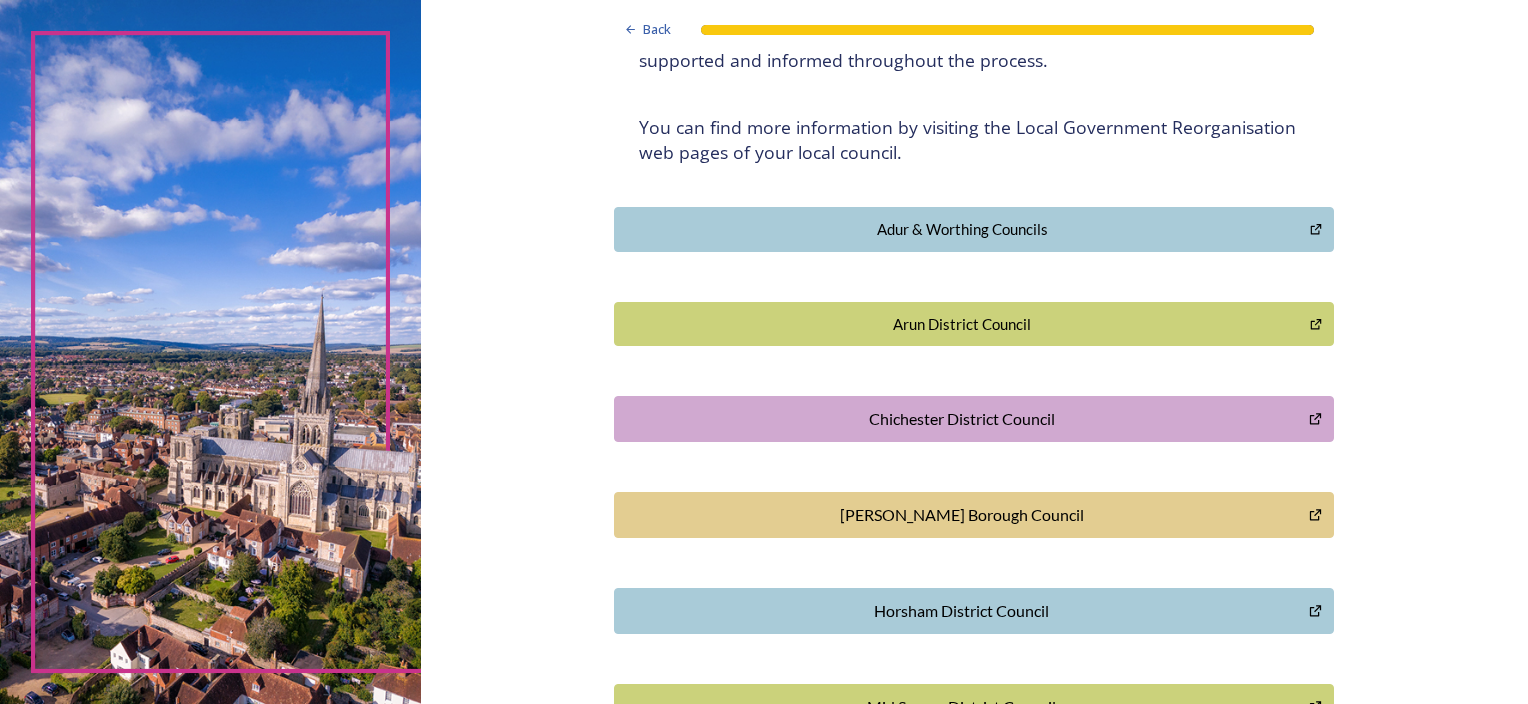 scroll, scrollTop: 0, scrollLeft: 0, axis: both 